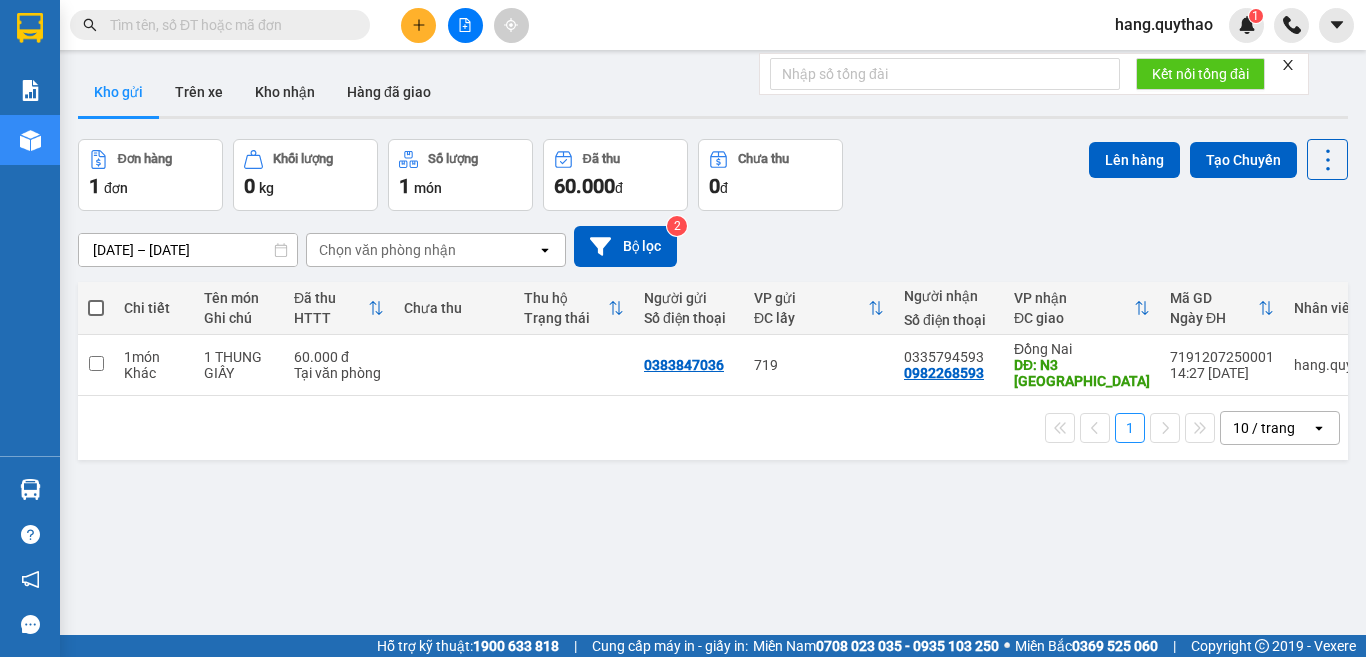 scroll, scrollTop: 0, scrollLeft: 0, axis: both 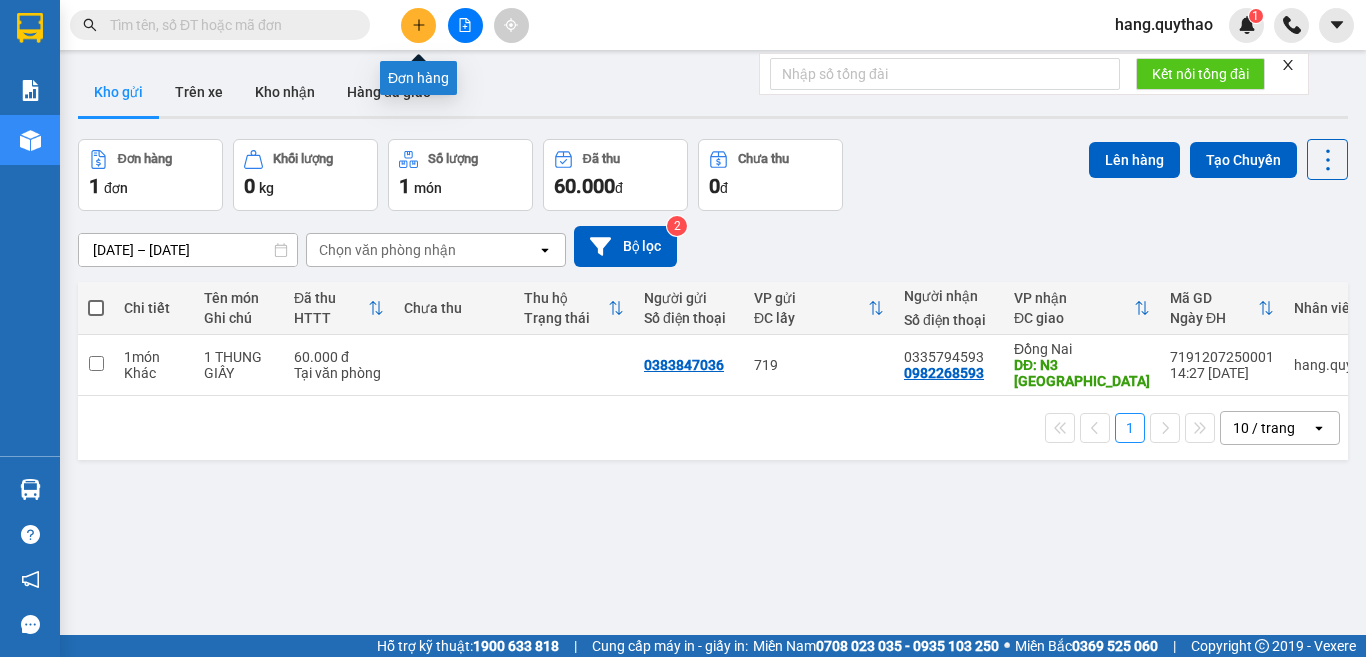 click at bounding box center [418, 25] 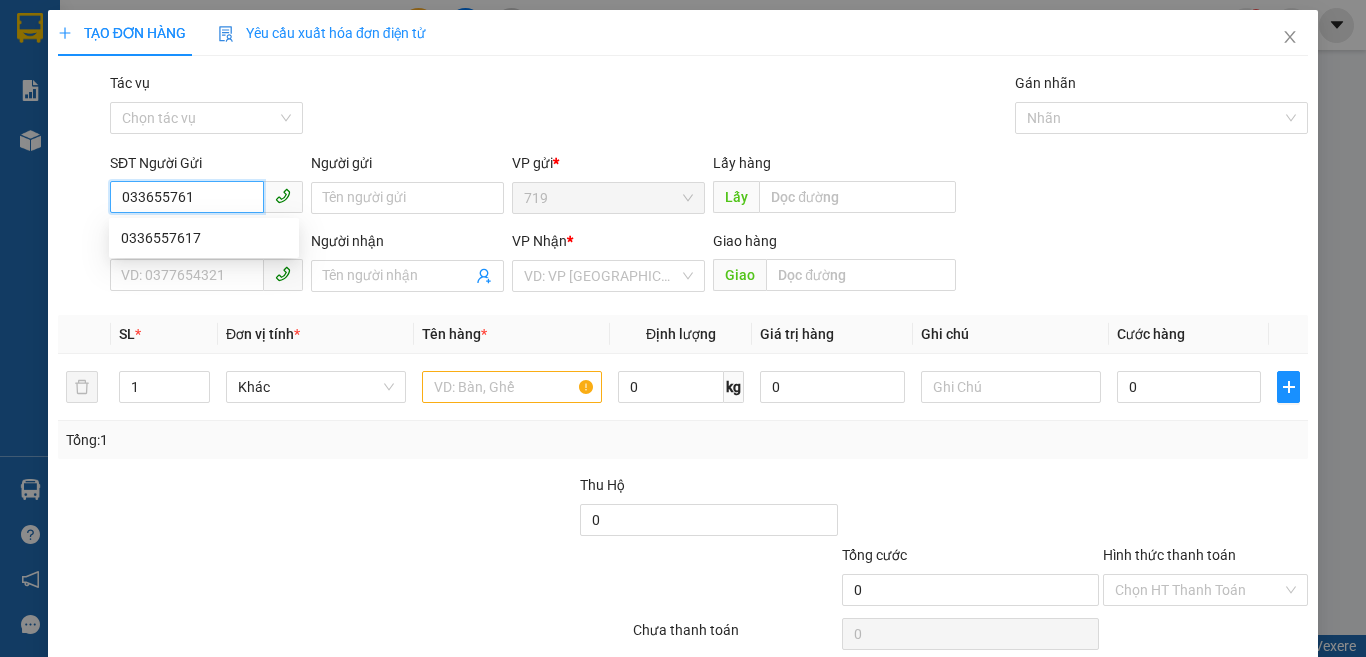 type on "0336557617" 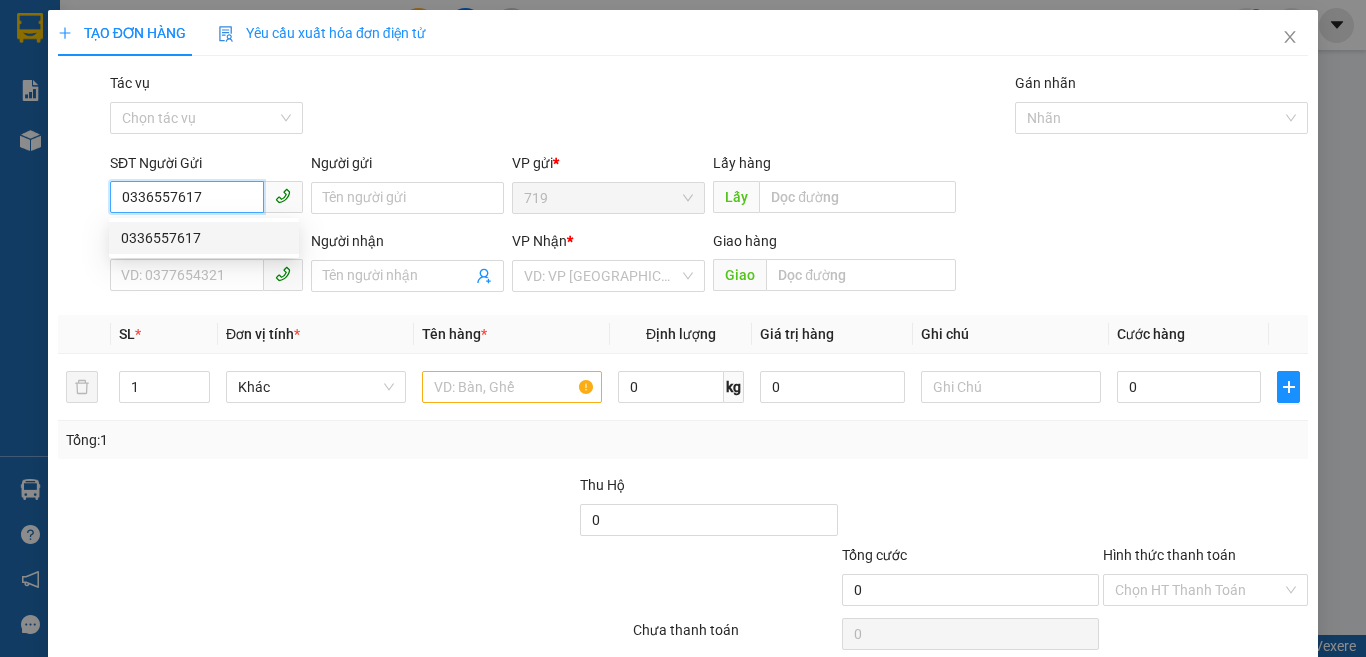 click on "0336557617" at bounding box center [204, 238] 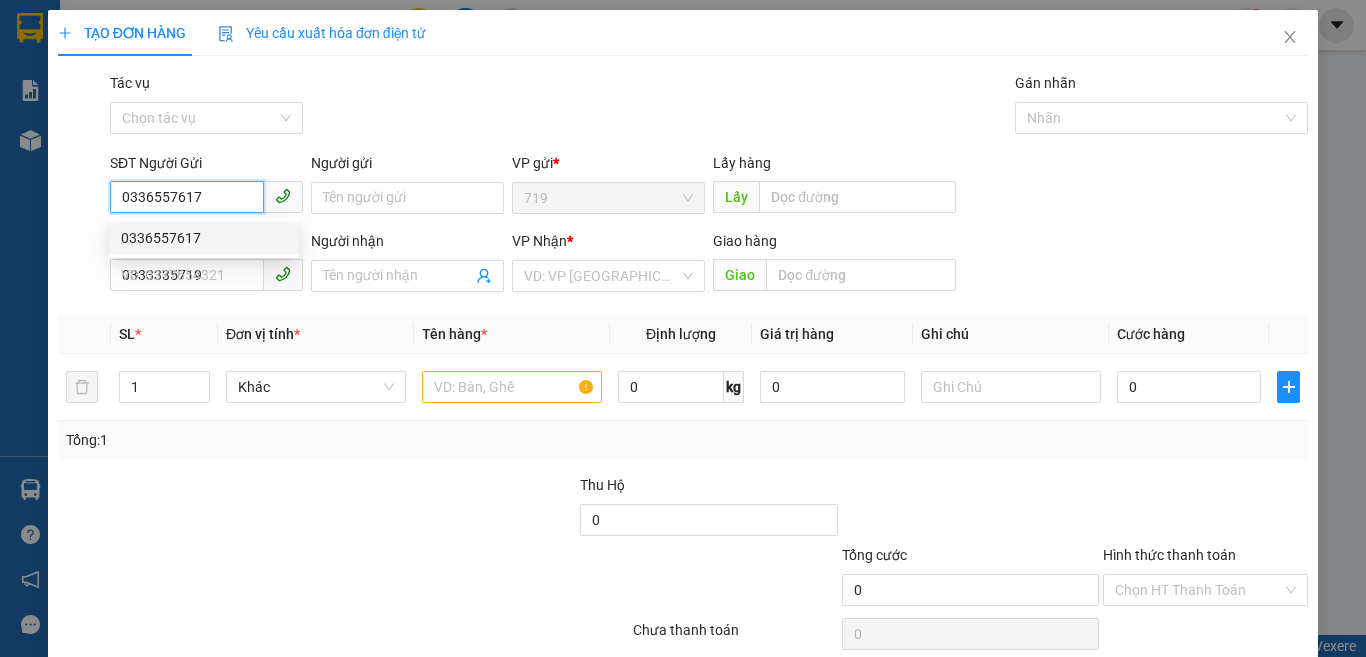 type on "BẾN CAM" 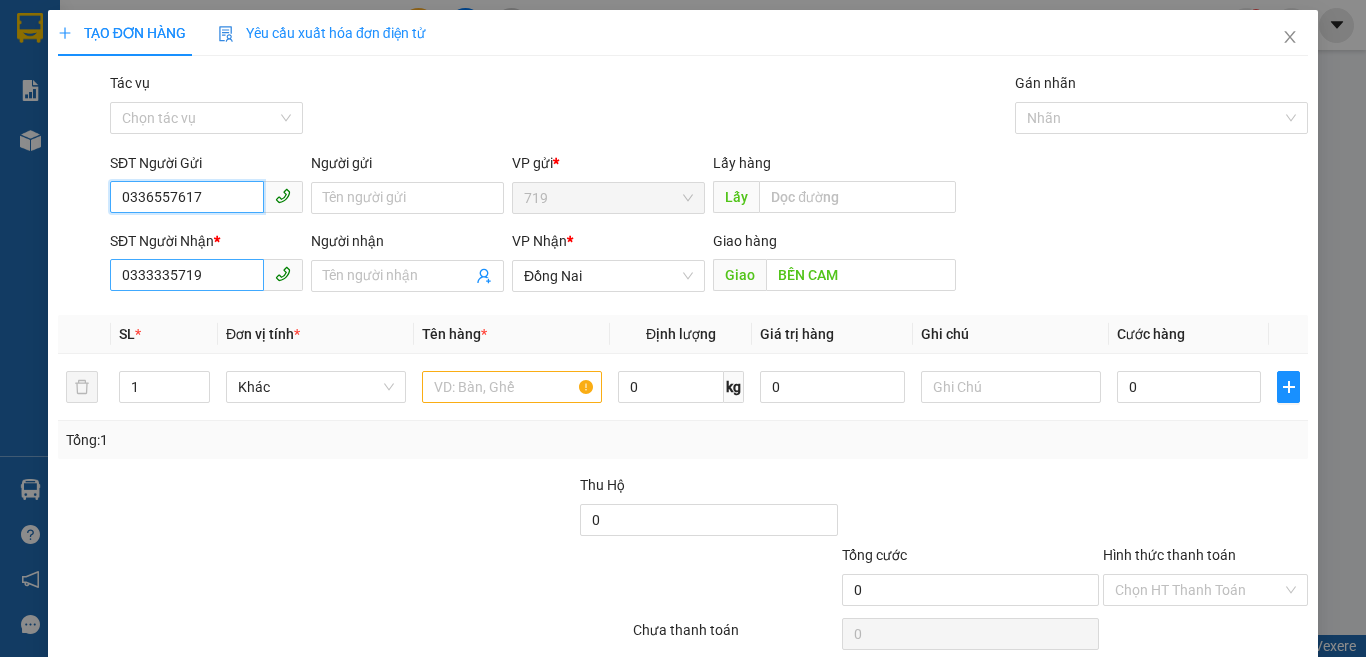 type on "0336557617" 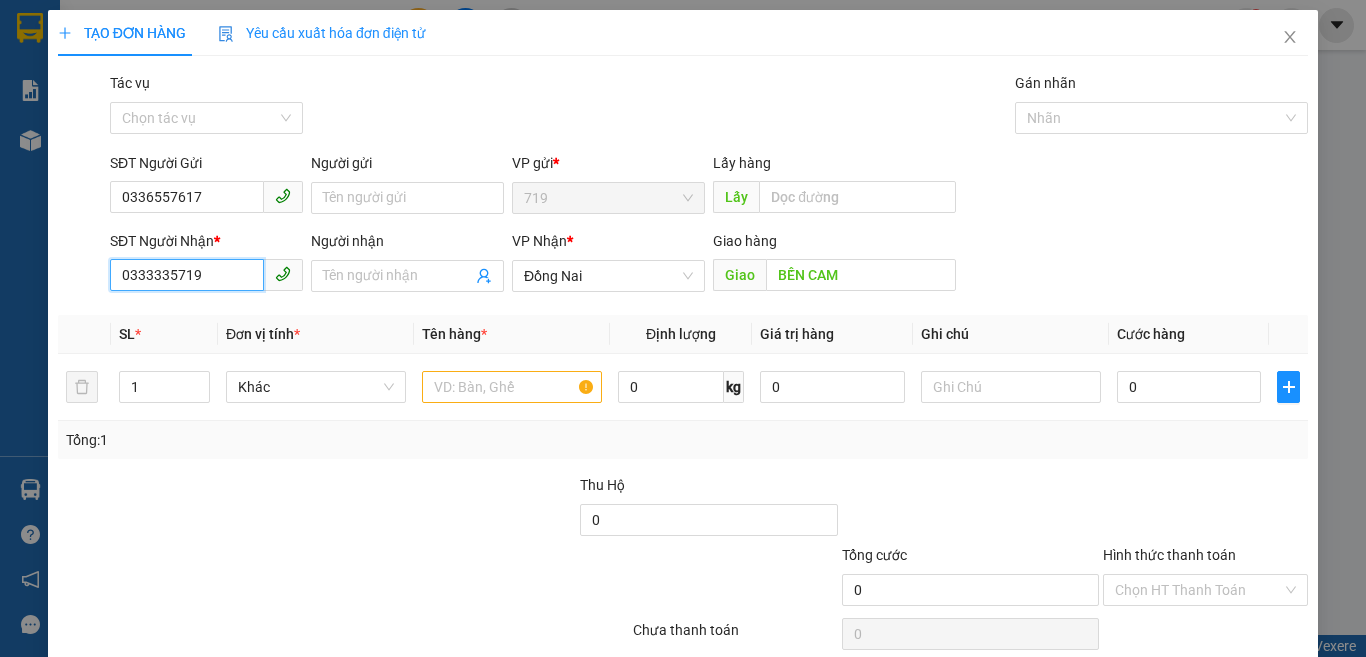 click on "0333335719" at bounding box center (187, 275) 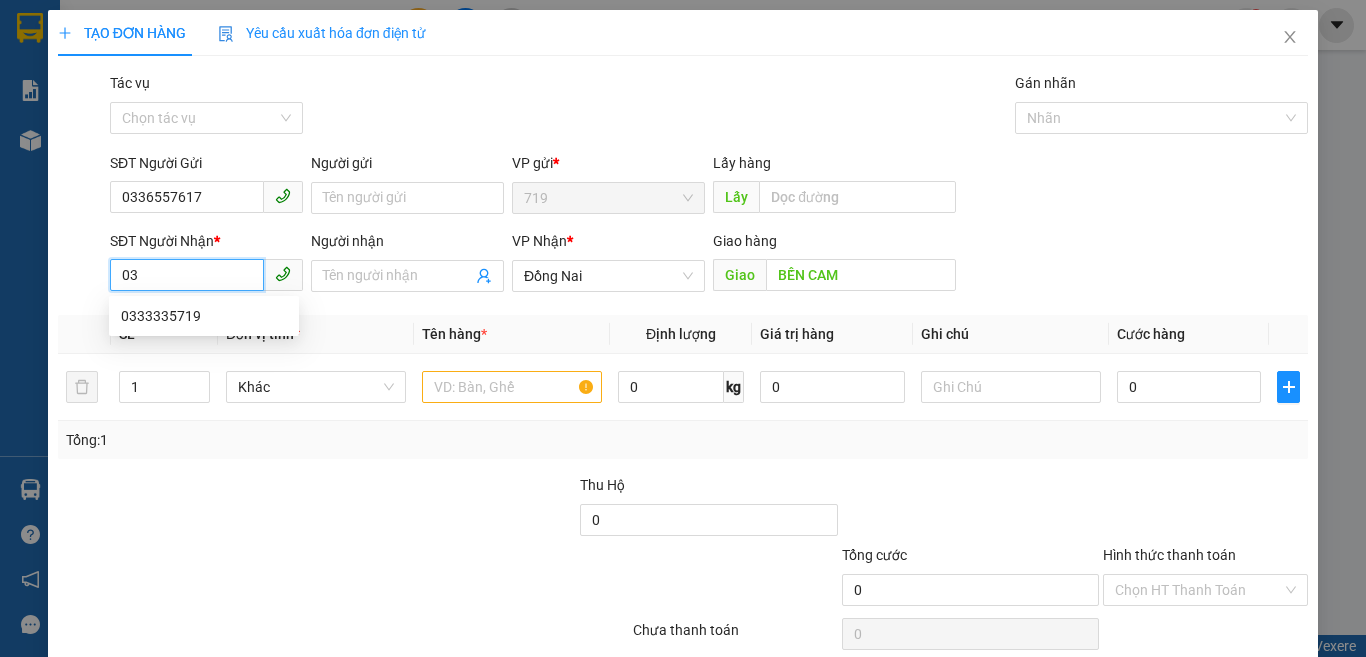 type on "0" 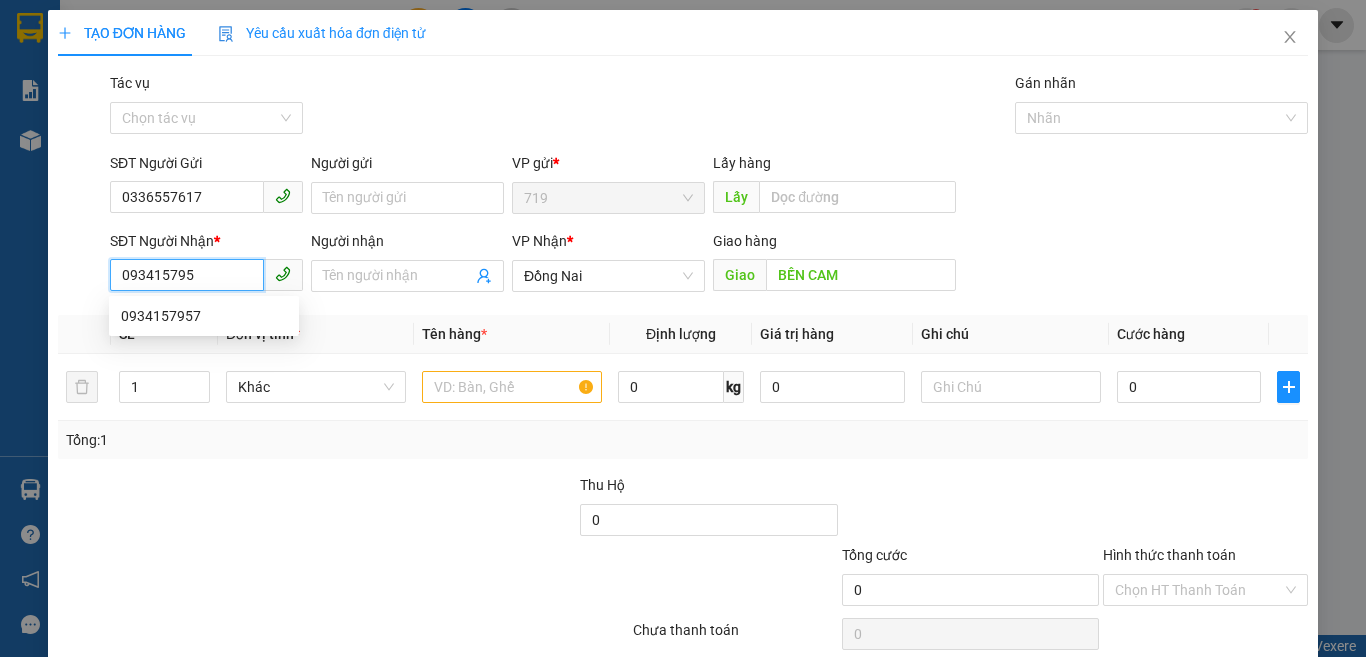 type on "0934157957" 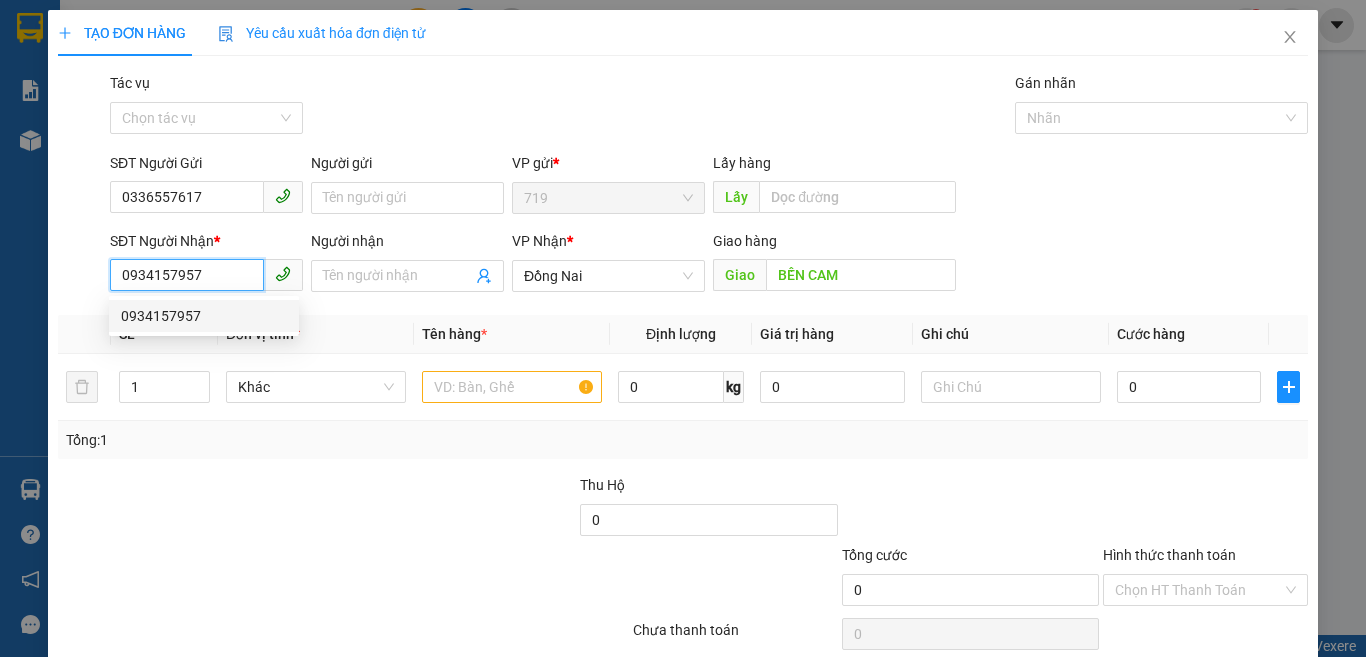 drag, startPoint x: 197, startPoint y: 318, endPoint x: 194, endPoint y: 338, distance: 20.22375 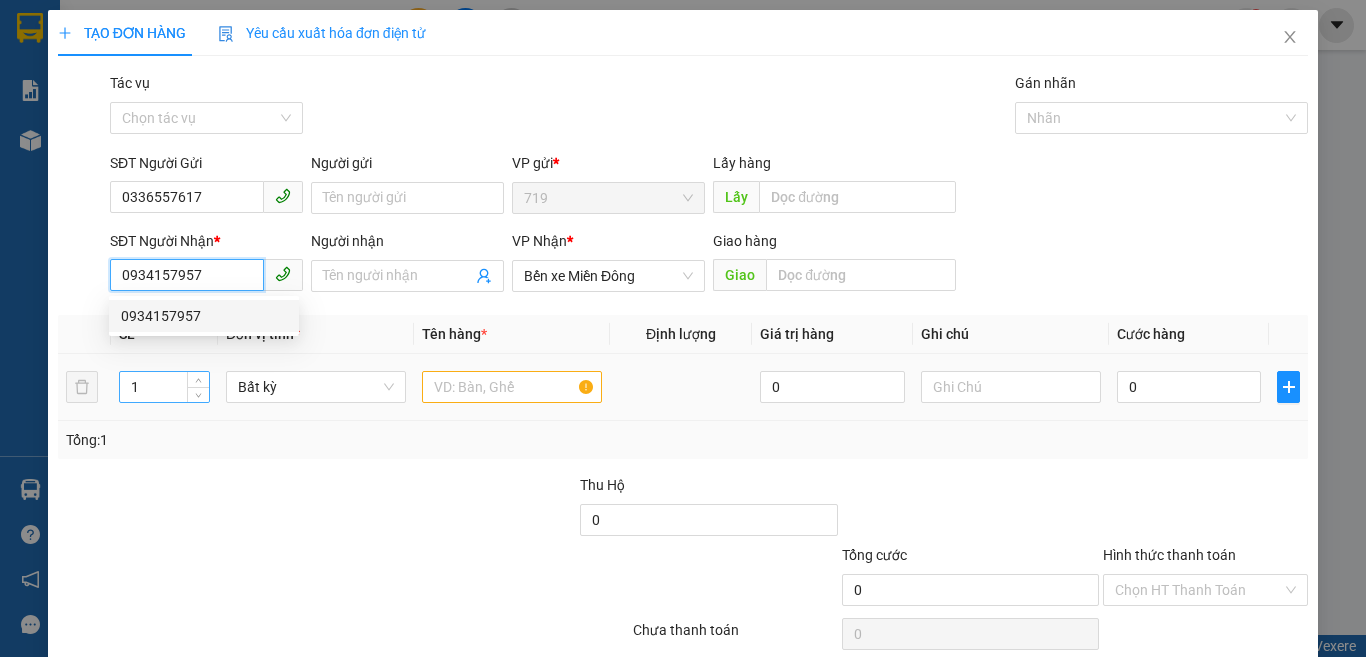 type on "0934157957" 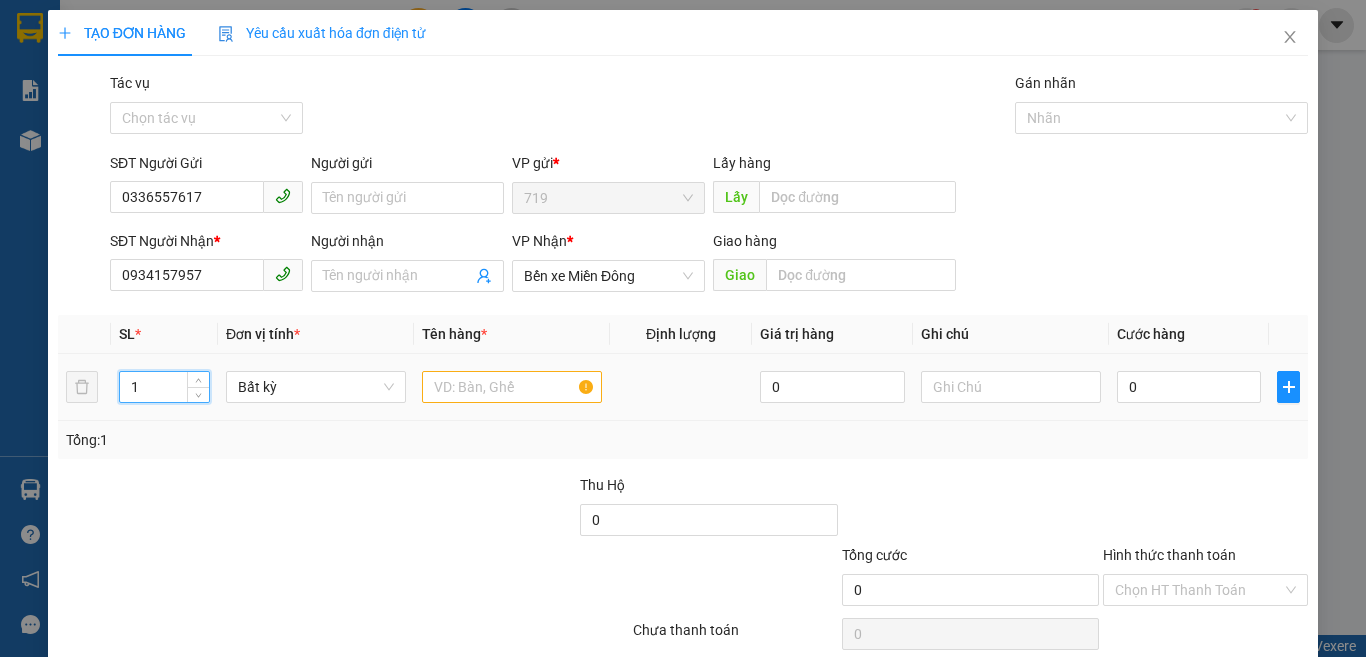click on "1" at bounding box center (164, 387) 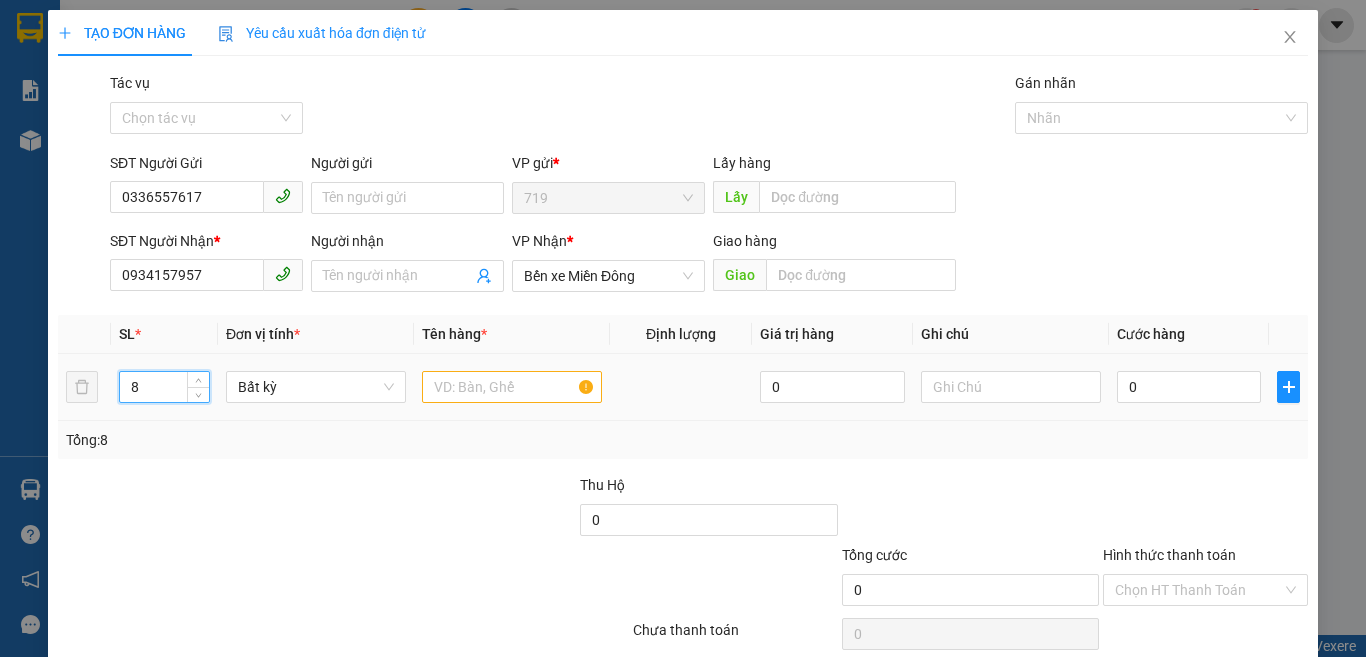 type on "8" 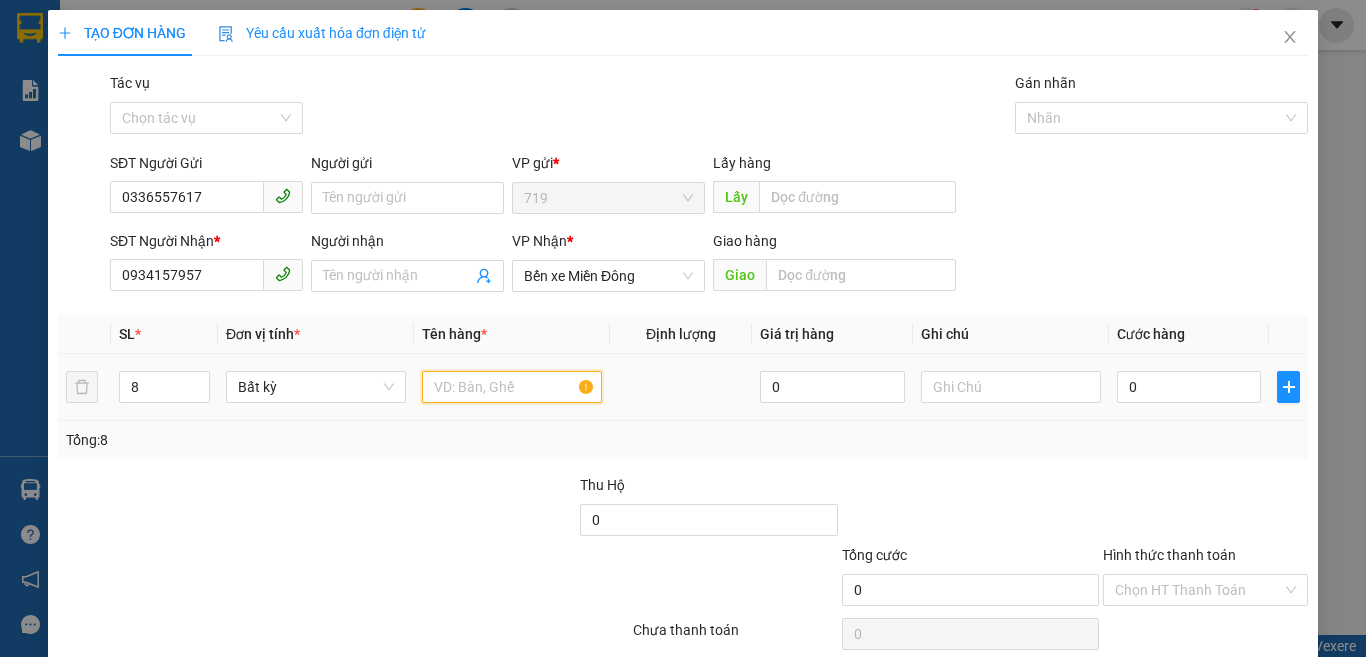 click at bounding box center [512, 387] 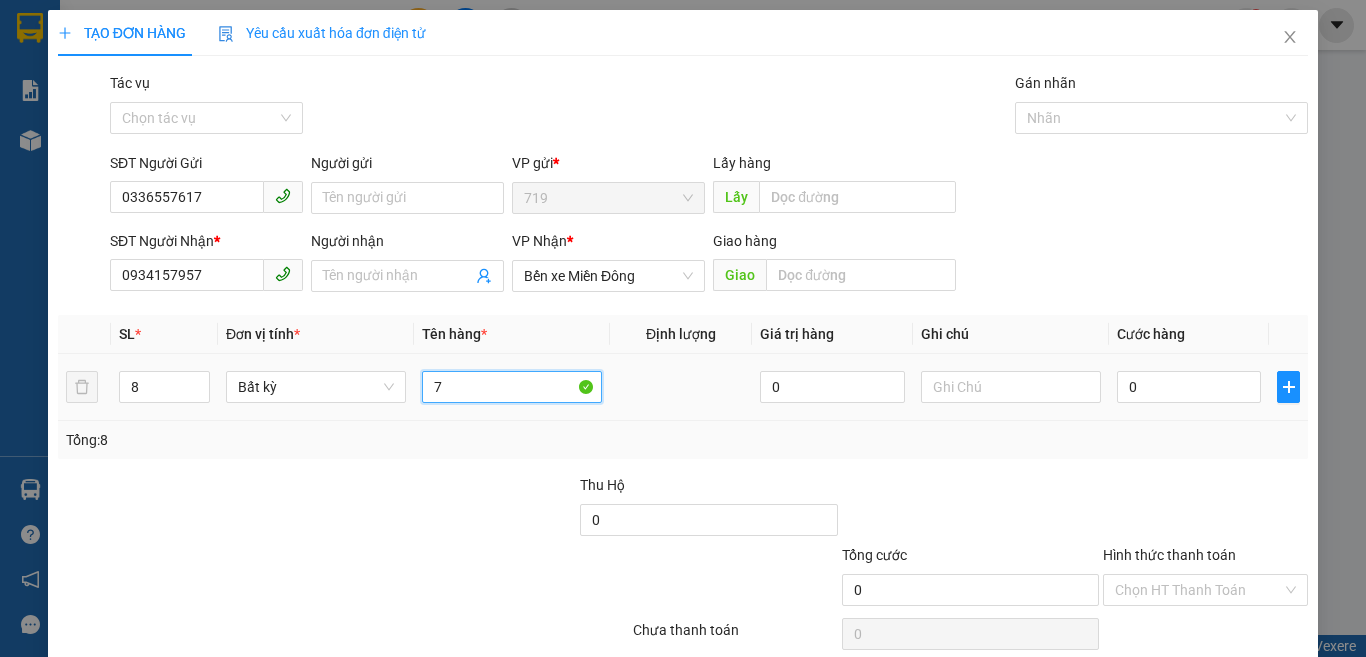 type on "7" 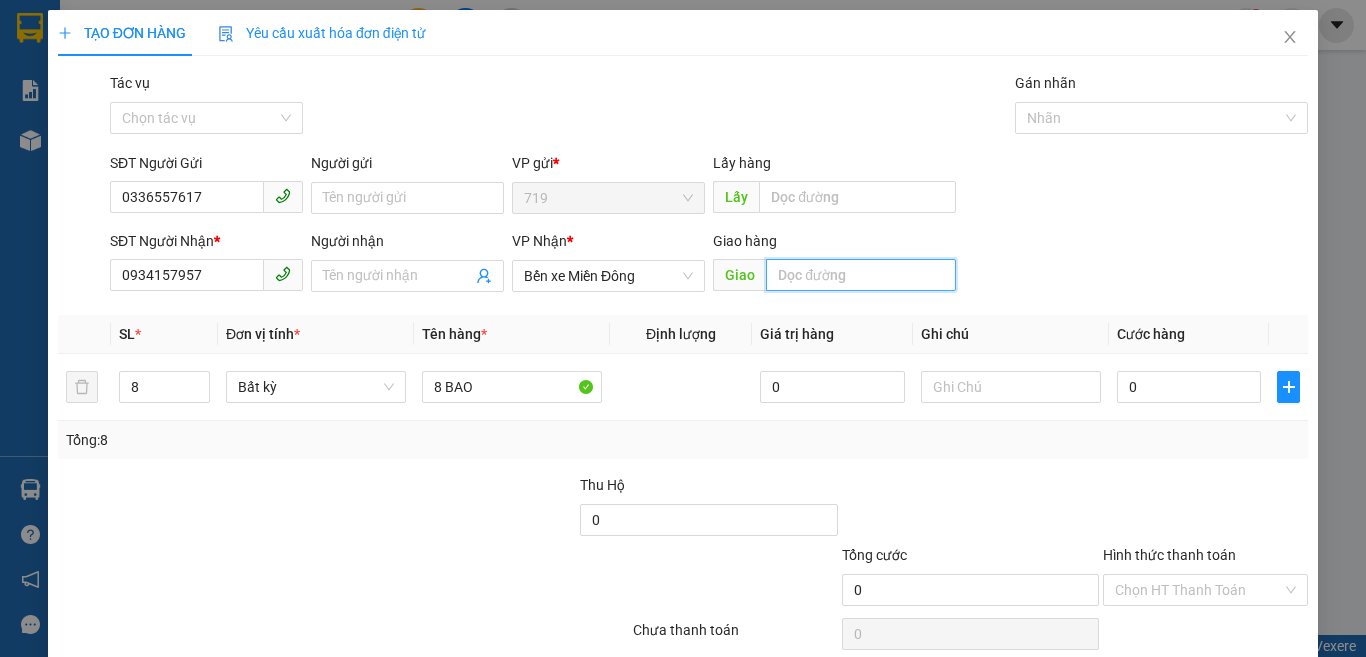 click at bounding box center [861, 275] 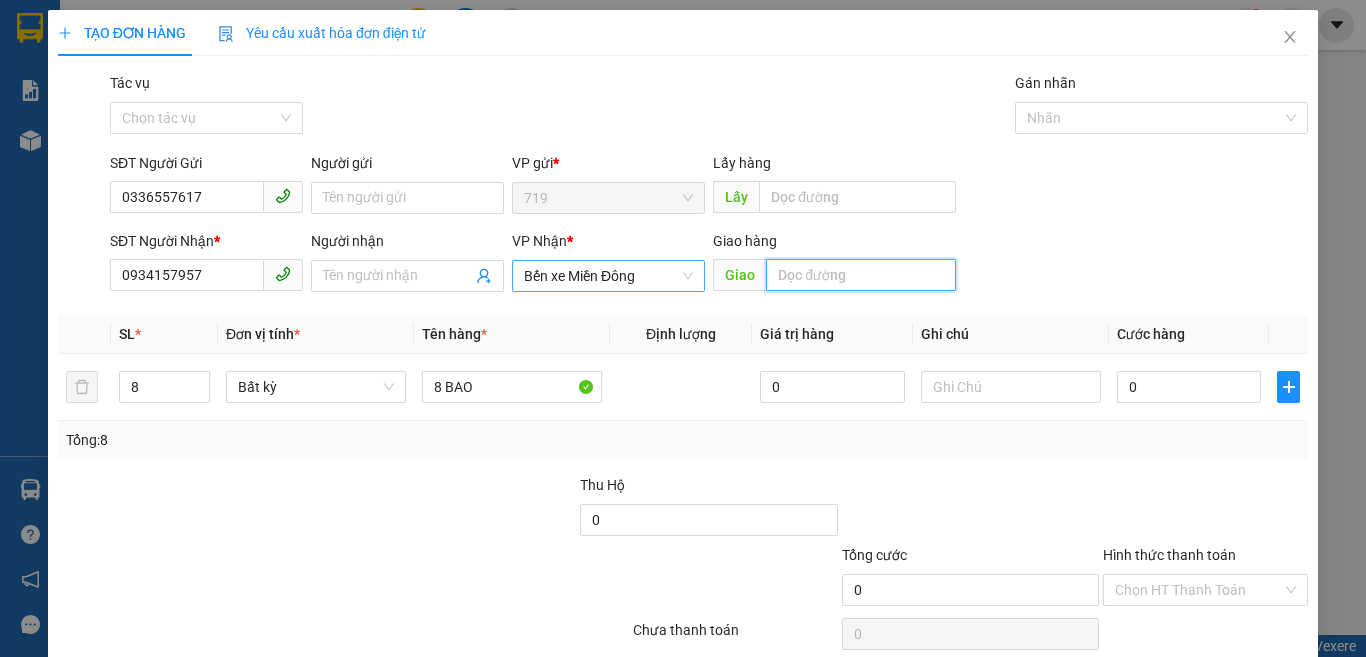 click on "Bến xe Miền Đông" at bounding box center (608, 276) 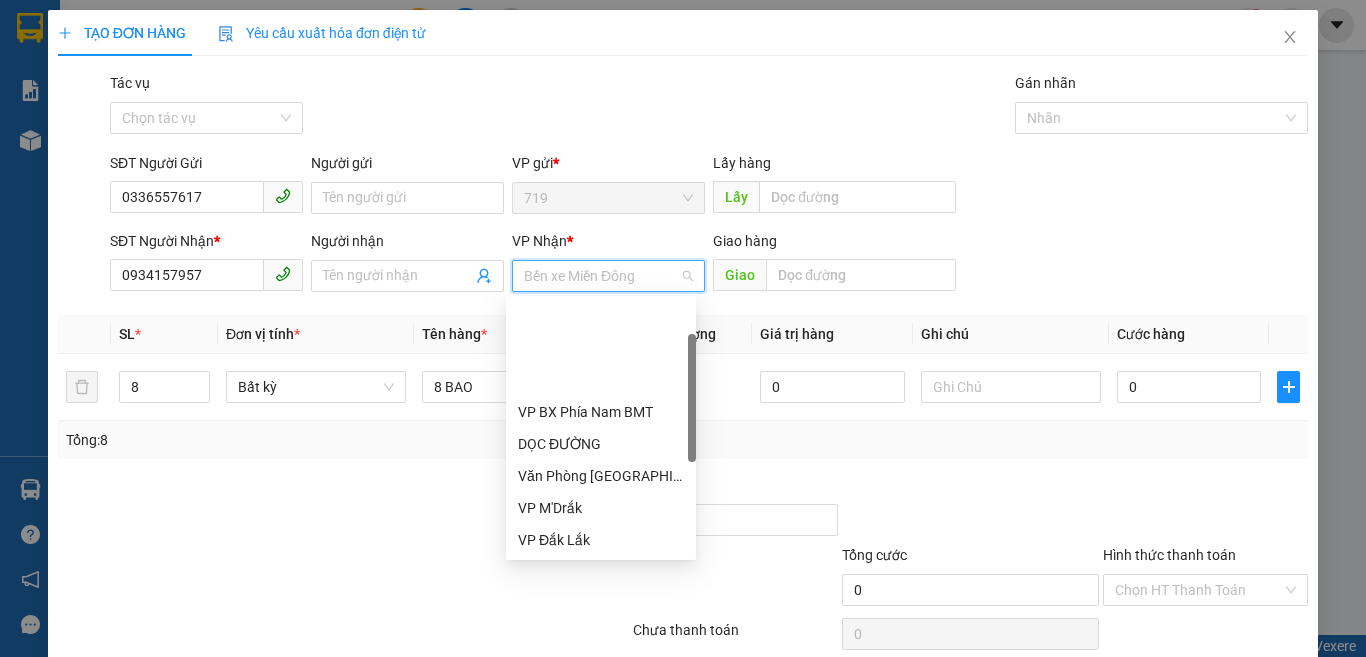 scroll, scrollTop: 100, scrollLeft: 0, axis: vertical 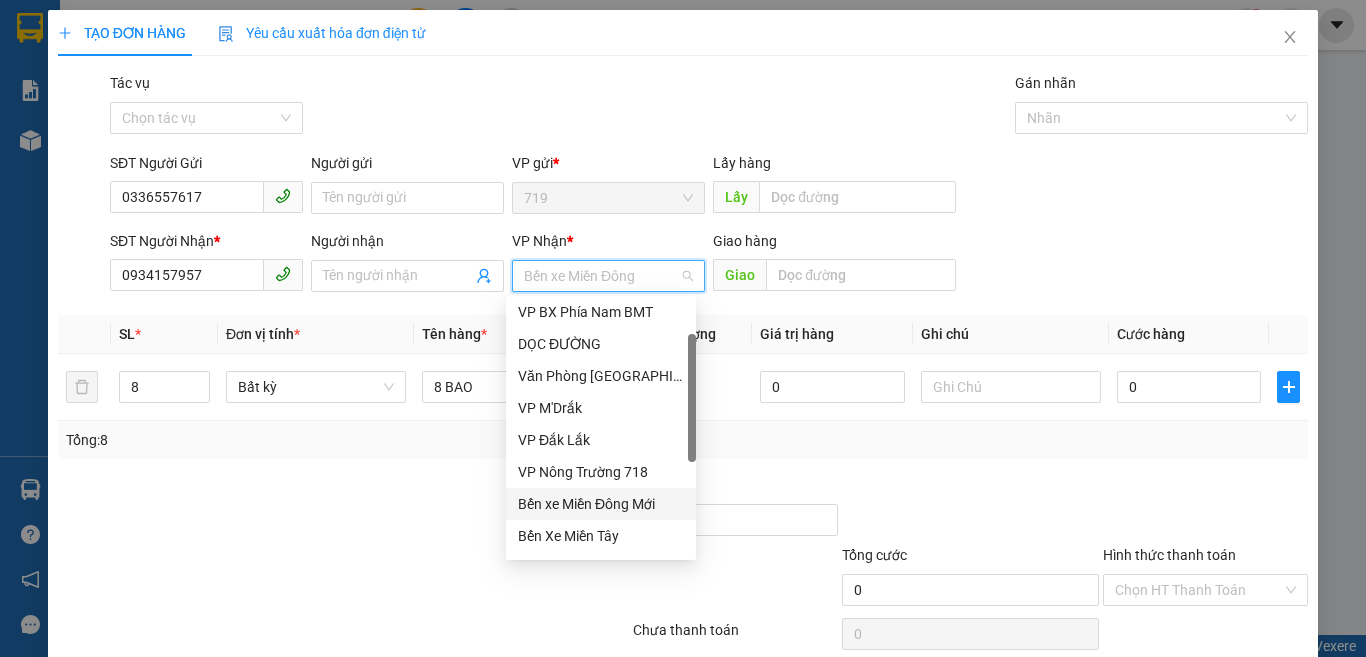 click on "Bến xe Miền Đông Mới" at bounding box center (601, 504) 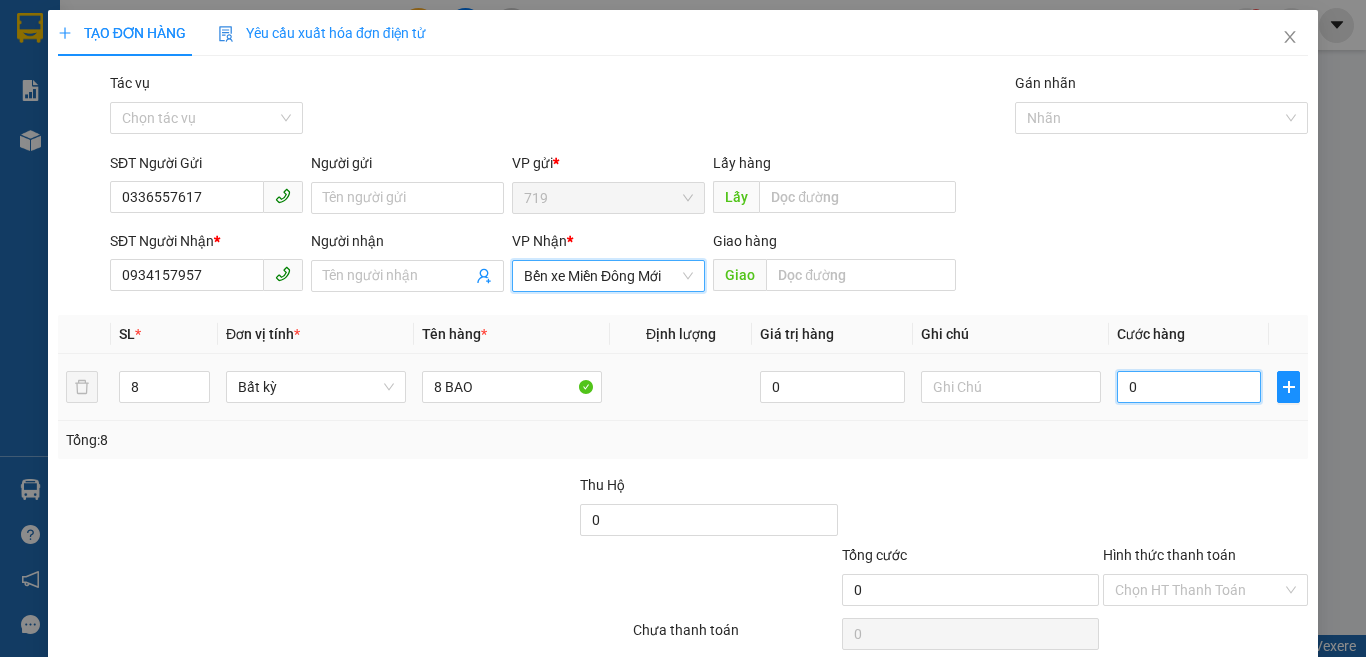 click on "0" at bounding box center (1189, 387) 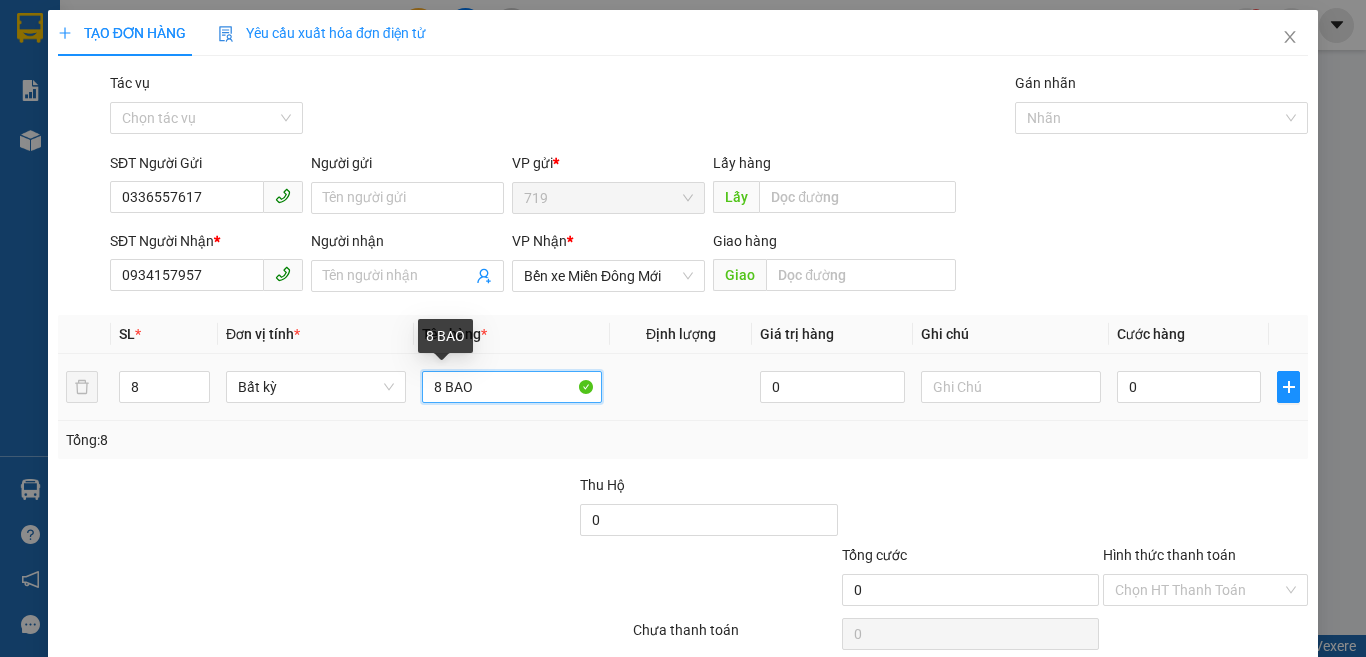 click on "8 BAO" at bounding box center [512, 387] 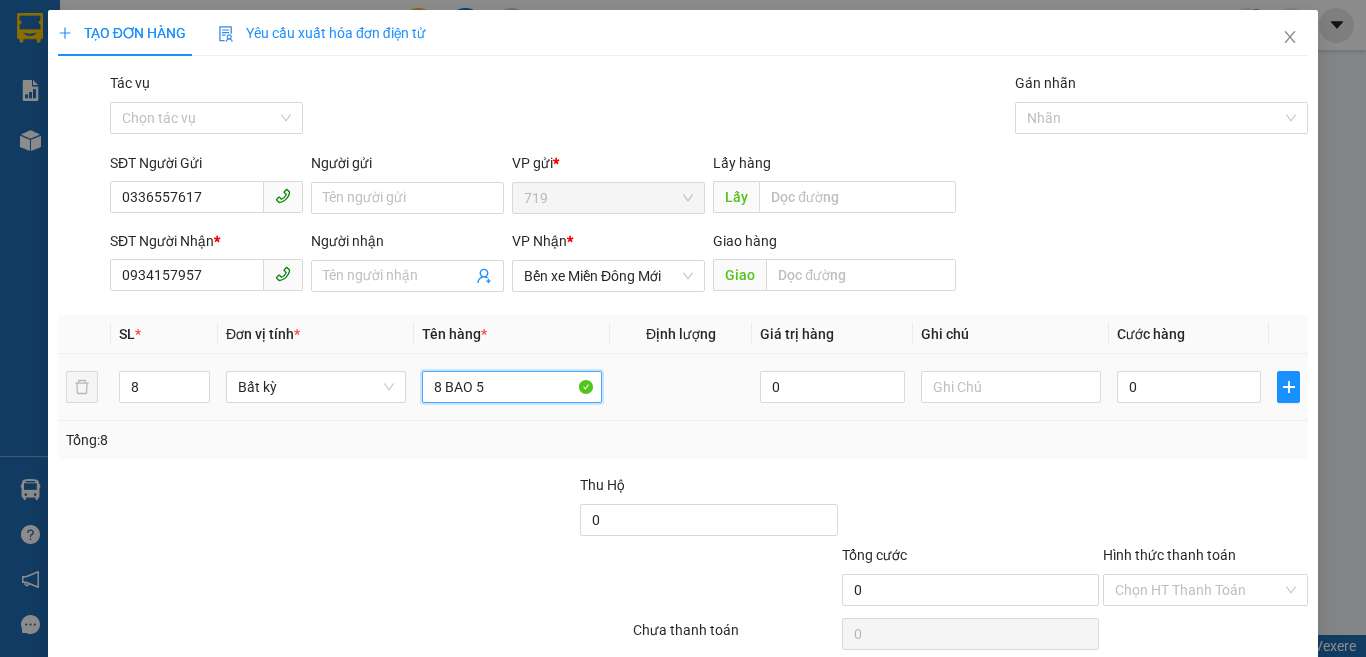 type on "8 BAO" 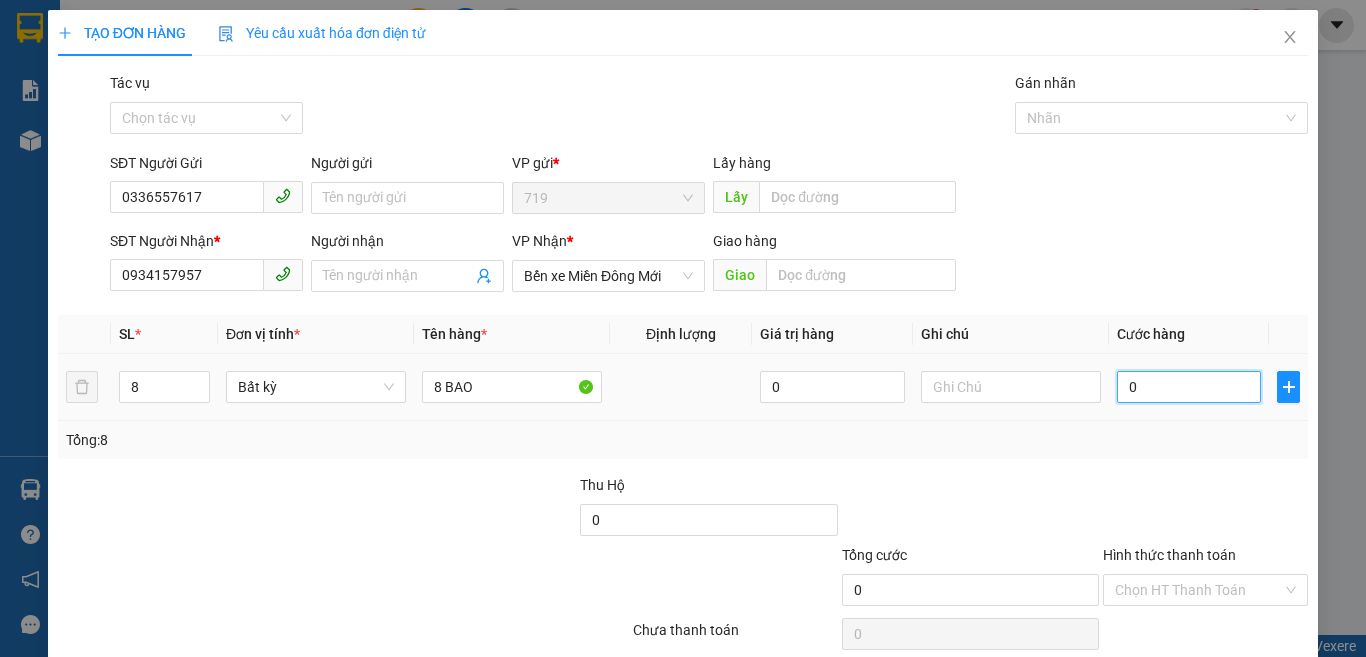 click on "0" at bounding box center [1189, 387] 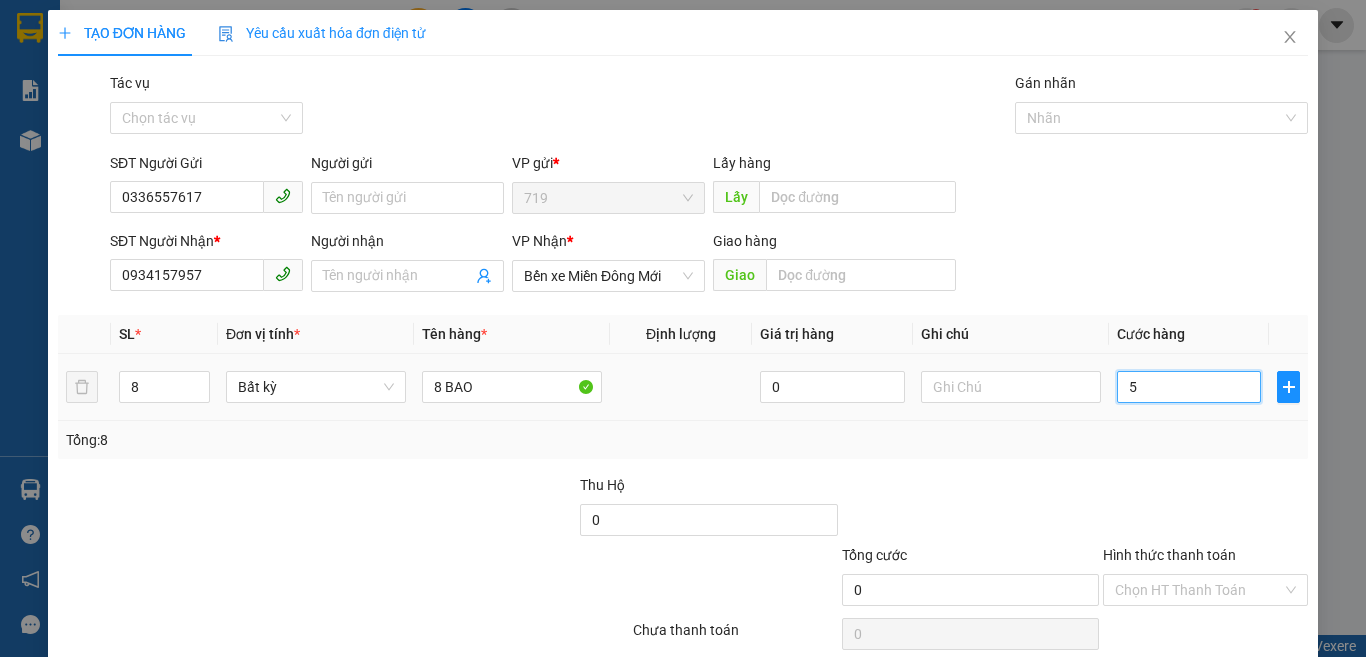 type on "5" 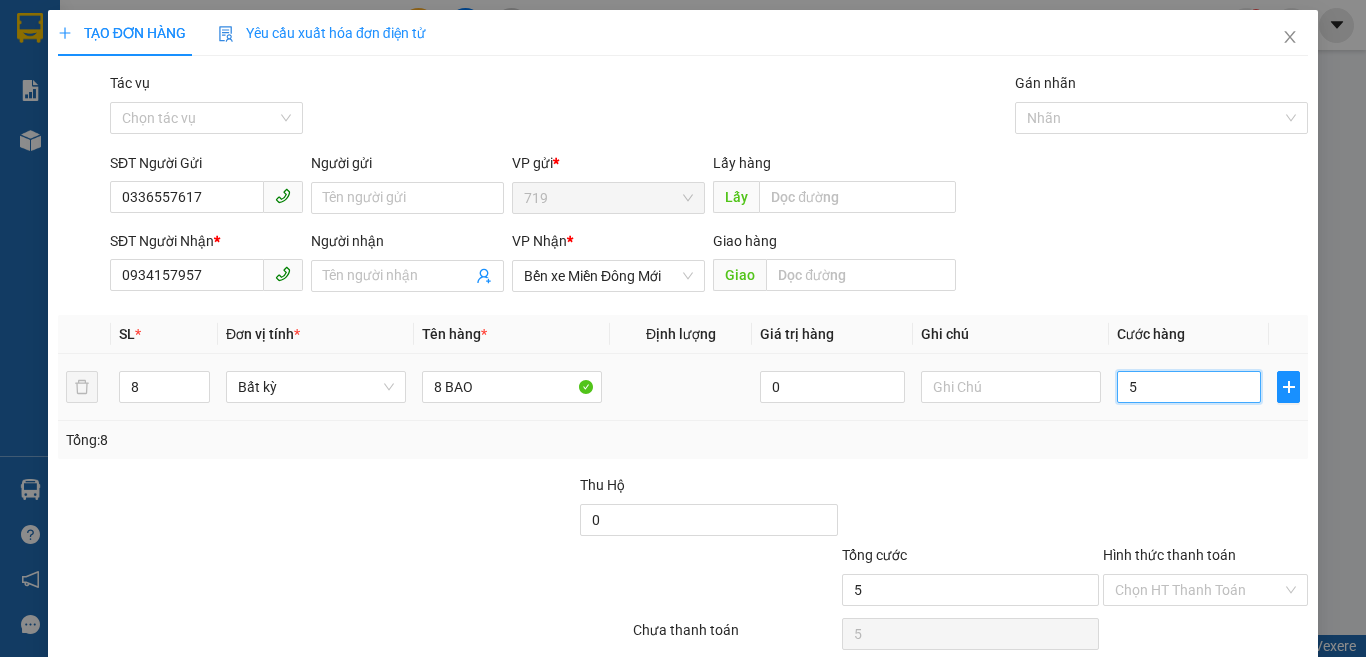 type on "50" 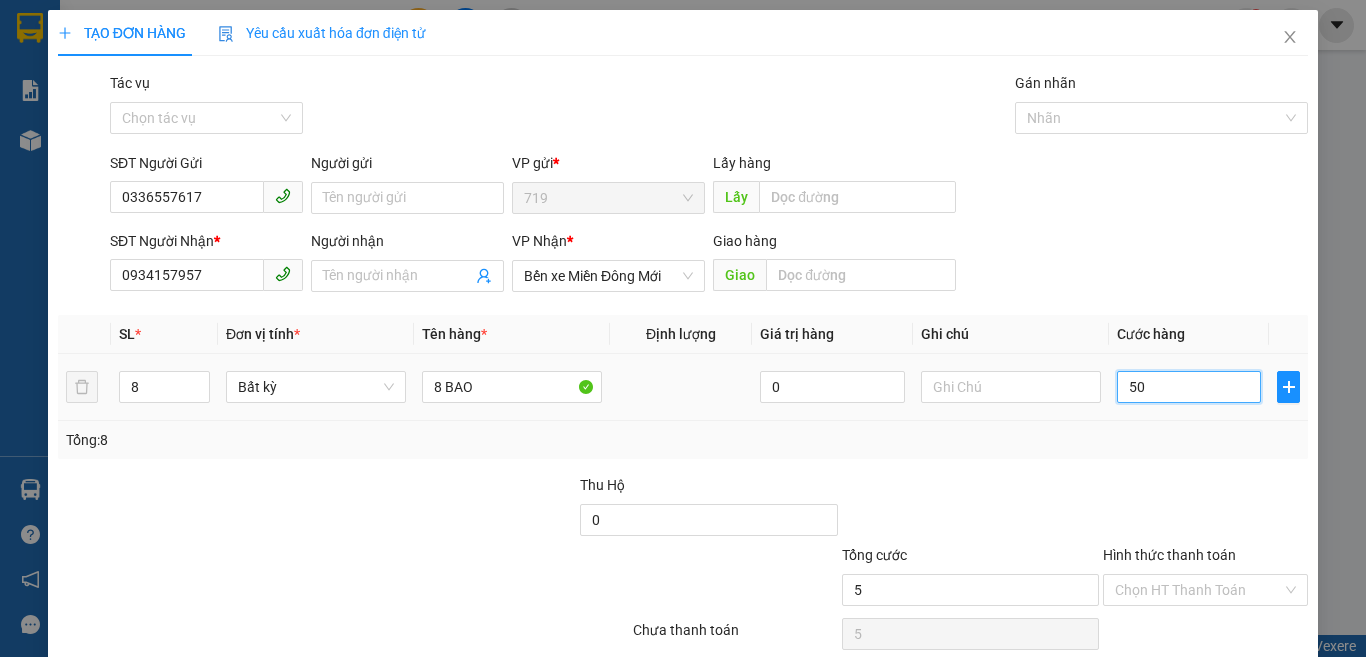 type on "50" 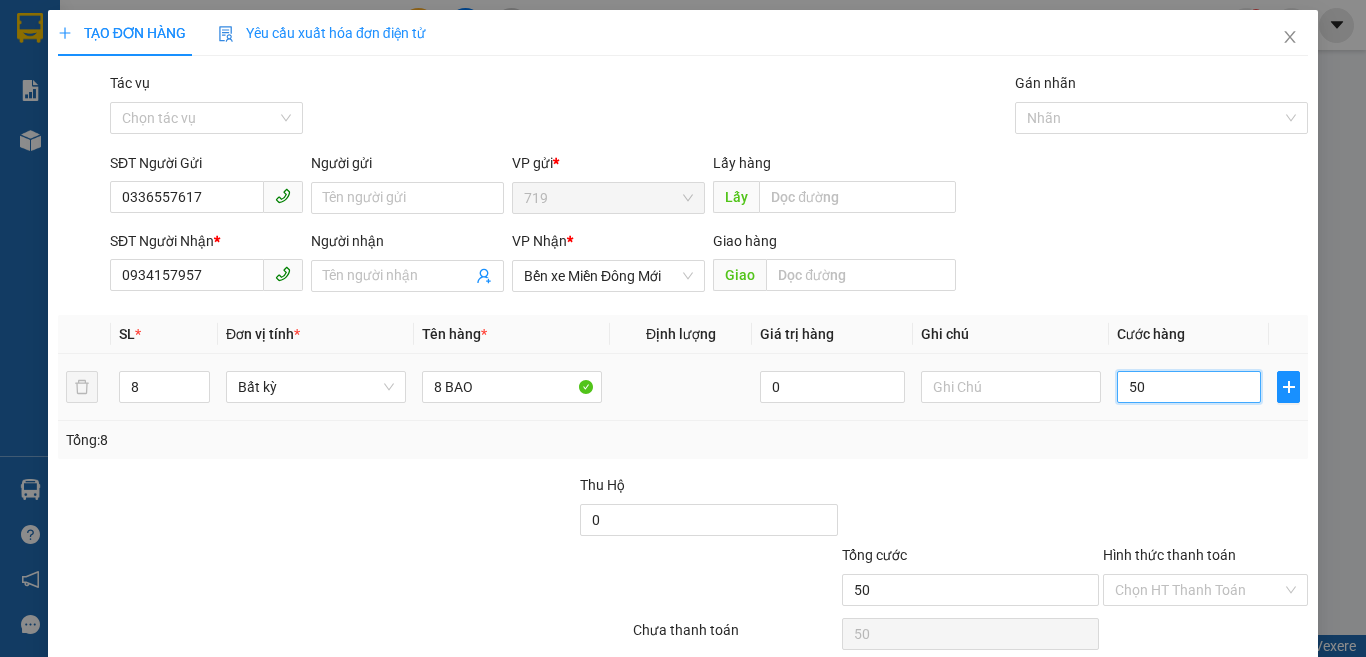 type on "500" 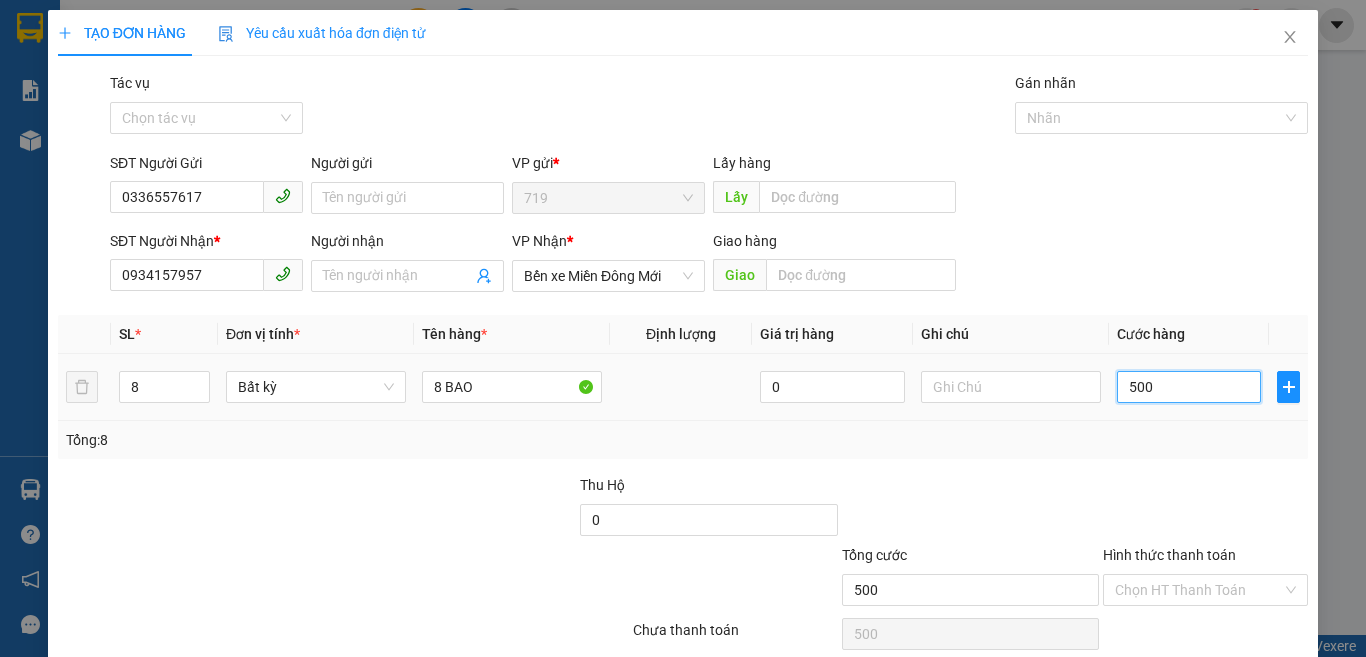 type on "5.000" 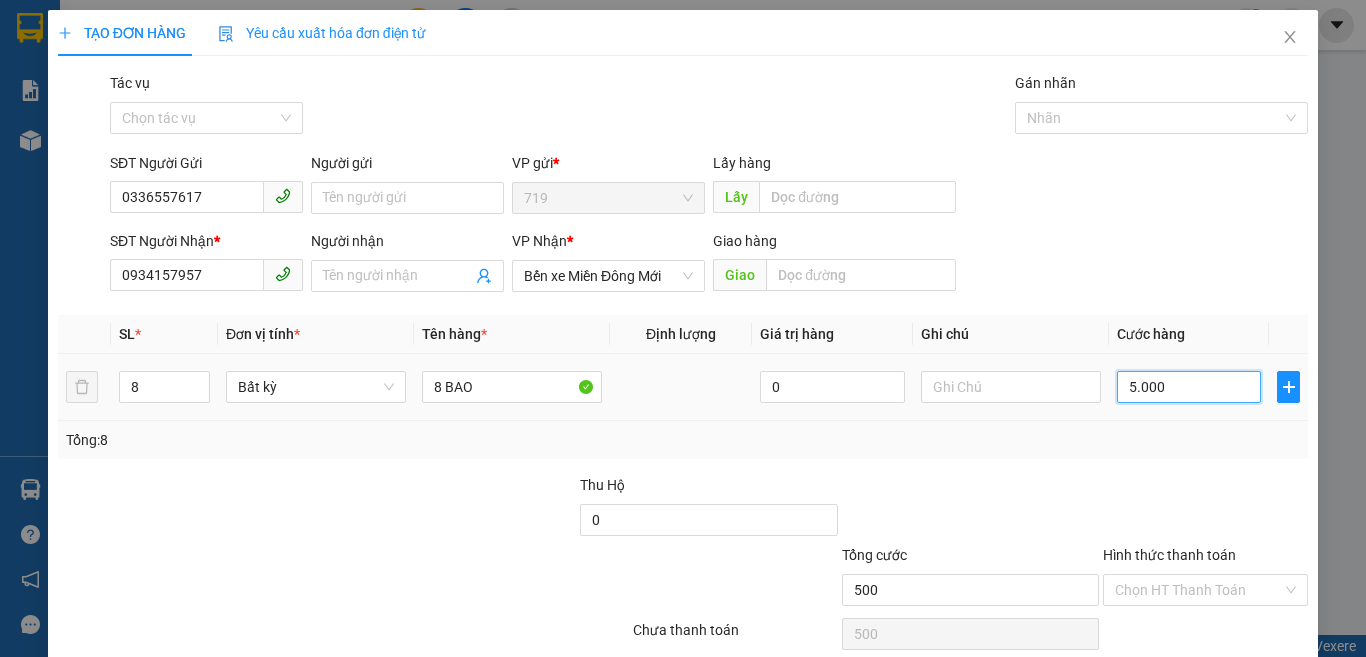 type on "5.000" 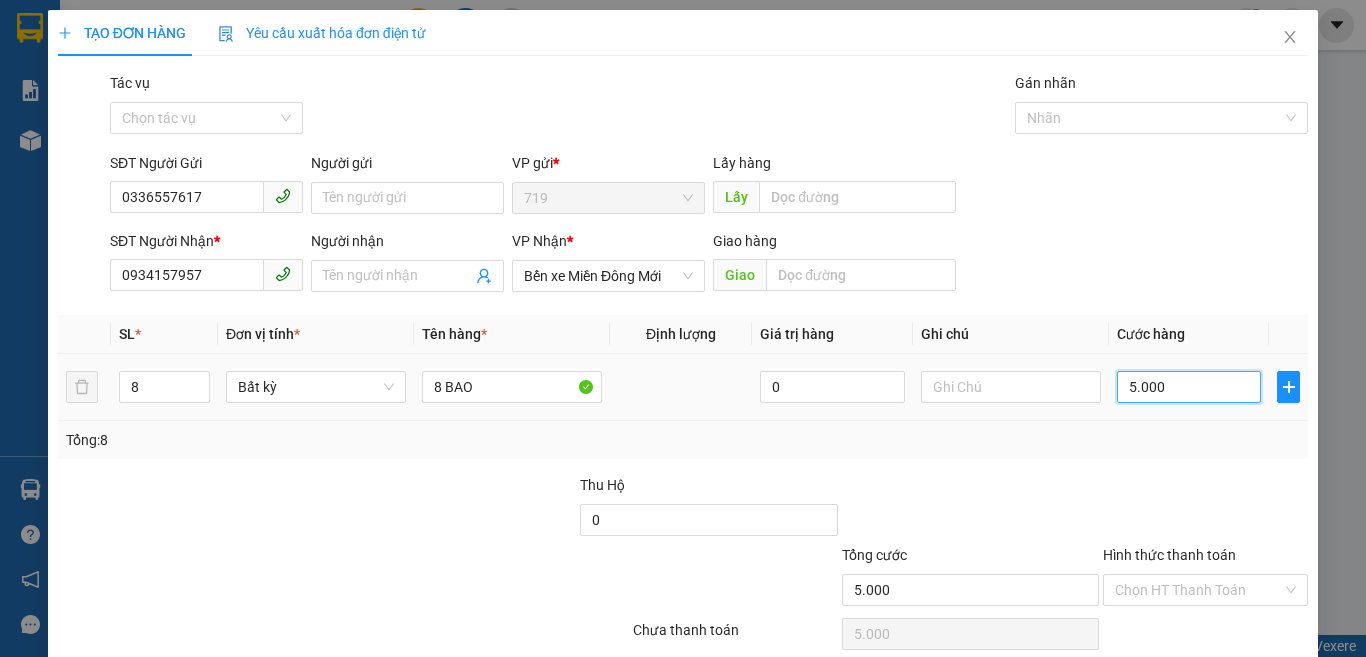type on "50.000" 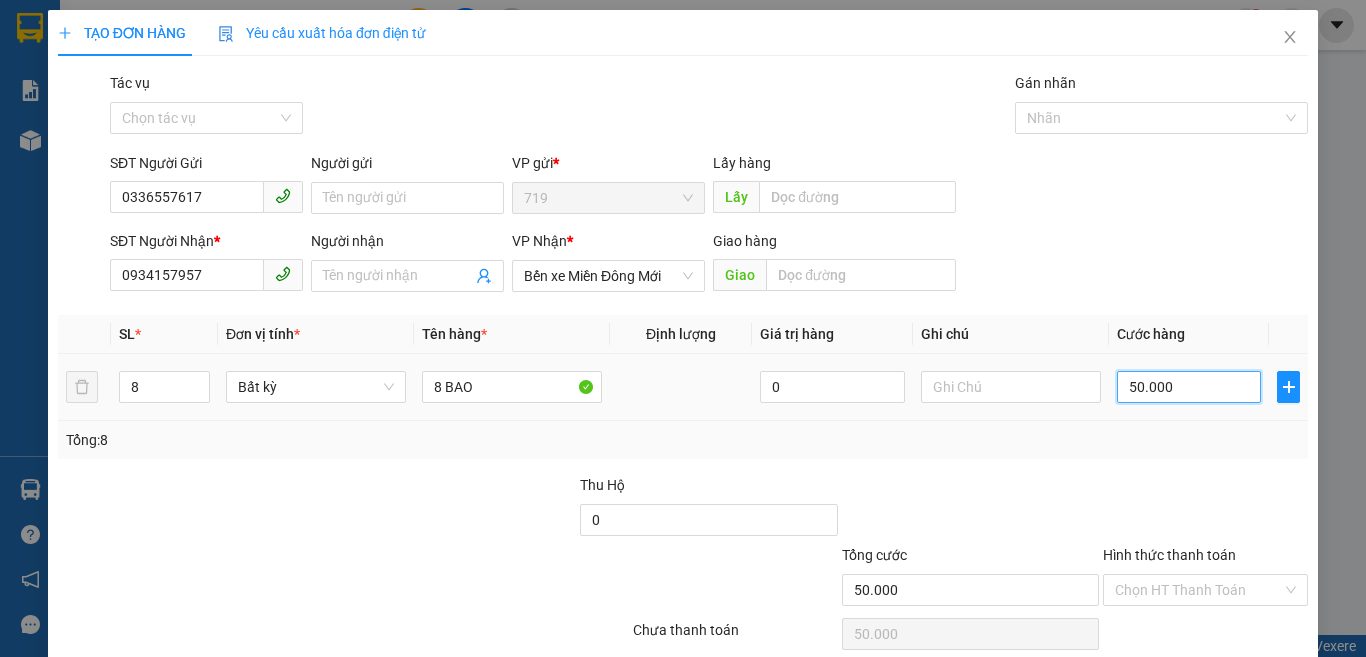 type on "500.000" 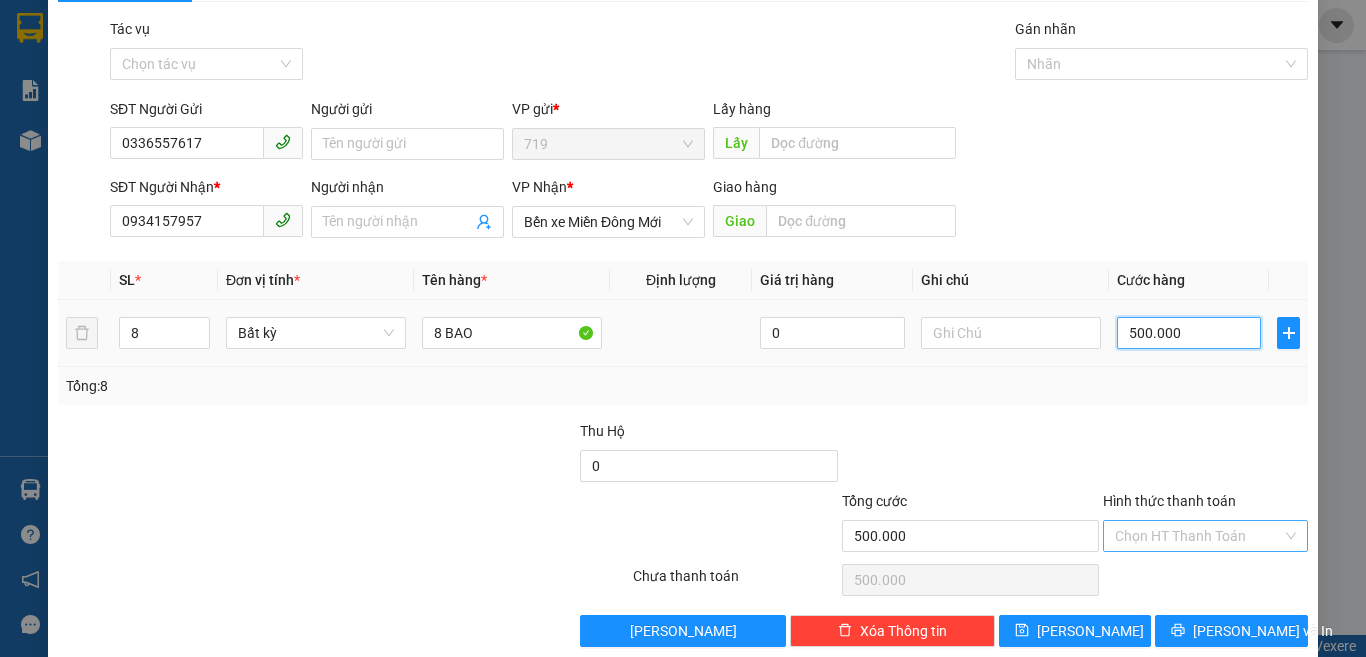 scroll, scrollTop: 83, scrollLeft: 0, axis: vertical 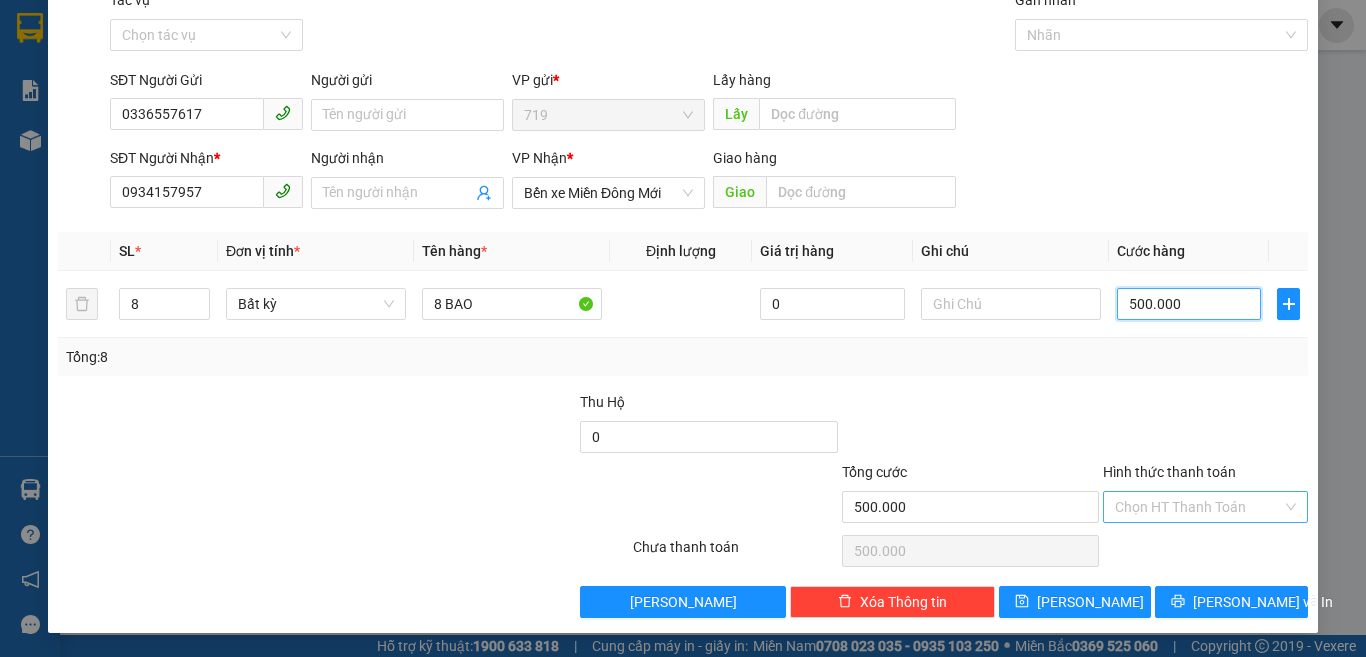 type on "500.000" 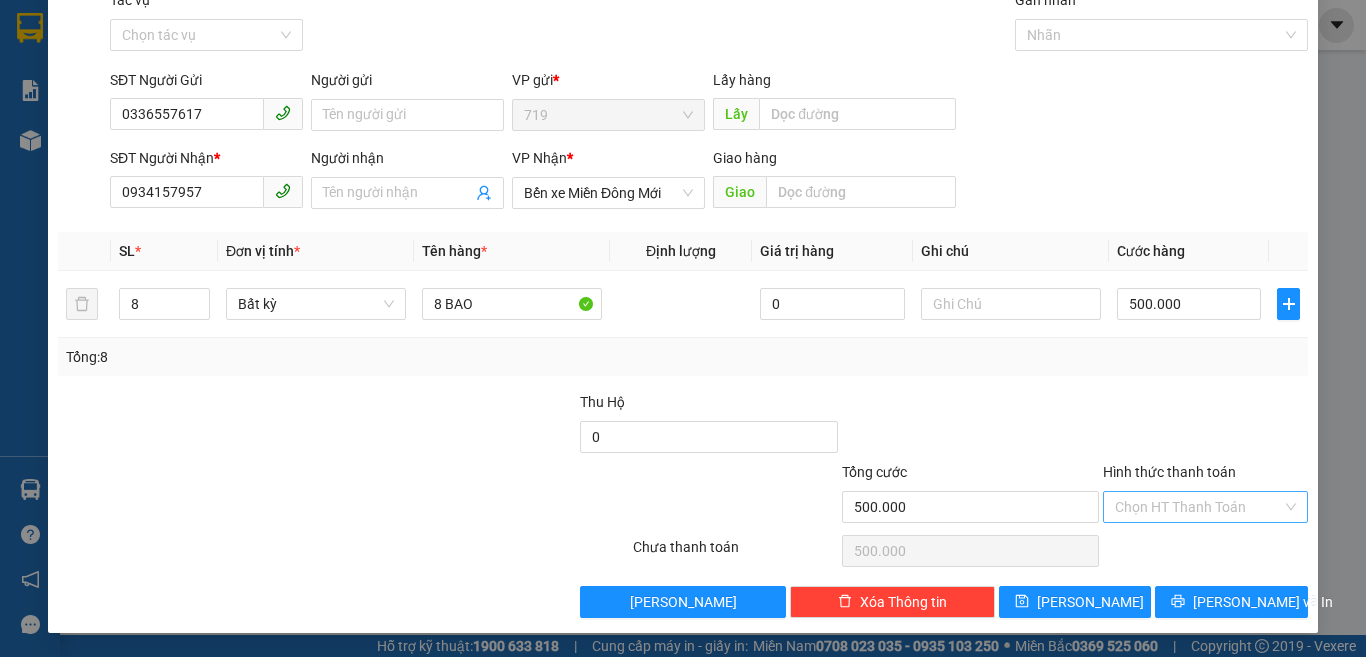 click on "Hình thức thanh toán" at bounding box center [1198, 507] 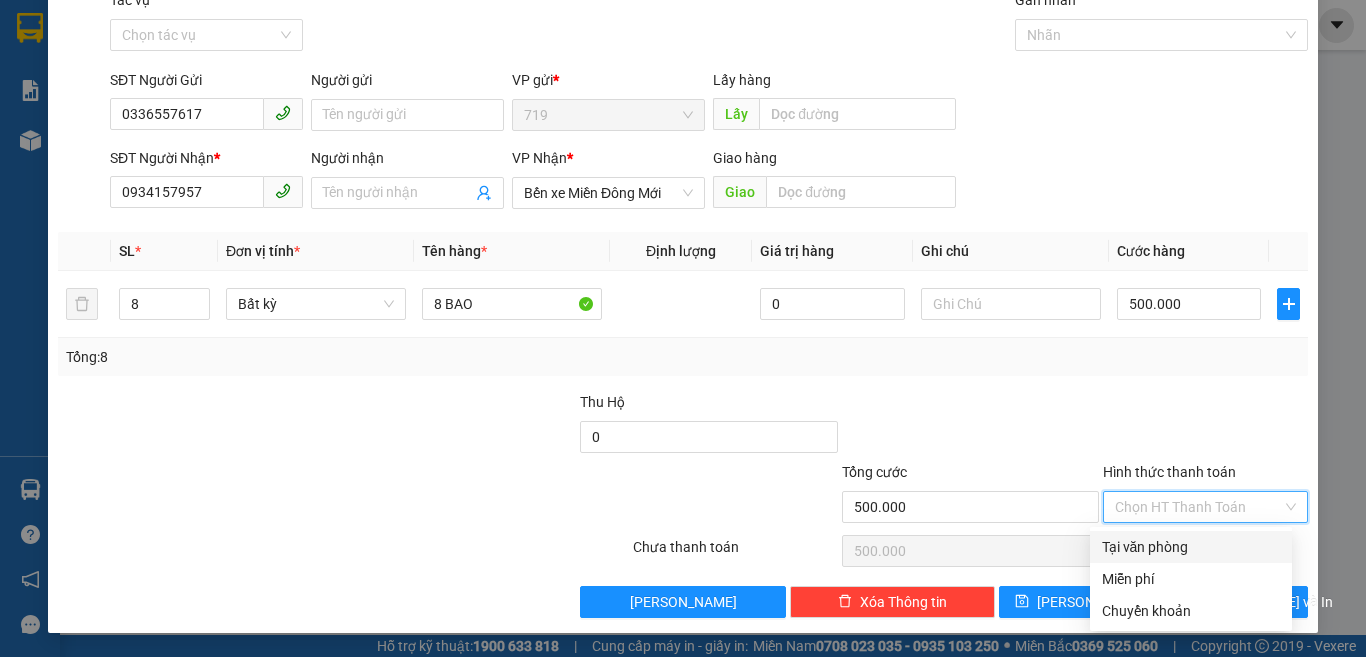 click on "Tại văn phòng" at bounding box center (1191, 547) 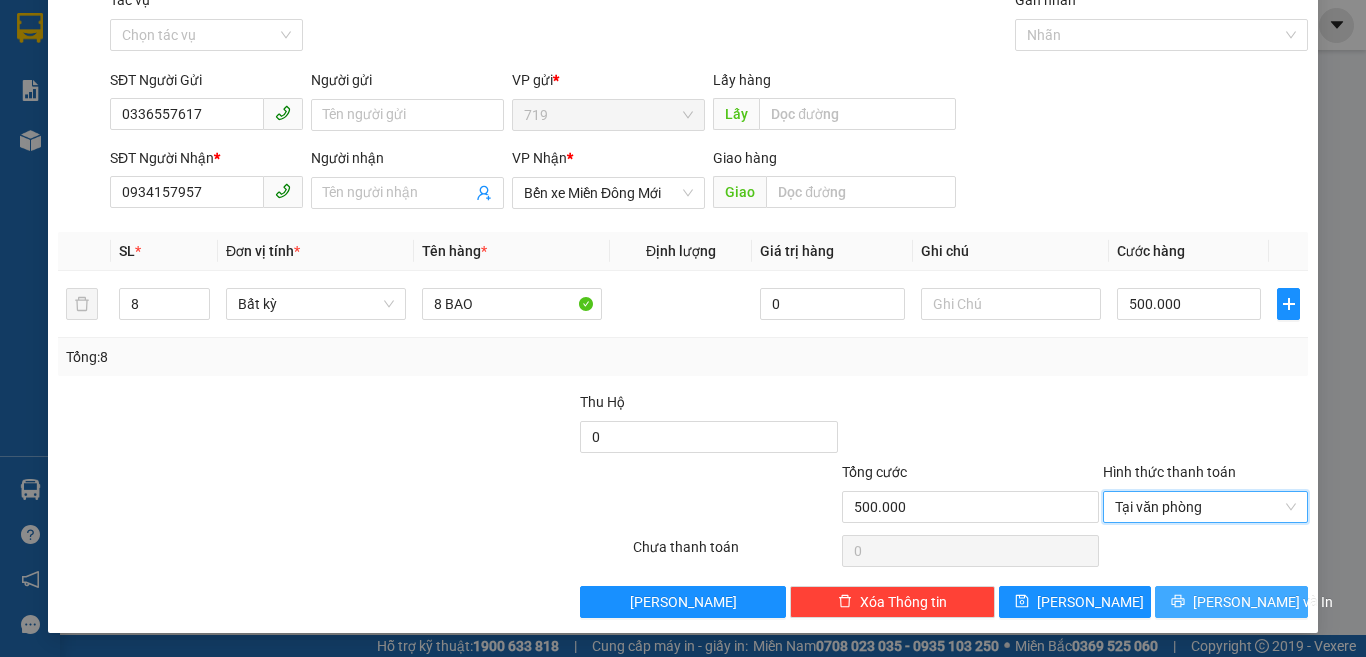 click on "[PERSON_NAME] và In" at bounding box center [1263, 602] 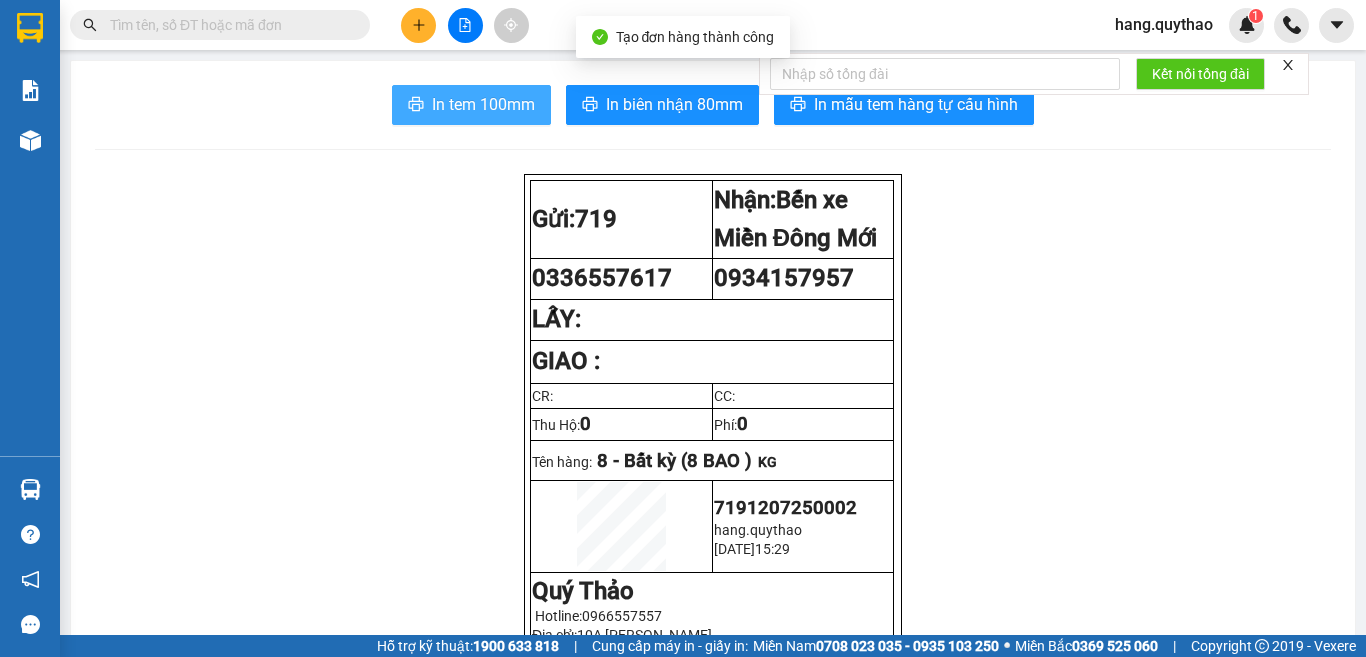 click on "In tem 100mm" at bounding box center [471, 105] 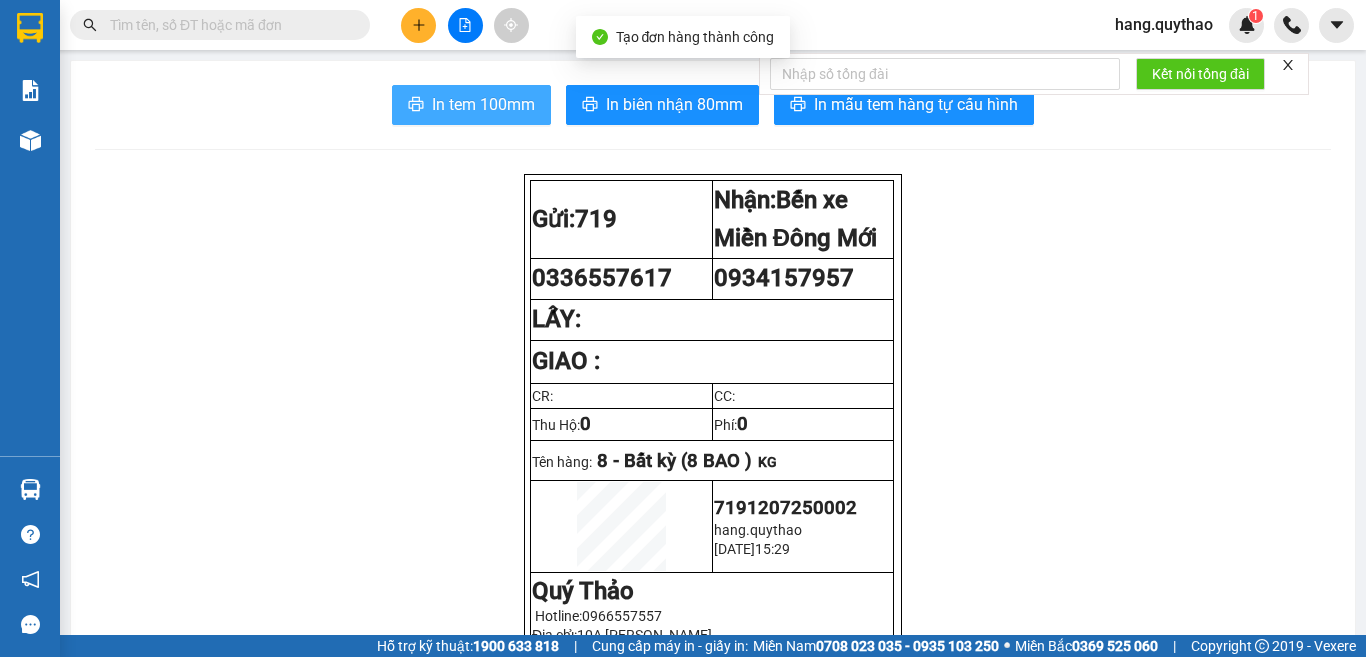 scroll, scrollTop: 0, scrollLeft: 0, axis: both 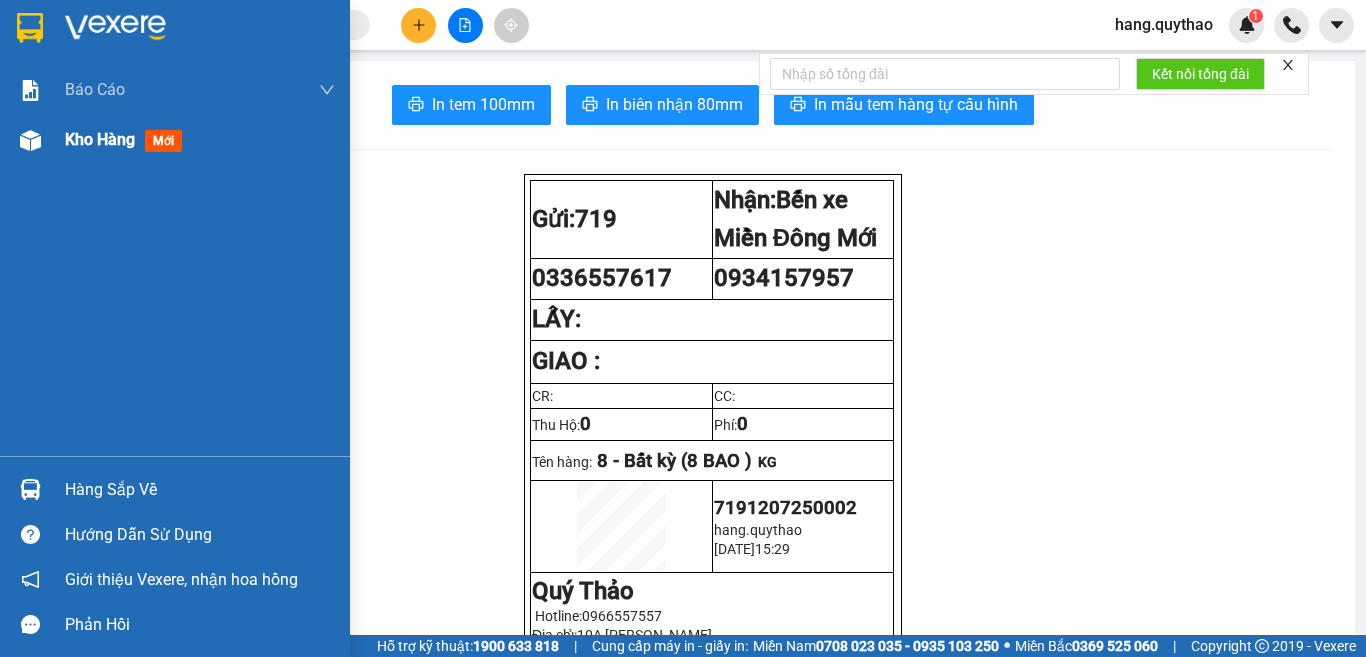 click on "Kho hàng" at bounding box center [100, 139] 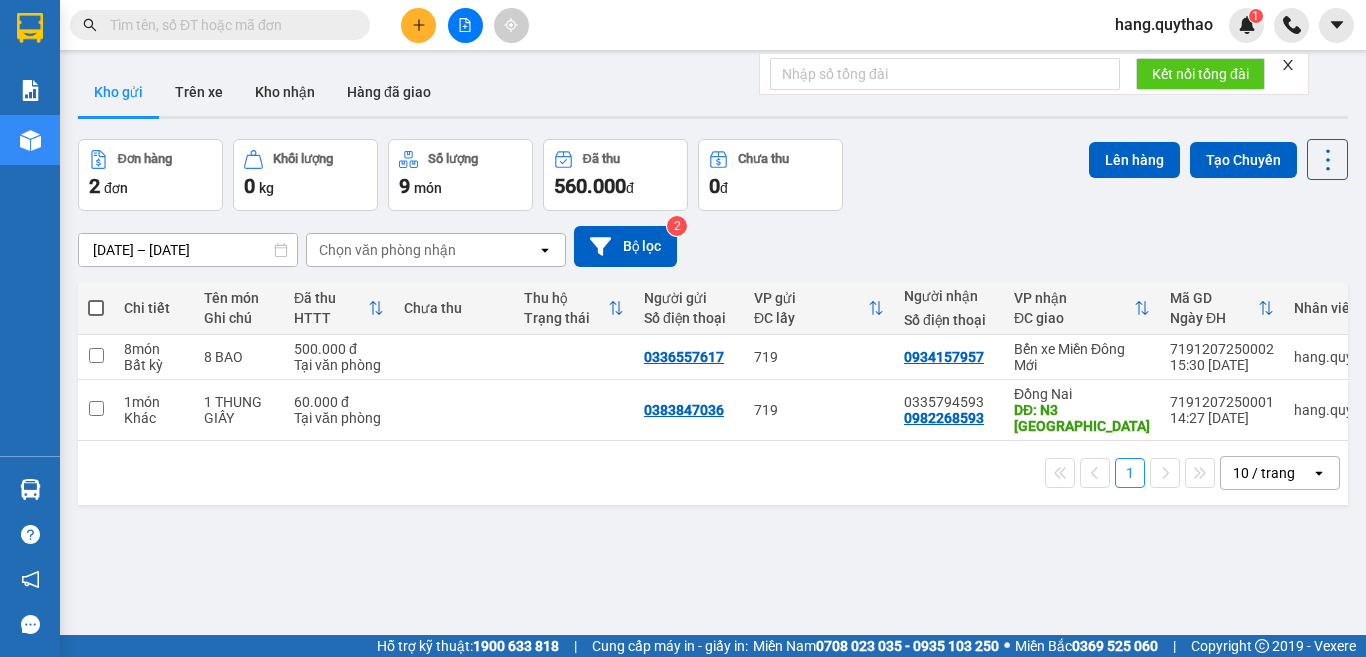 click on "Kết quả tìm kiếm ( 0 )  Bộ lọc  No Data hang.quythao 1     Báo cáo Báo cáo dòng tiền (nhân viên) Doanh số tạo đơn theo VP gửi (nhân viên)     Kho hàng mới Hàng sắp về Hướng dẫn sử dụng Giới thiệu Vexere, nhận hoa hồng Phản hồi Phần mềm hỗ trợ bạn tốt chứ? ver  1.8.137 Kho gửi Trên xe Kho nhận Hàng đã giao Đơn hàng 2 đơn Khối lượng 0 kg Số lượng 9 món Đã thu 560.000  đ Chưa thu 0  đ Lên hàng Tạo Chuyến [DATE] – [DATE] Press the down arrow key to interact with the calendar and select a date. Press the escape button to close the calendar. Selected date range is from [DATE] to [DATE]. Chọn văn phòng nhận open Bộ lọc 2 Chi tiết Tên món Ghi chú Đã thu HTTT Chưa thu Thu hộ Trạng thái Người gửi Số điện thoại VP gửi ĐC lấy Người nhận Số điện thoại VP nhận ĐC giao Mã GD Ngày ĐH Nhân viên 8  món Bất kỳ 8 BAO  500.000 đ 0336557617 1" at bounding box center [683, 328] 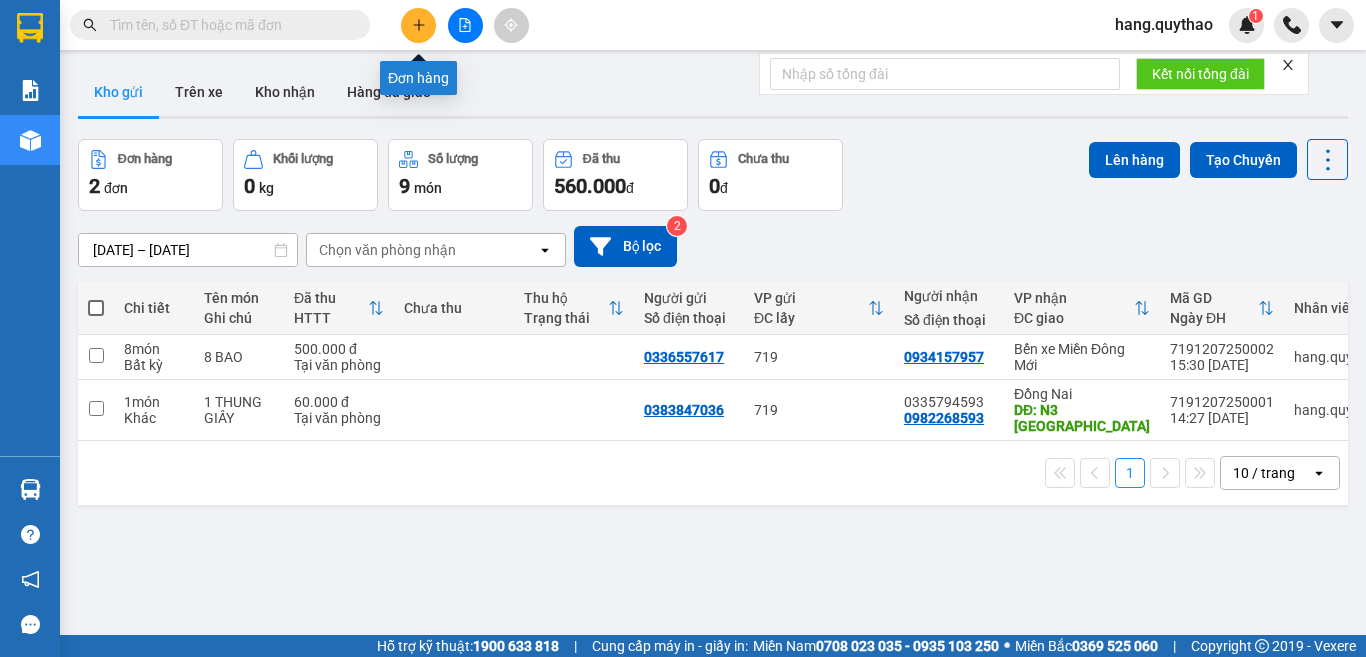 click at bounding box center [418, 25] 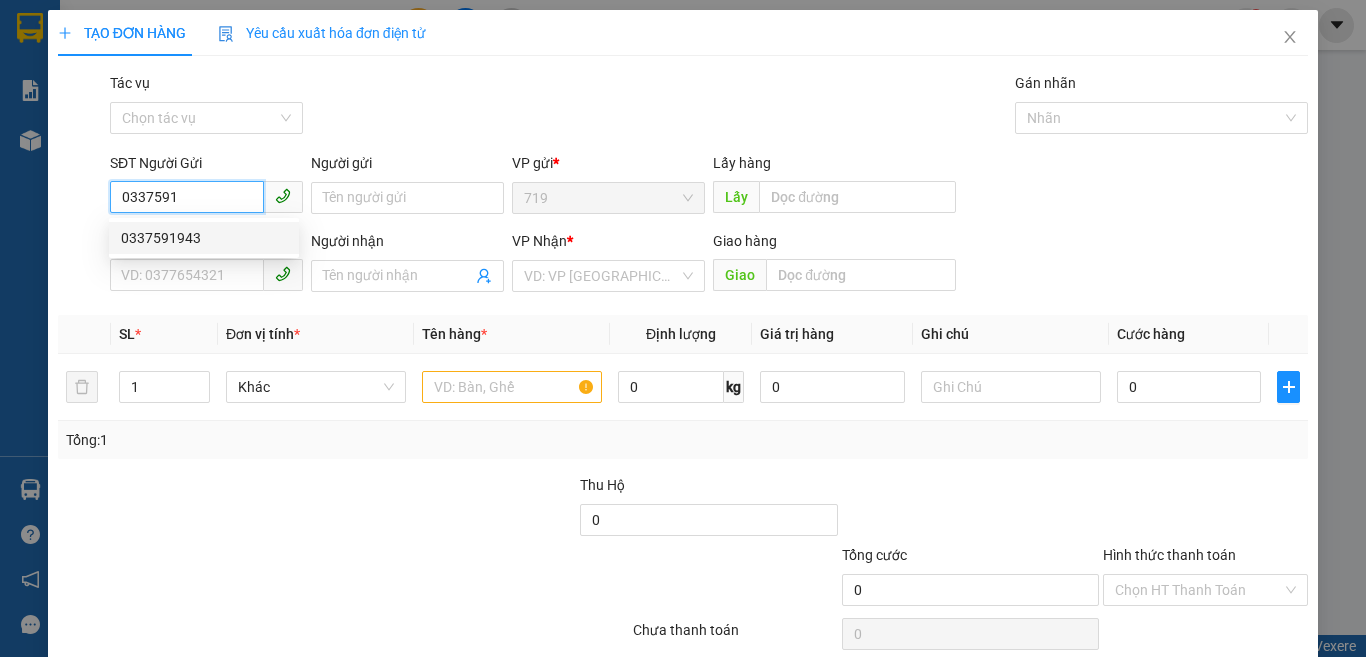 click on "0337591943" at bounding box center [204, 238] 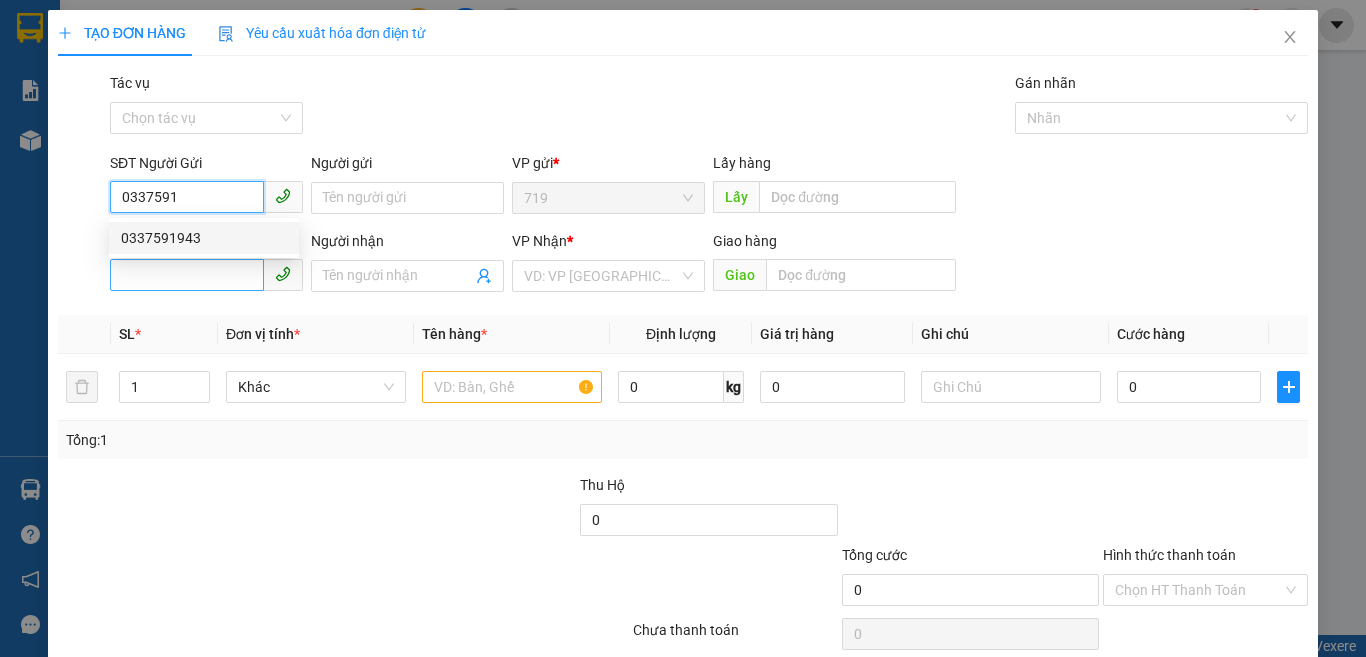 type on "0337591943" 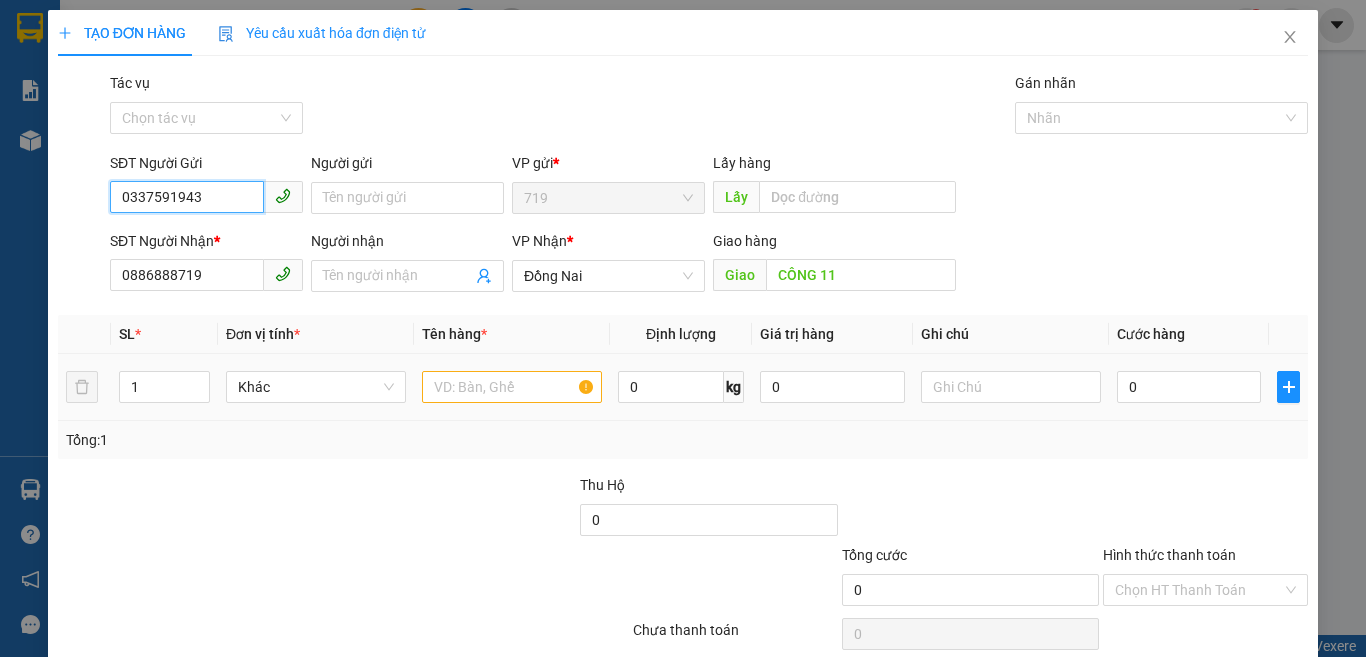 type on "0337591943" 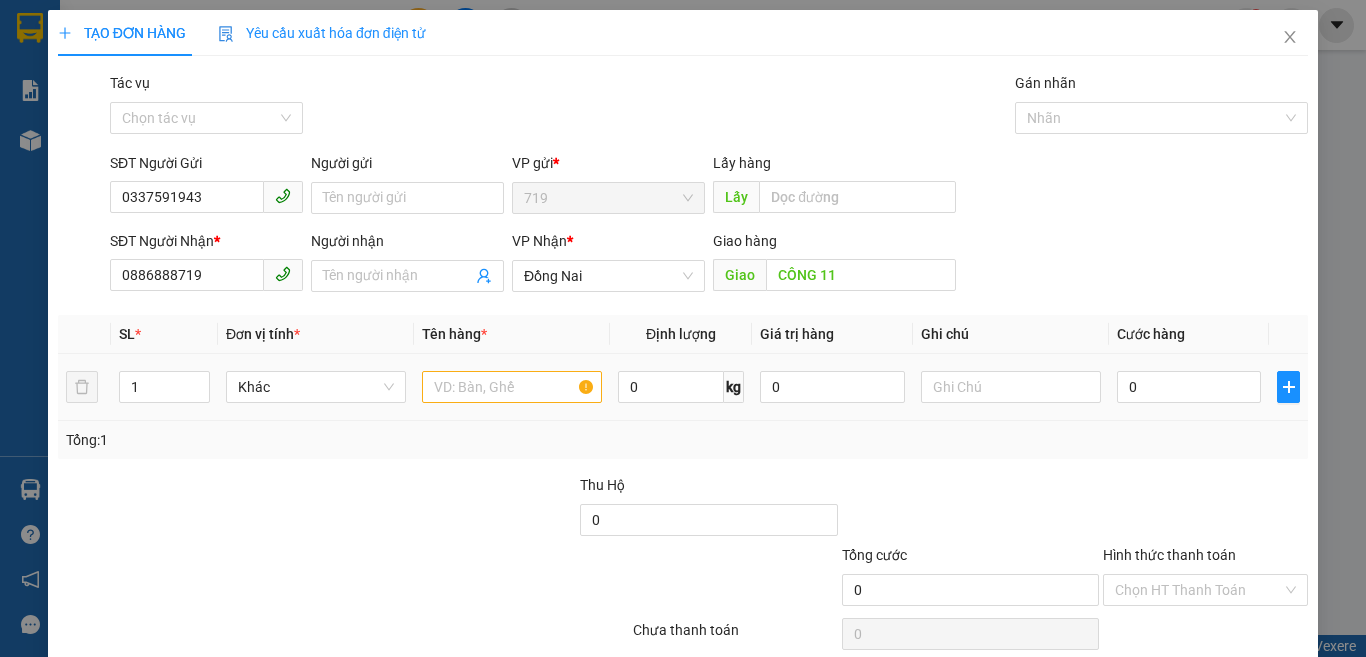 click at bounding box center (512, 387) 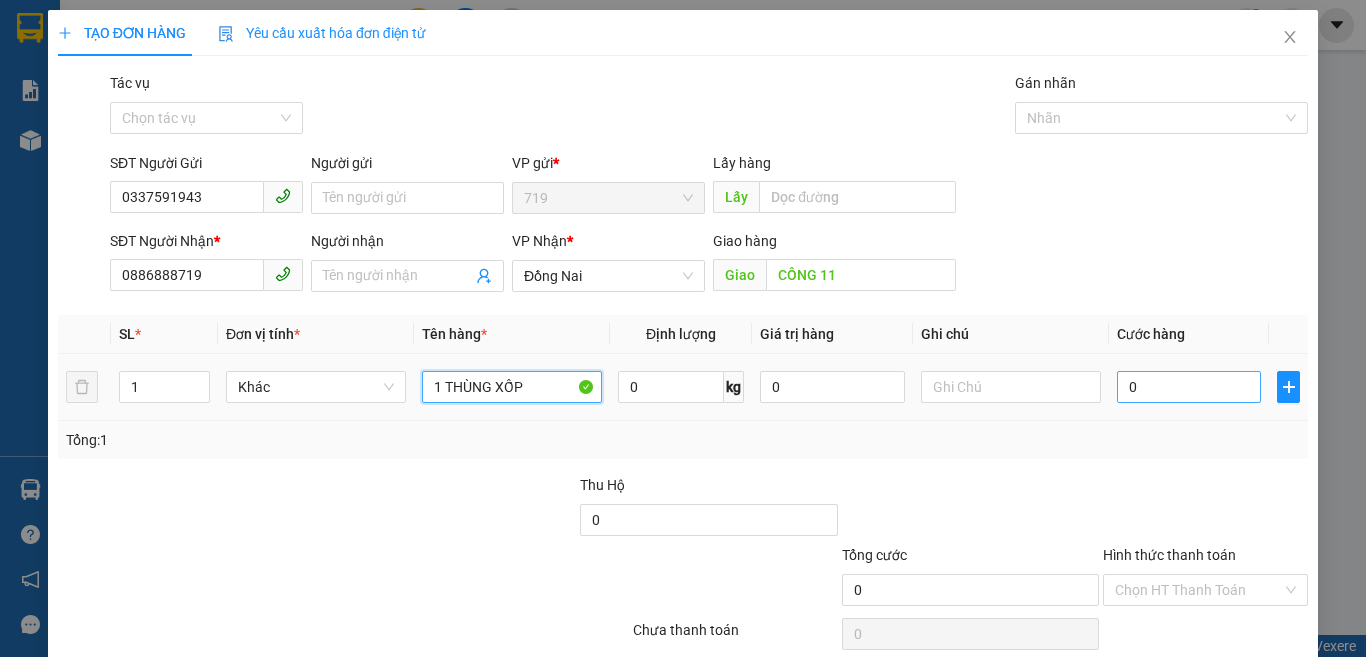 type on "1 THÙNG XỐP" 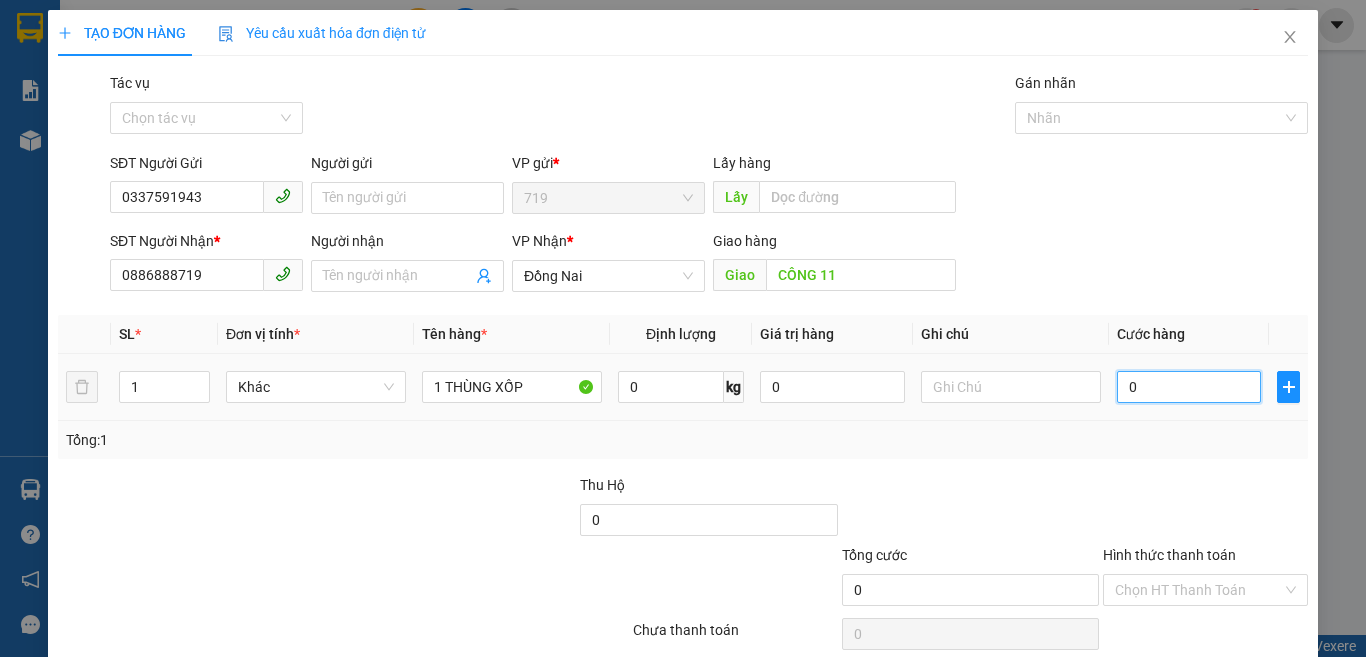 click on "0" at bounding box center [1189, 387] 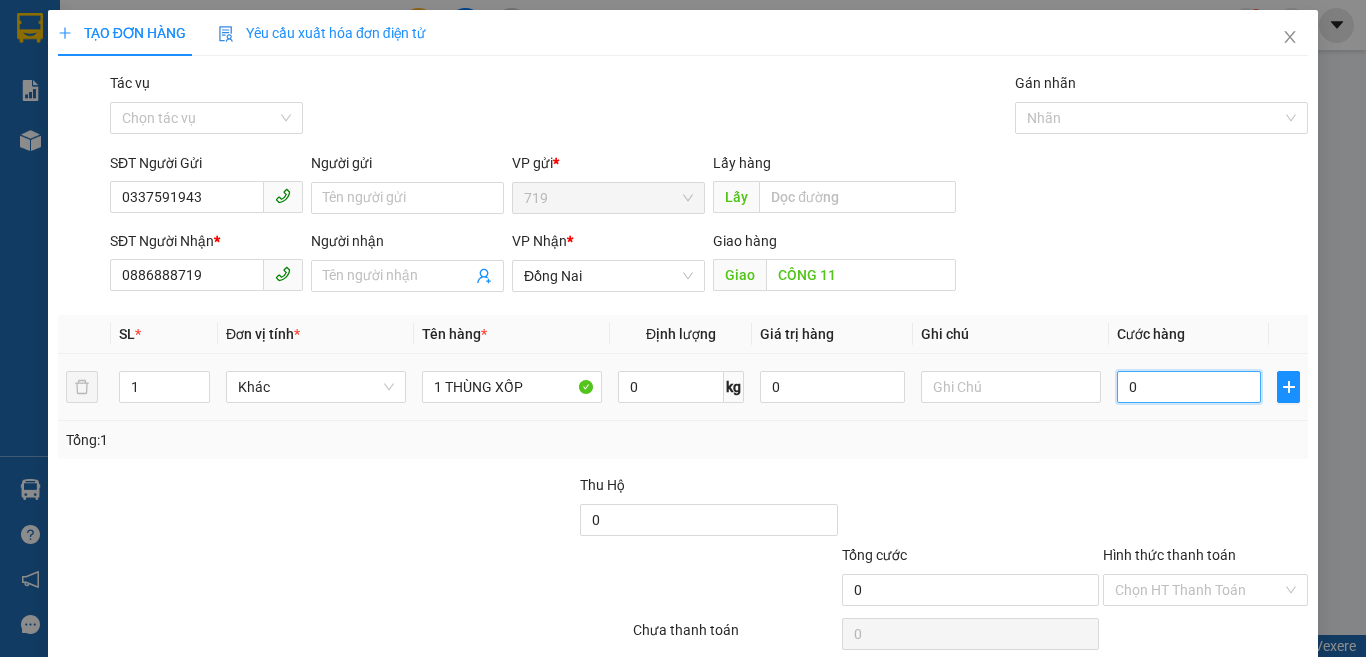 type on "4" 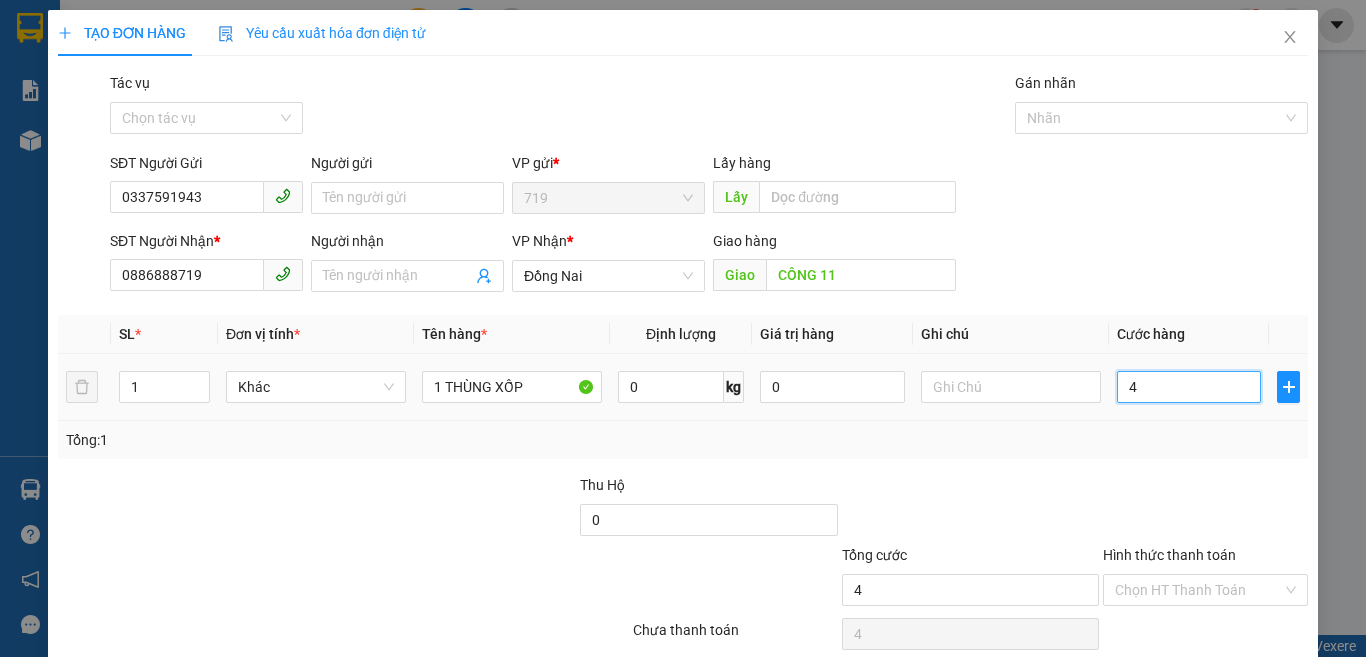 type on "40" 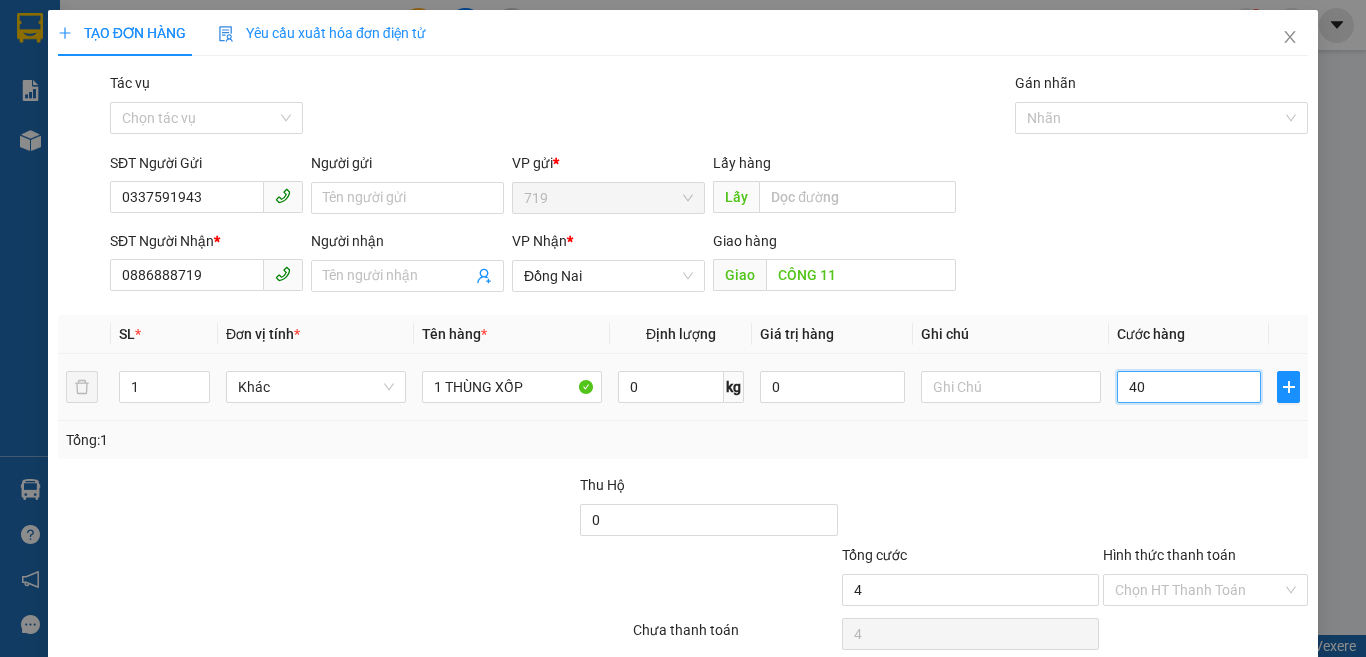 type on "40" 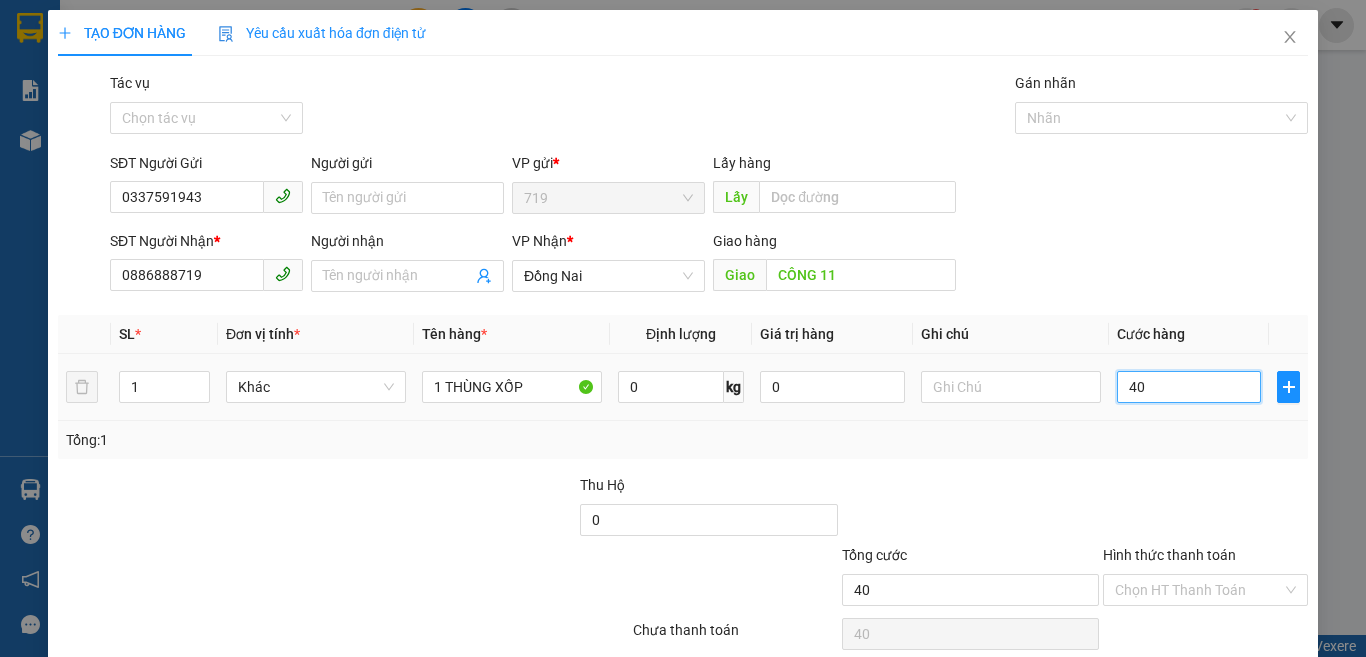 type on "400" 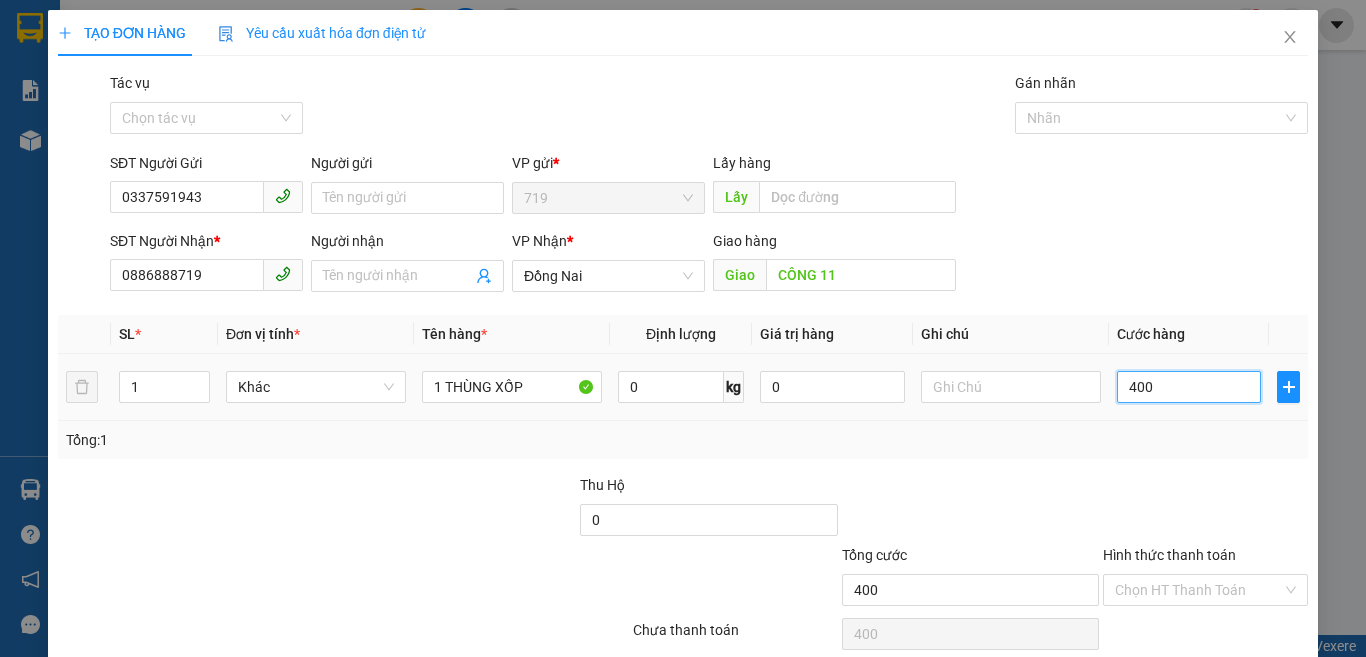 type on "4.000" 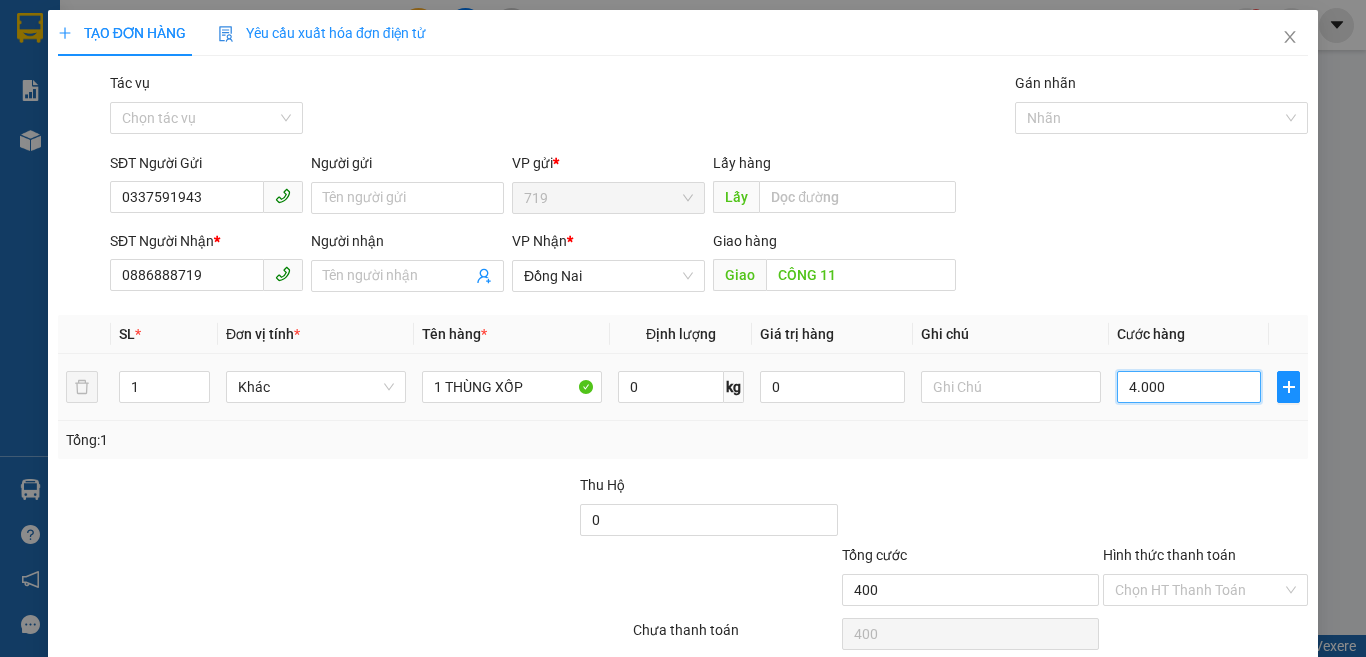 type on "4.000" 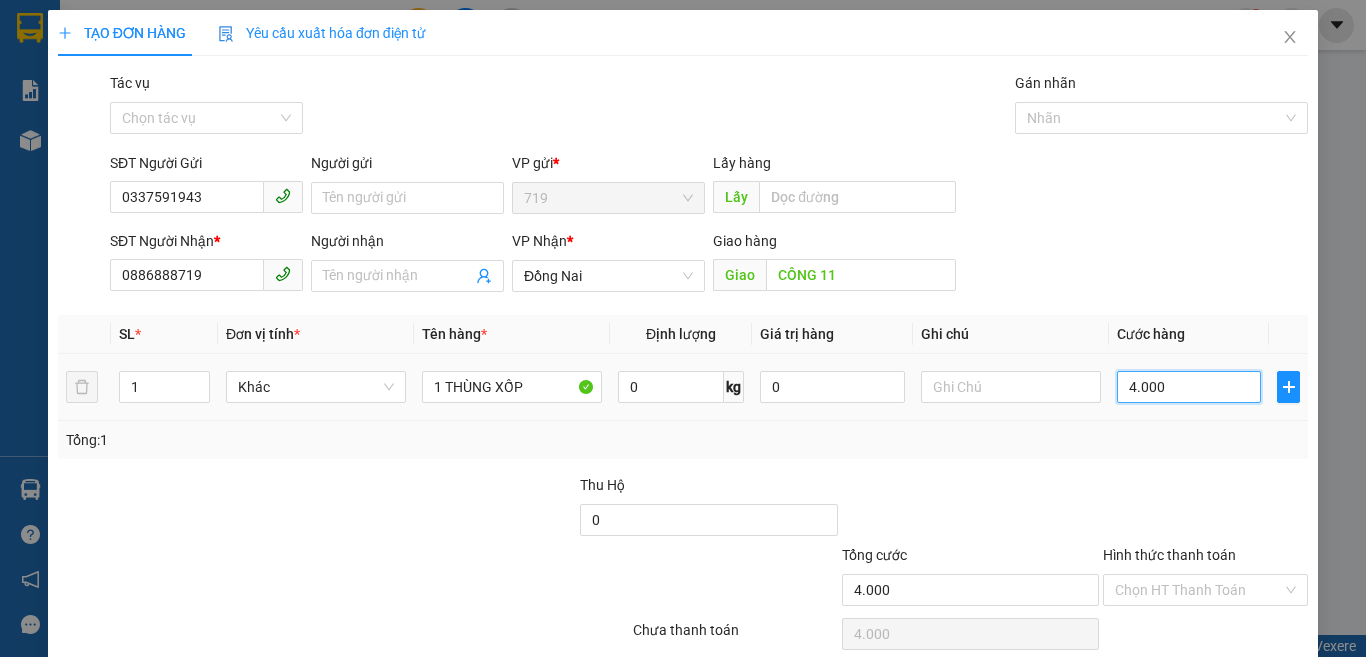 type on "40.000" 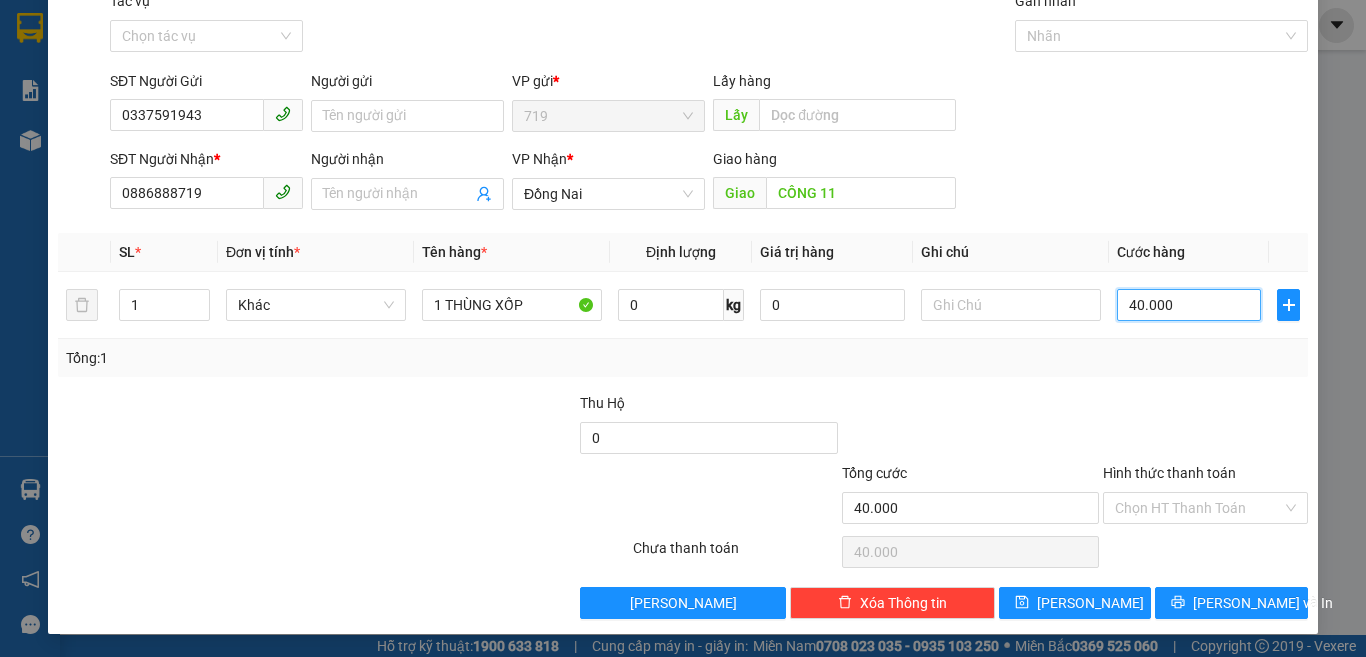 scroll, scrollTop: 83, scrollLeft: 0, axis: vertical 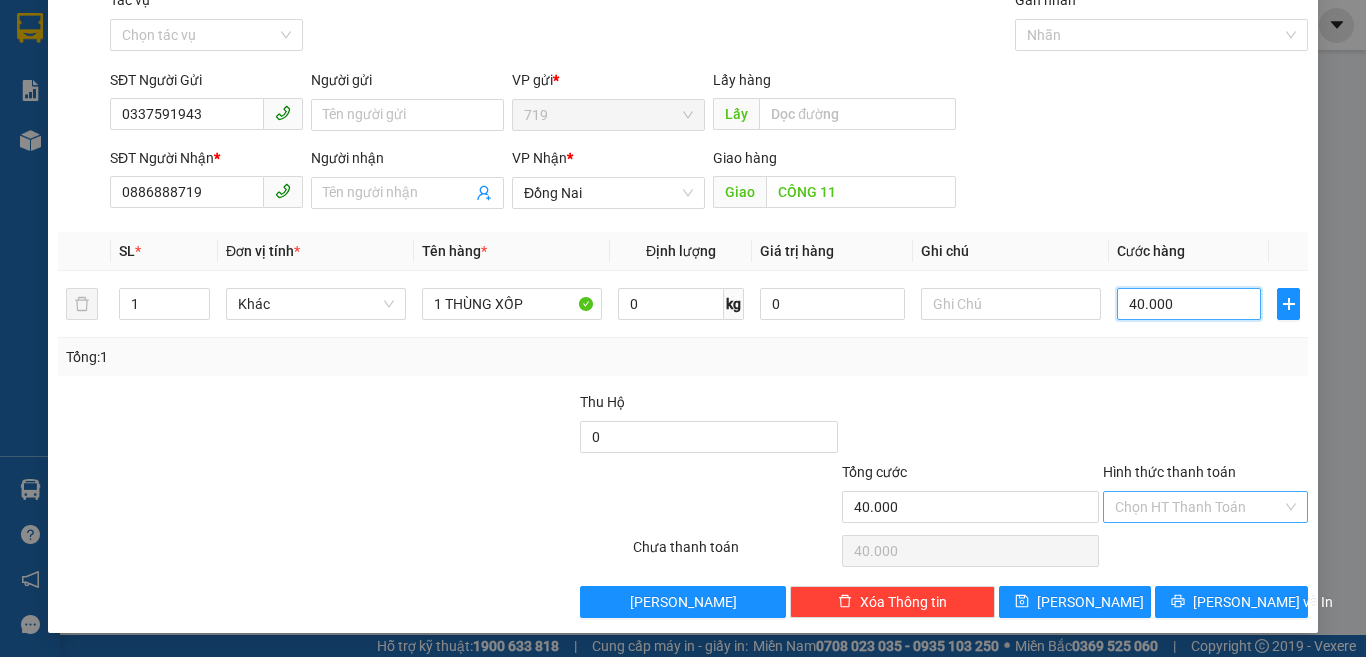 type on "40.000" 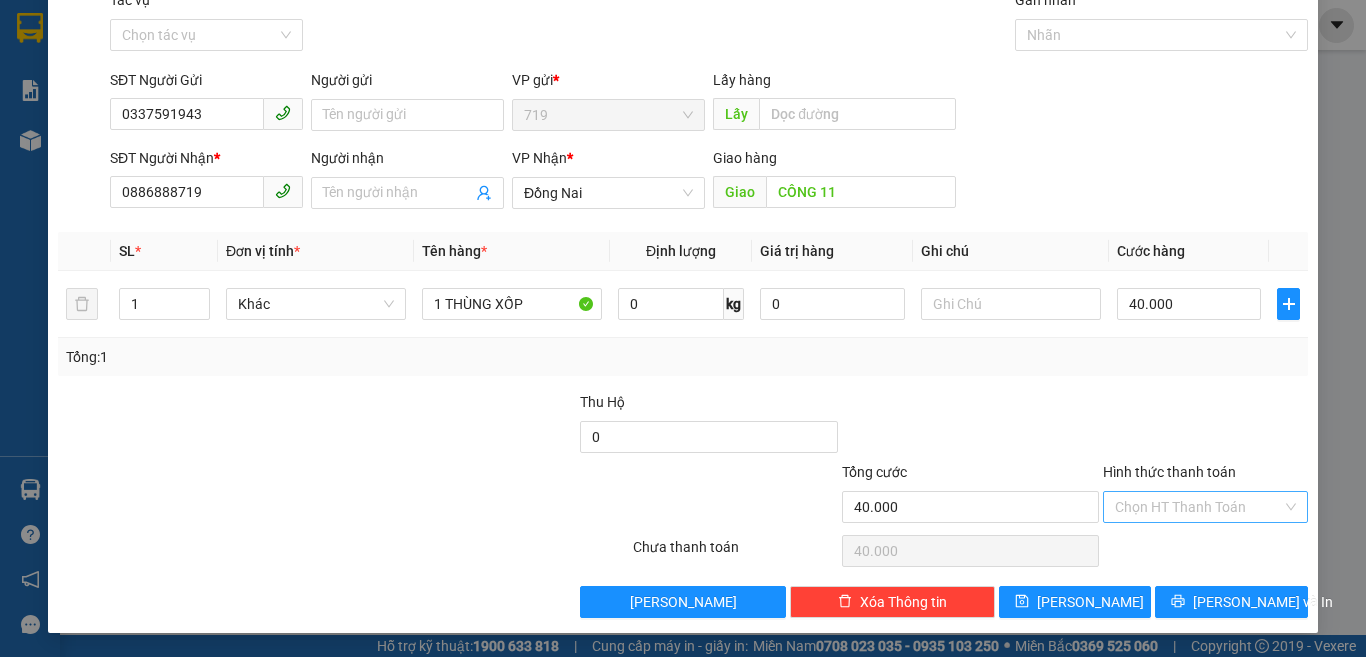 click on "Hình thức thanh toán" at bounding box center (1198, 507) 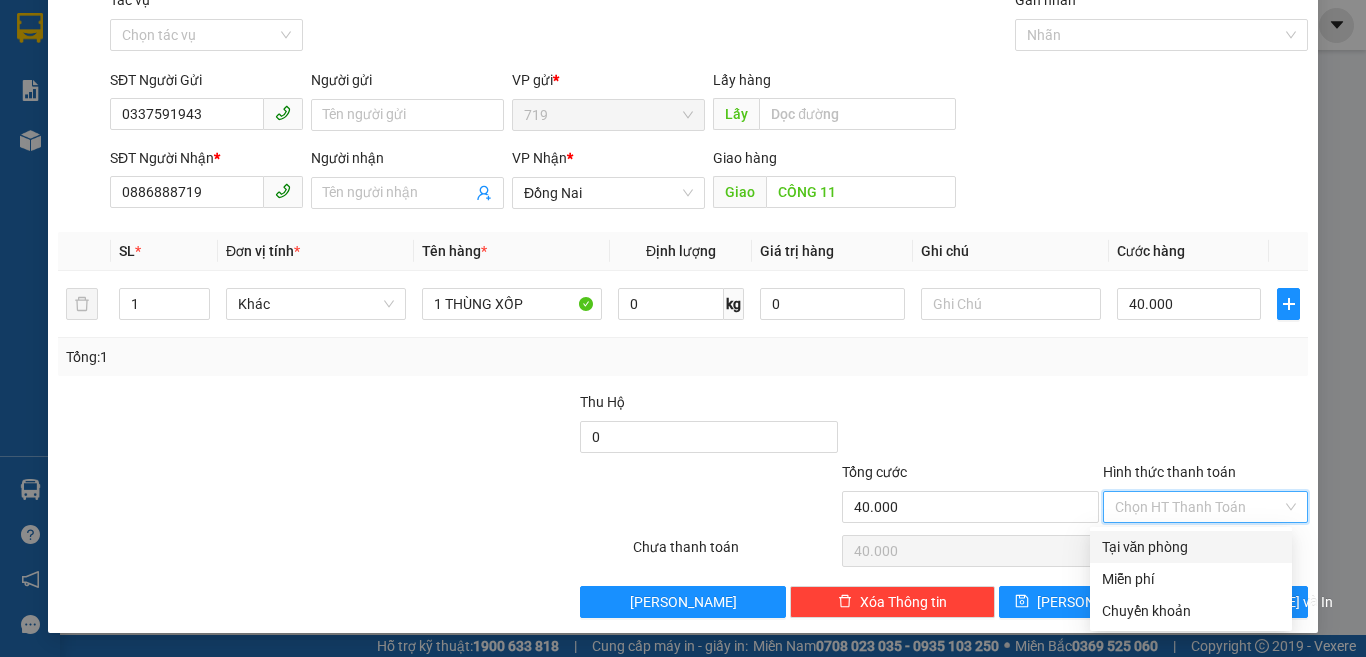 click on "Tại văn phòng" at bounding box center (1191, 547) 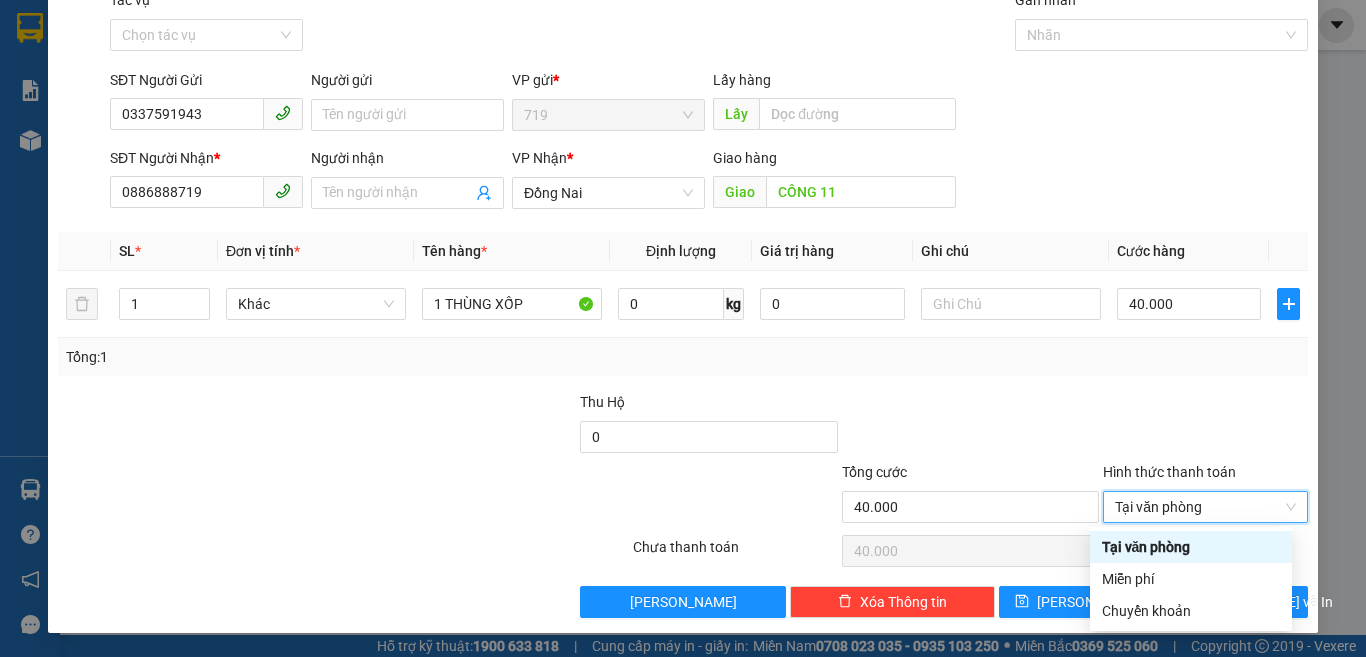 type on "0" 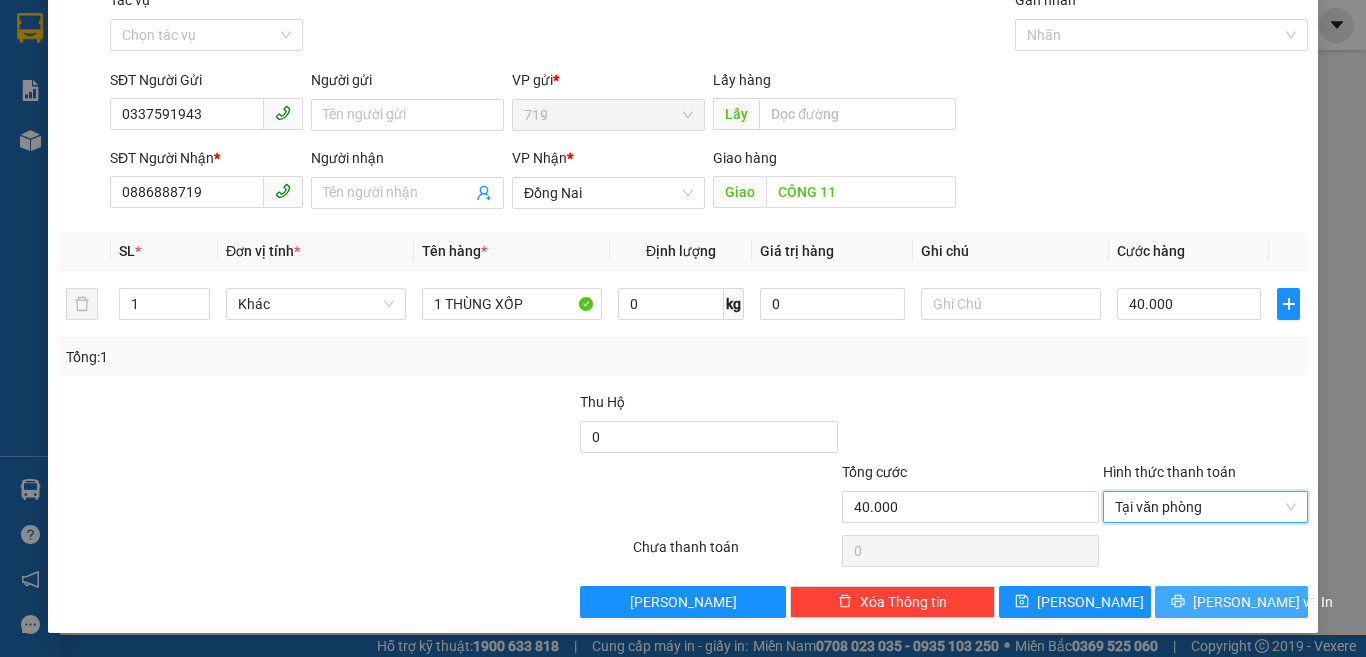 click on "[PERSON_NAME] và In" at bounding box center (1231, 602) 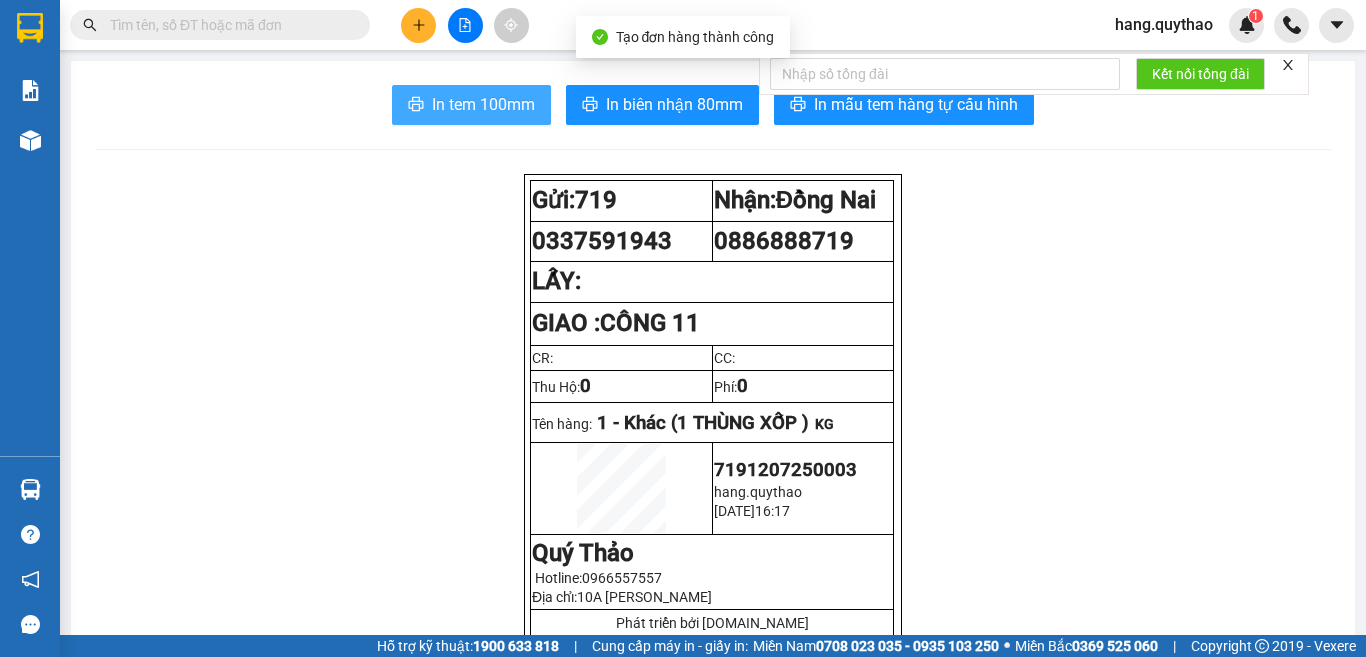 click on "In tem 100mm" at bounding box center (483, 104) 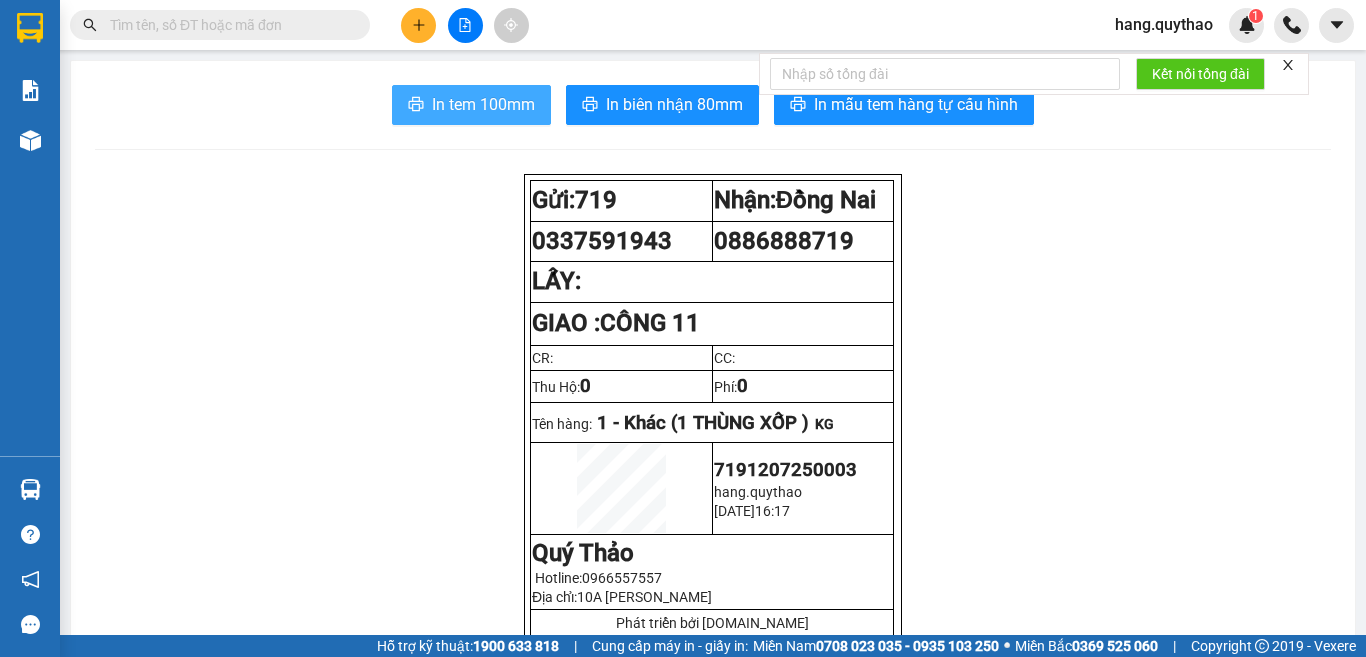 scroll, scrollTop: 0, scrollLeft: 0, axis: both 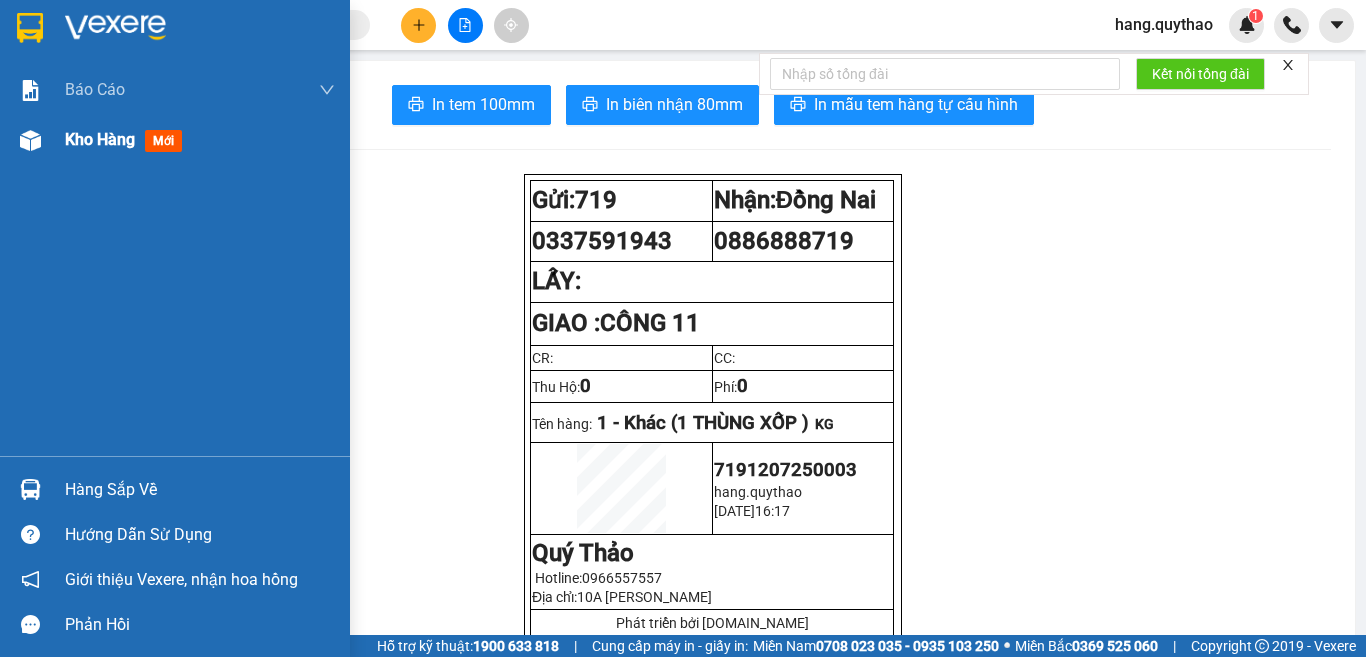 click on "Kho hàng mới" at bounding box center (127, 139) 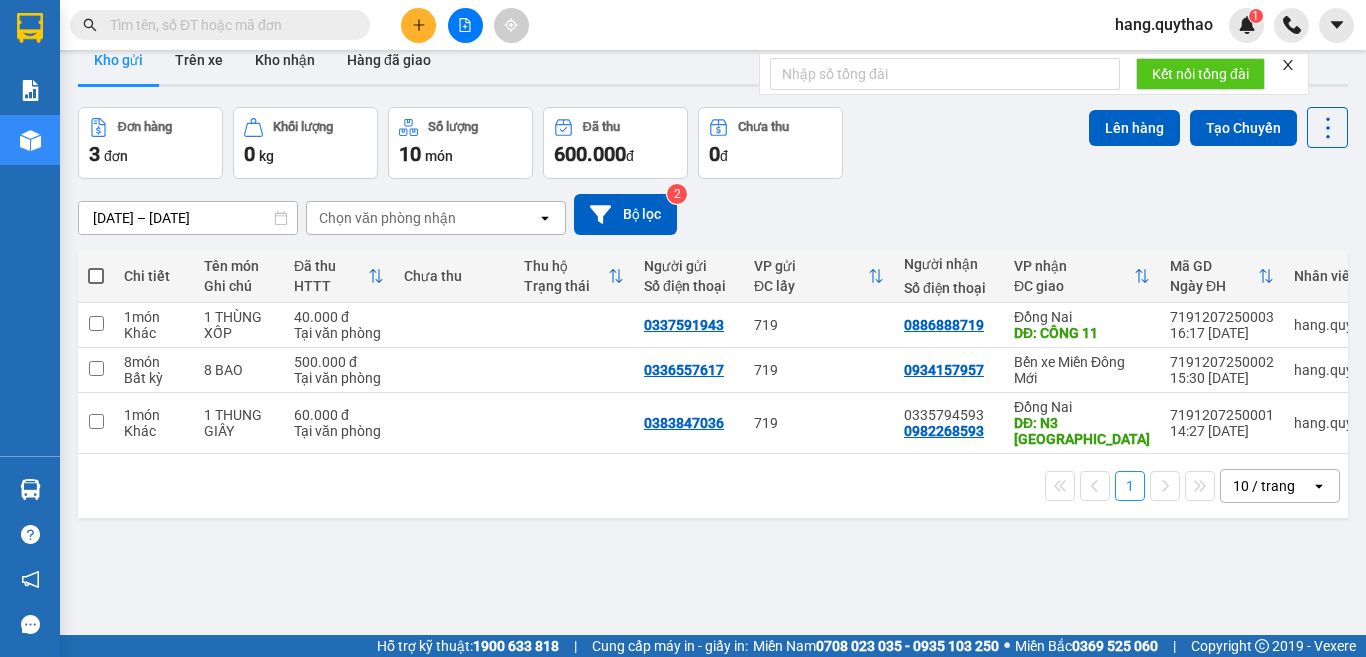 scroll, scrollTop: 0, scrollLeft: 0, axis: both 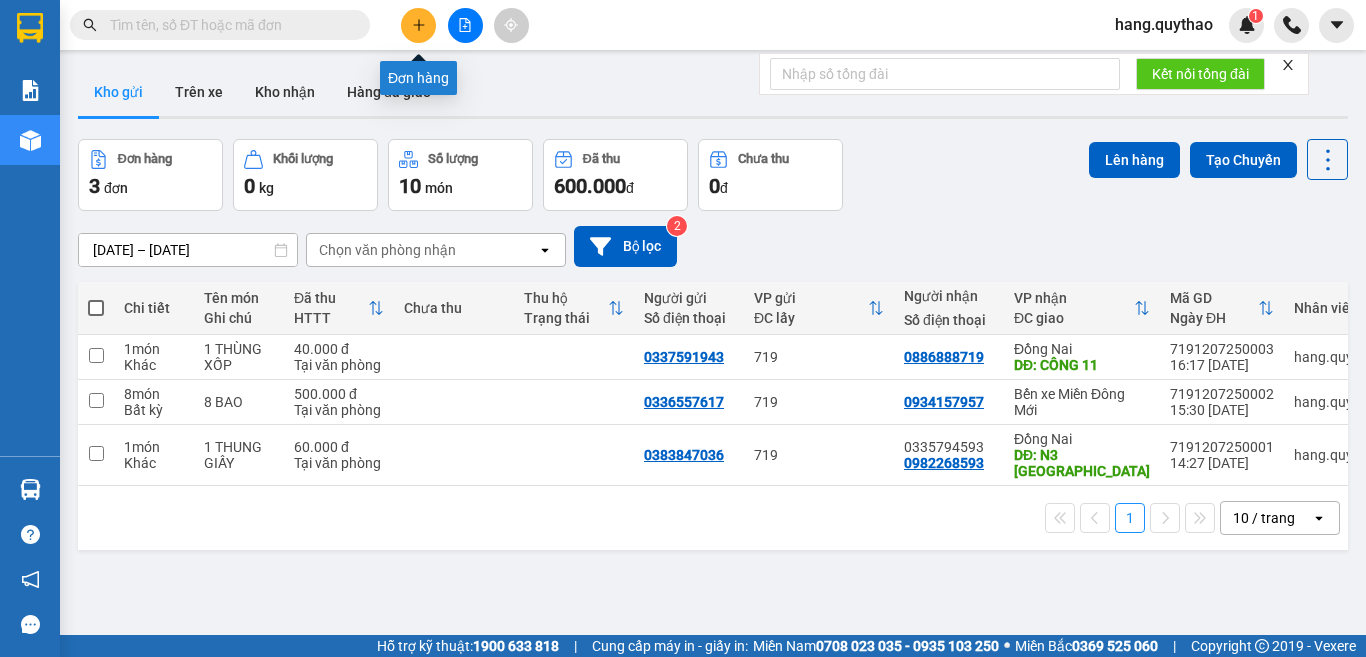 click at bounding box center [418, 25] 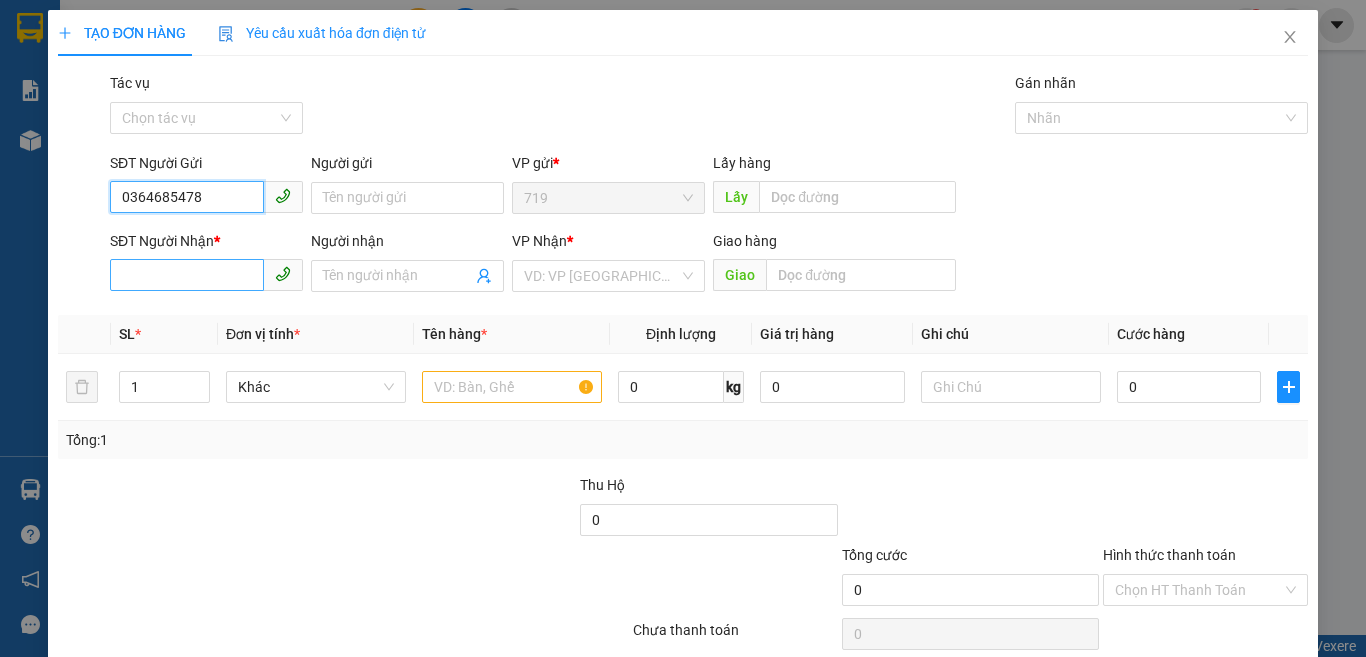 type on "0364685478" 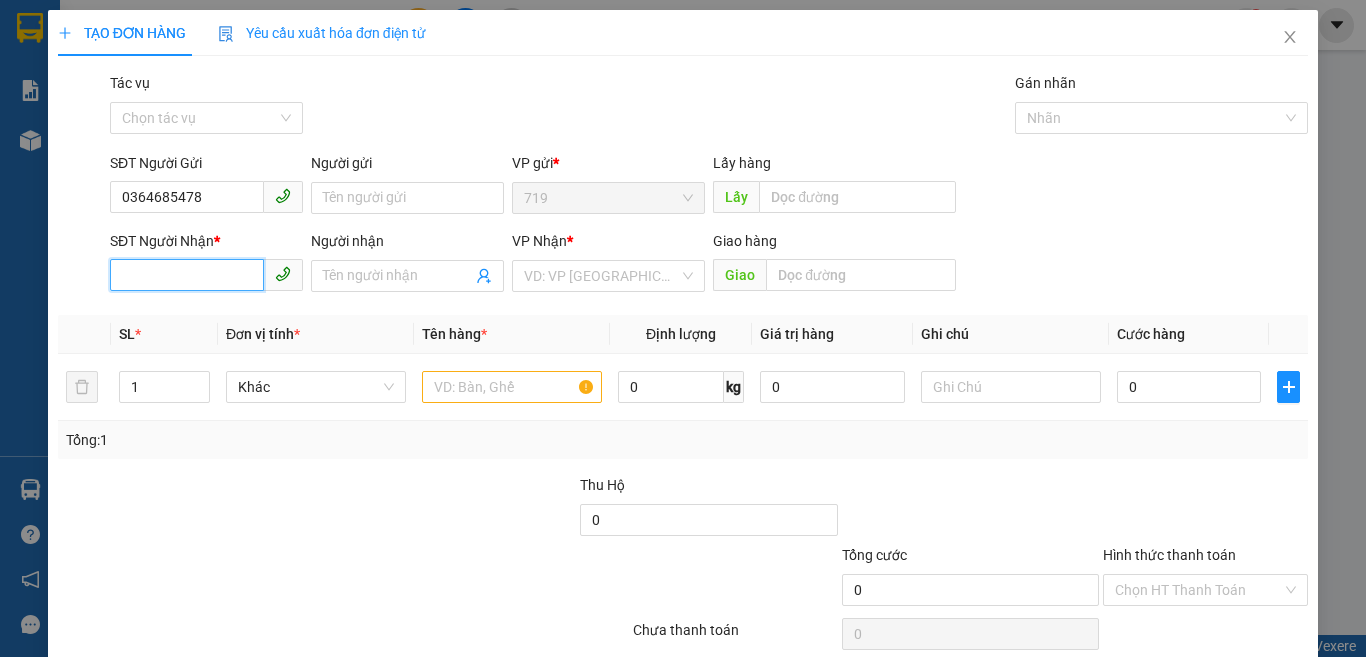 click on "SĐT Người Nhận  *" at bounding box center [187, 275] 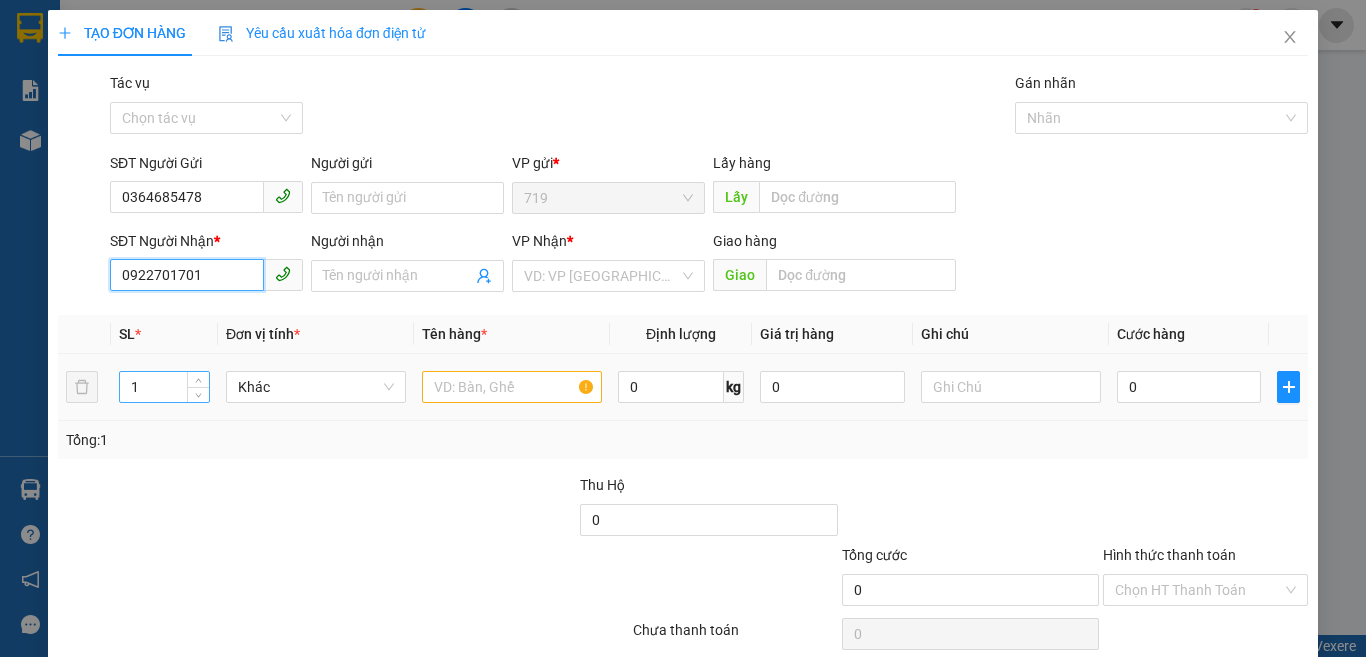 type on "0922701701" 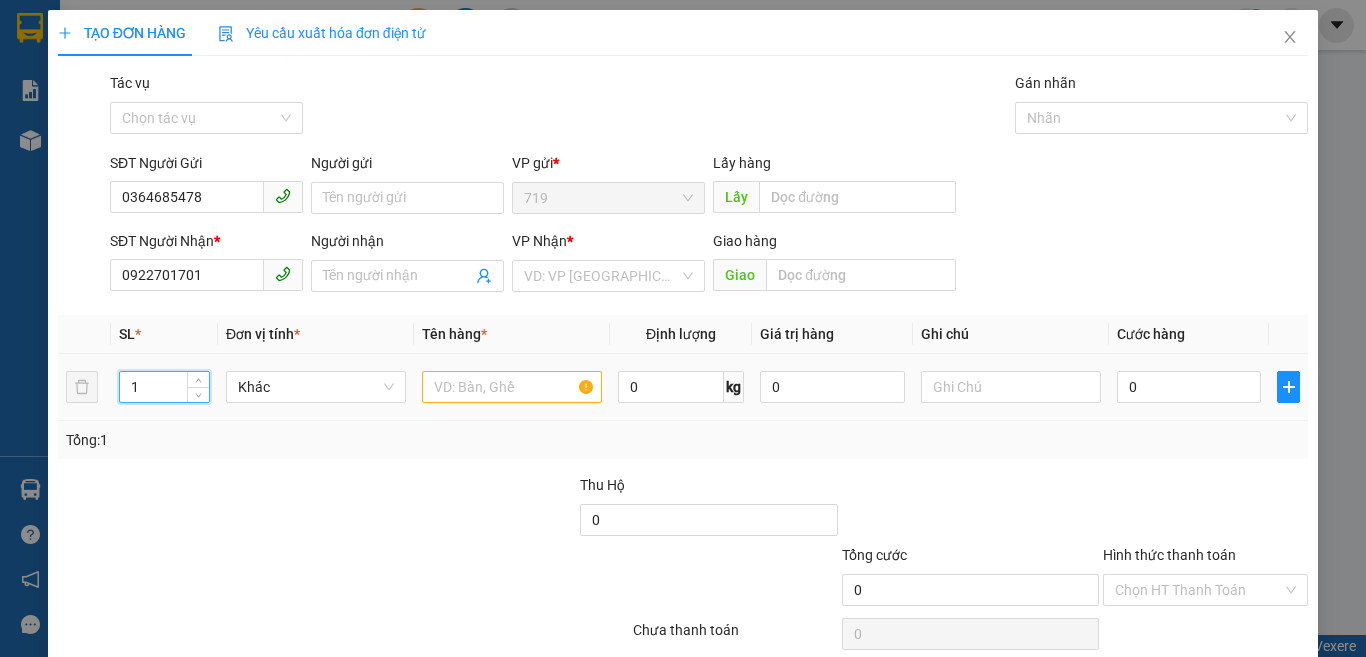 click on "1" at bounding box center (164, 387) 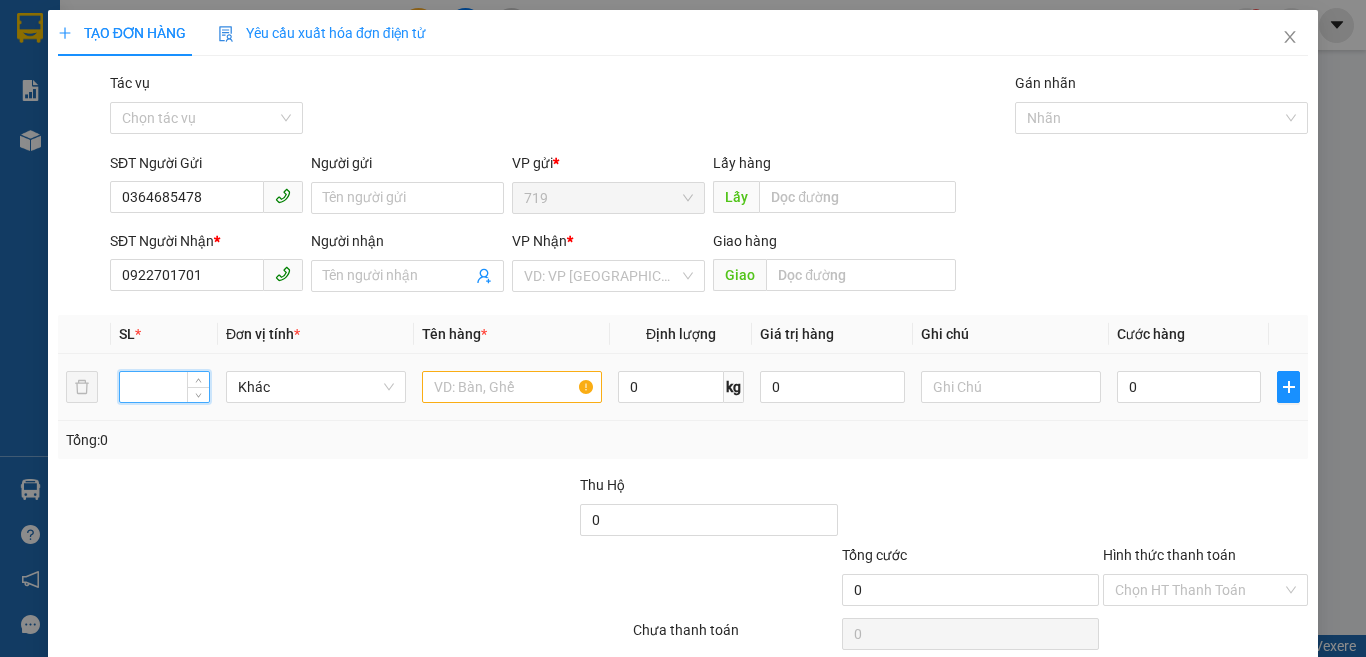 type on "1" 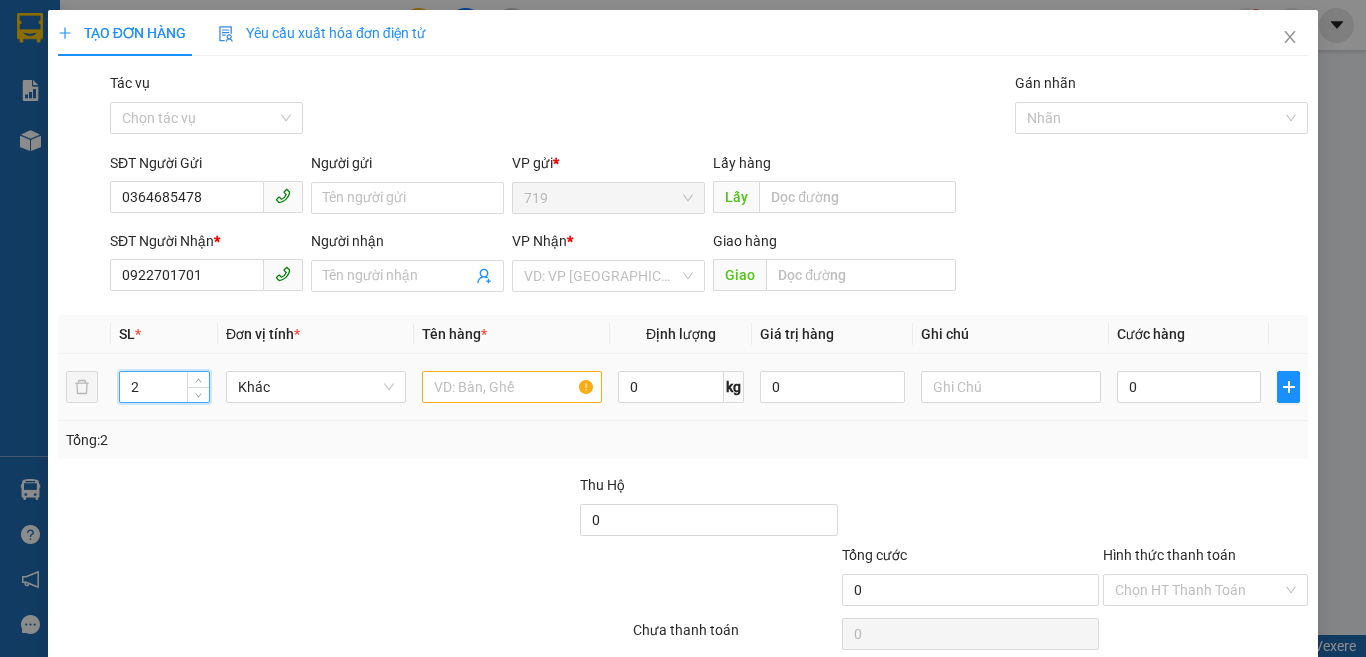 type on "2" 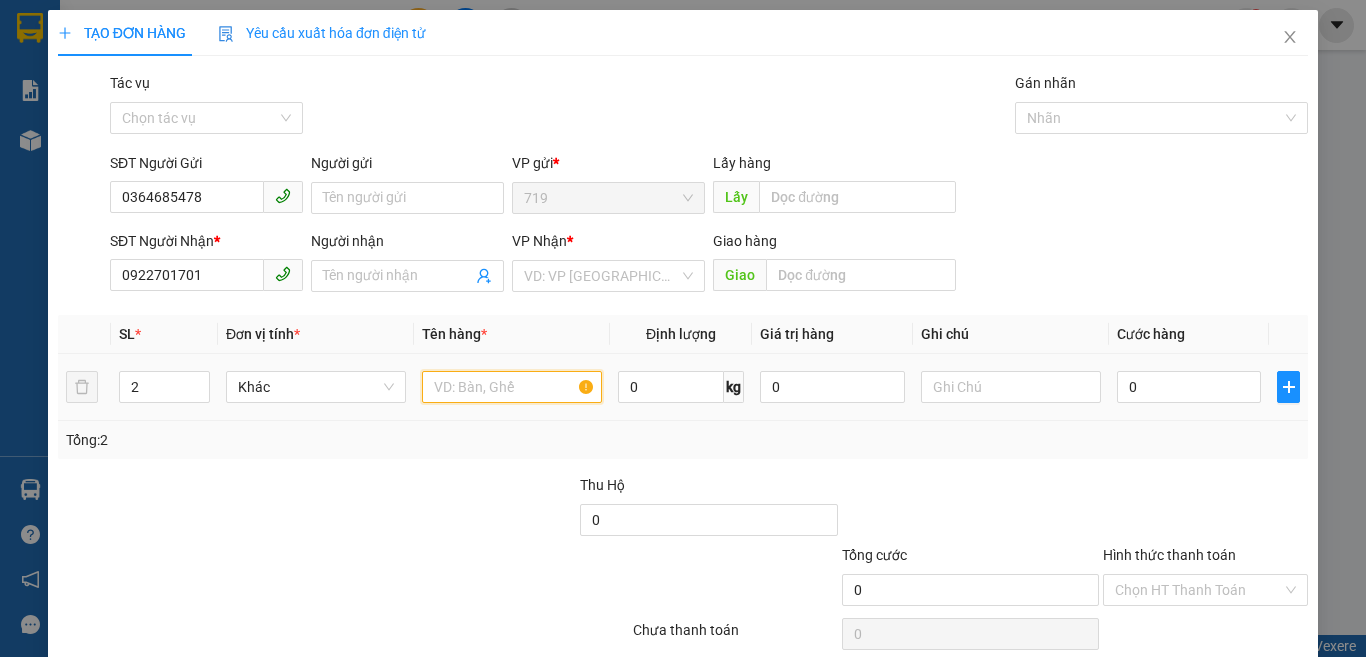 click at bounding box center (512, 387) 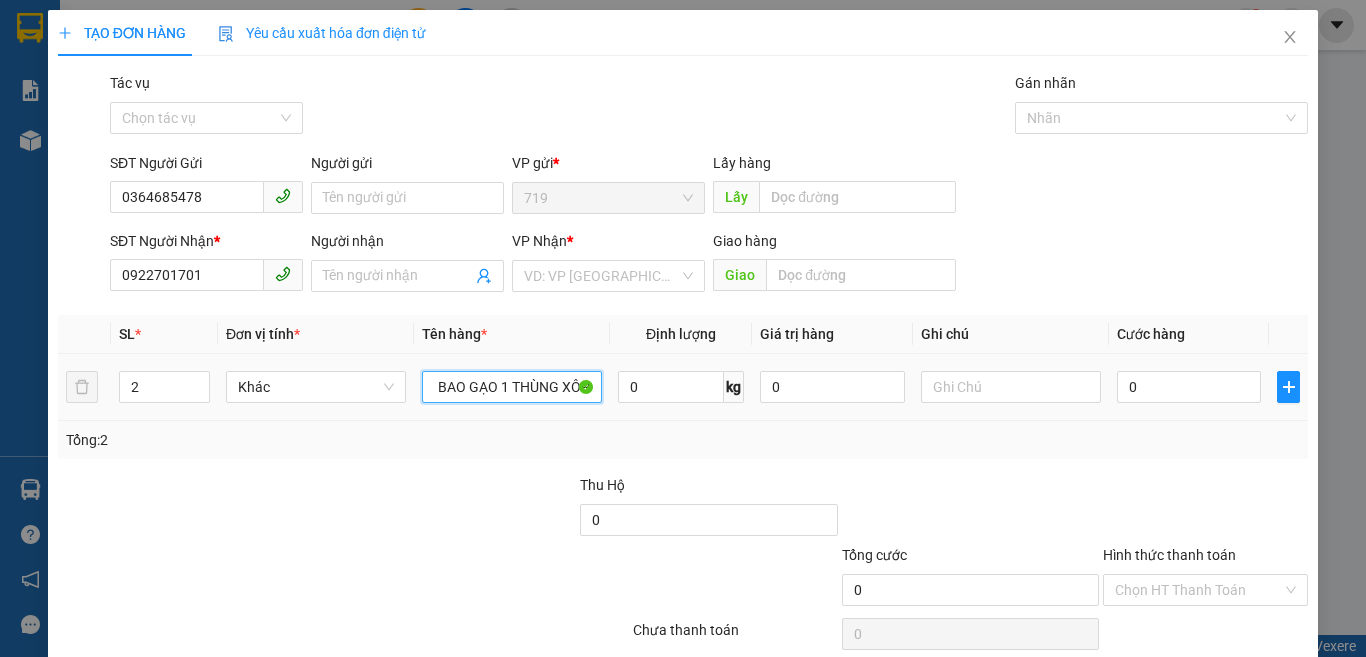 scroll, scrollTop: 0, scrollLeft: 15, axis: horizontal 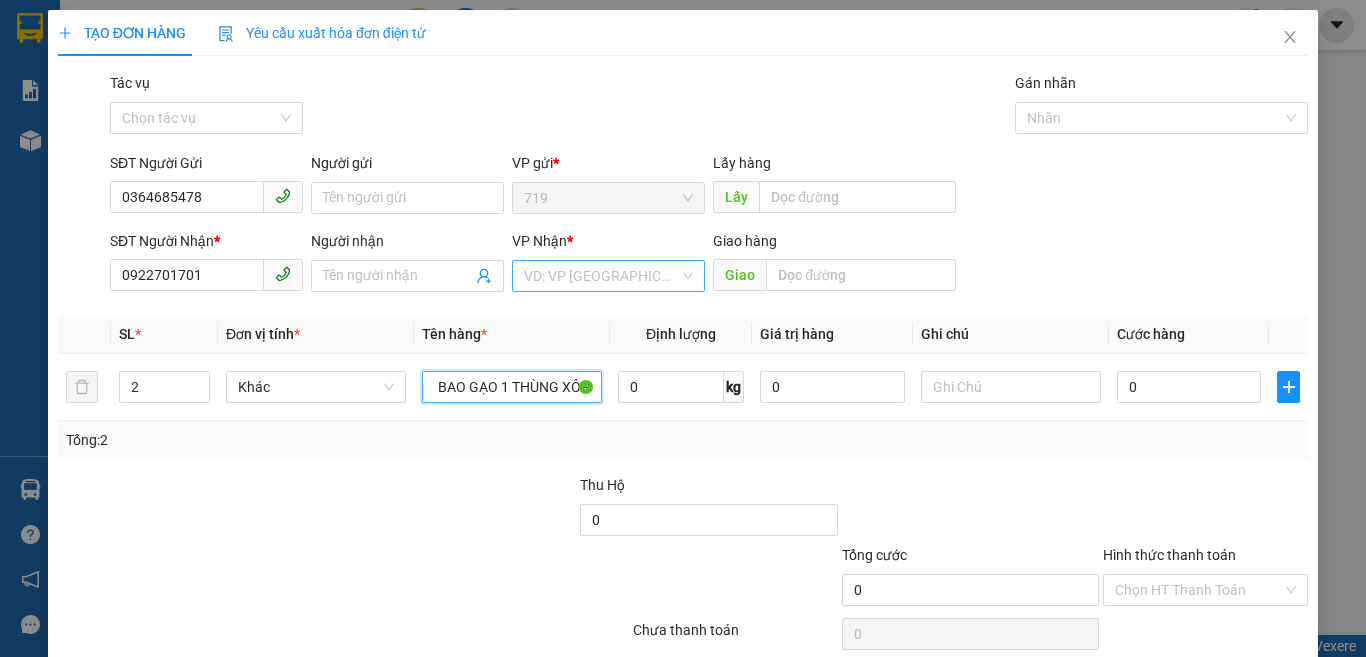 type on "1 BAO GẠO 1 THÙNG XÔP" 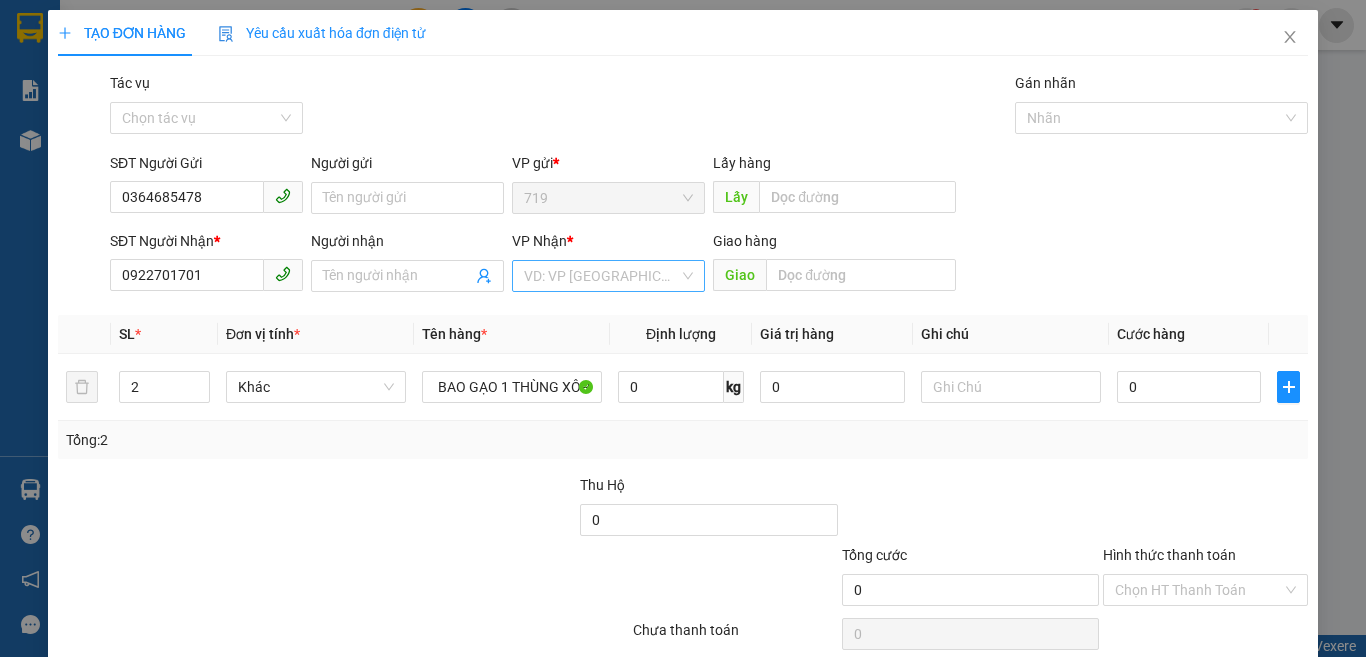 click at bounding box center [601, 276] 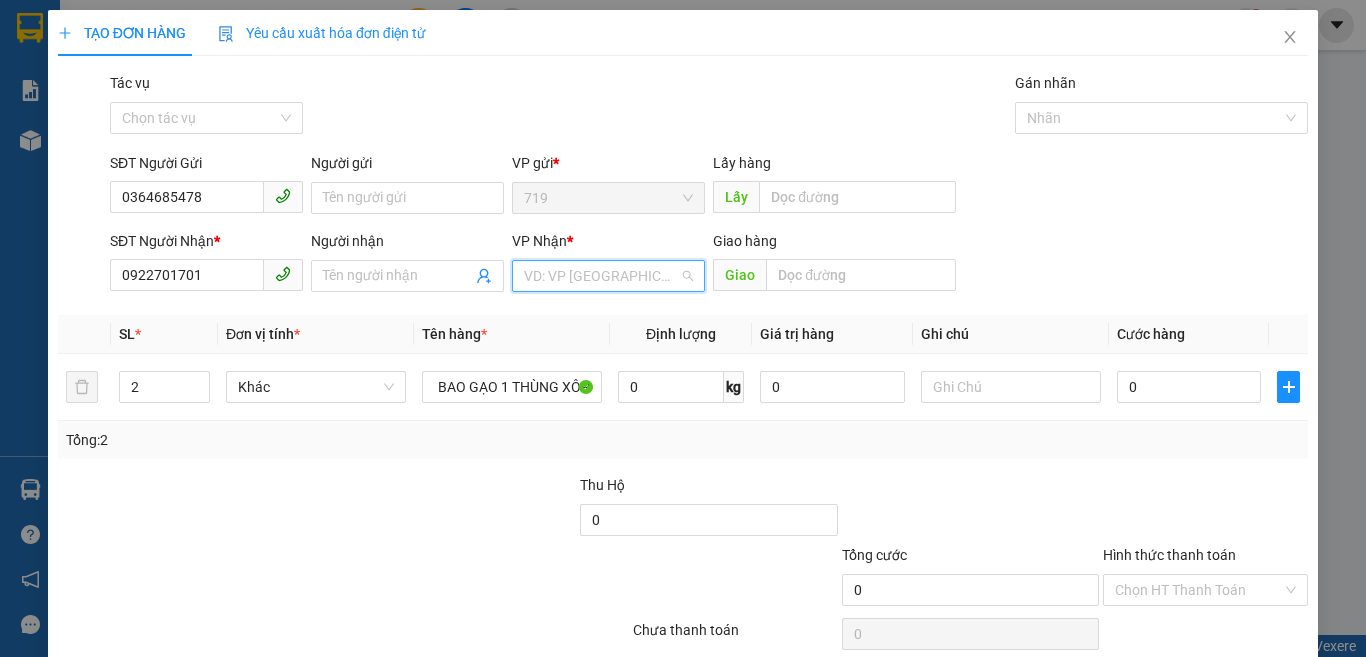 scroll, scrollTop: 0, scrollLeft: 0, axis: both 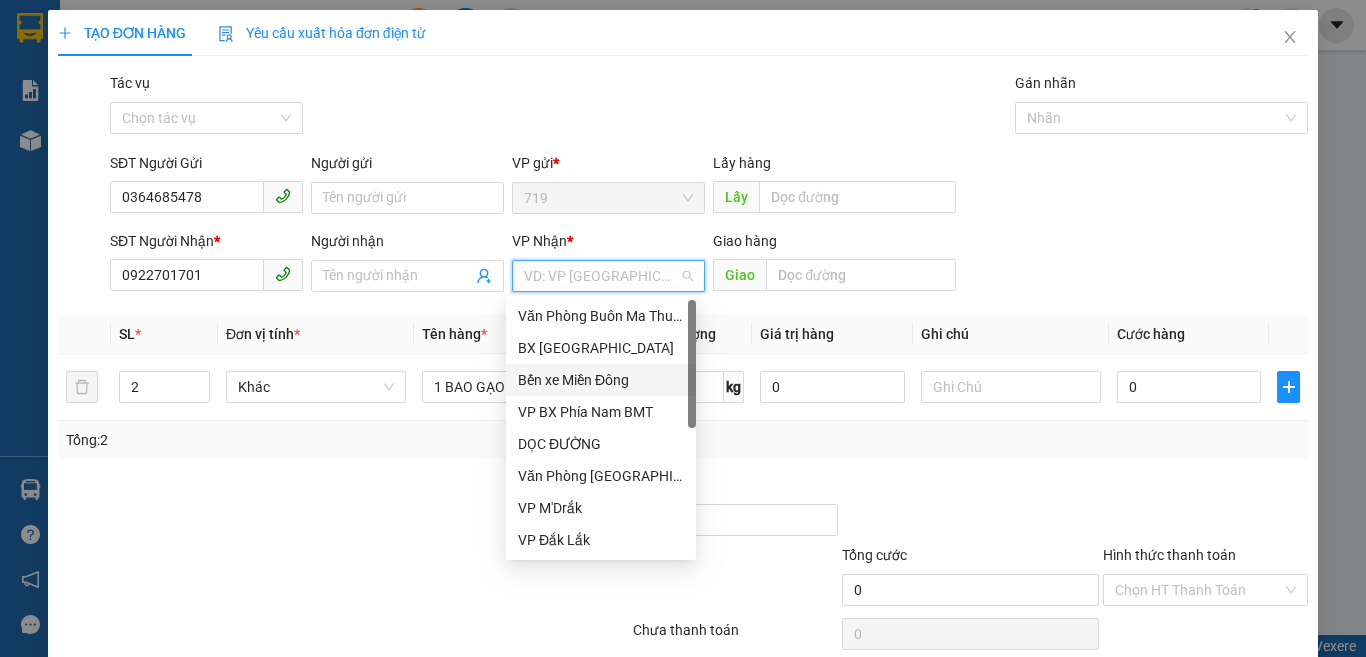 click on "Bến xe Miền Đông" at bounding box center [601, 380] 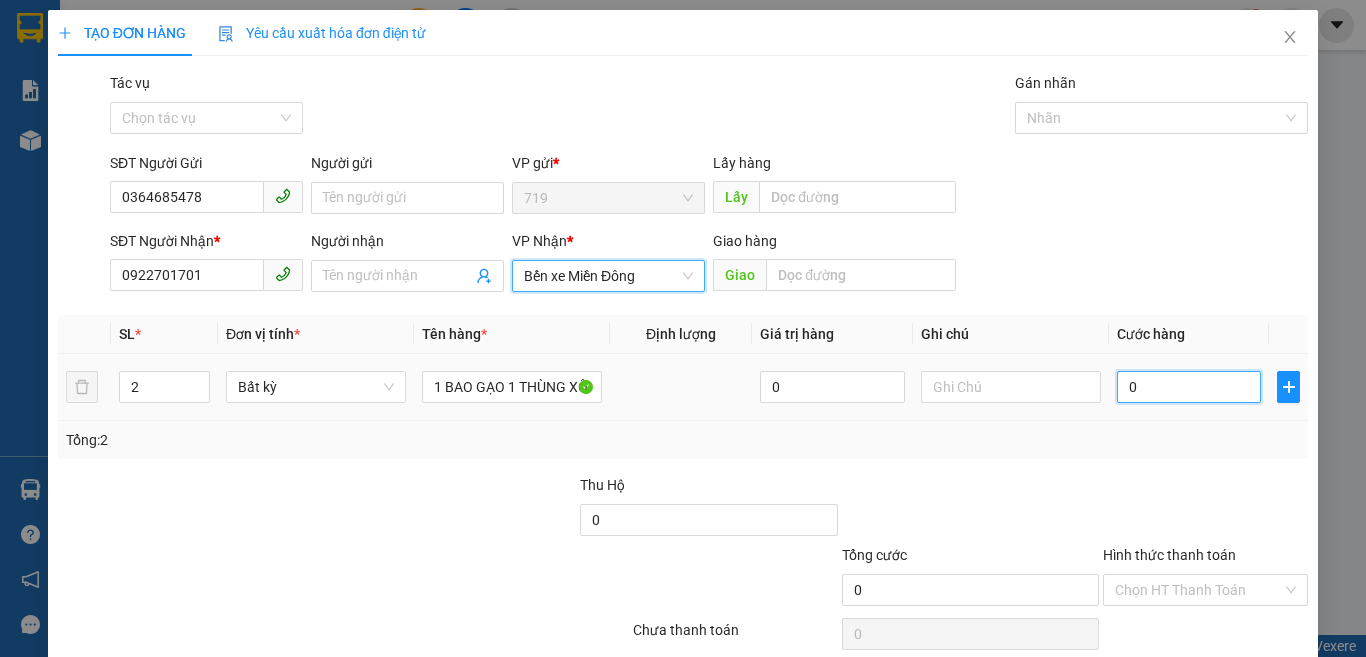 click on "0" at bounding box center [1189, 387] 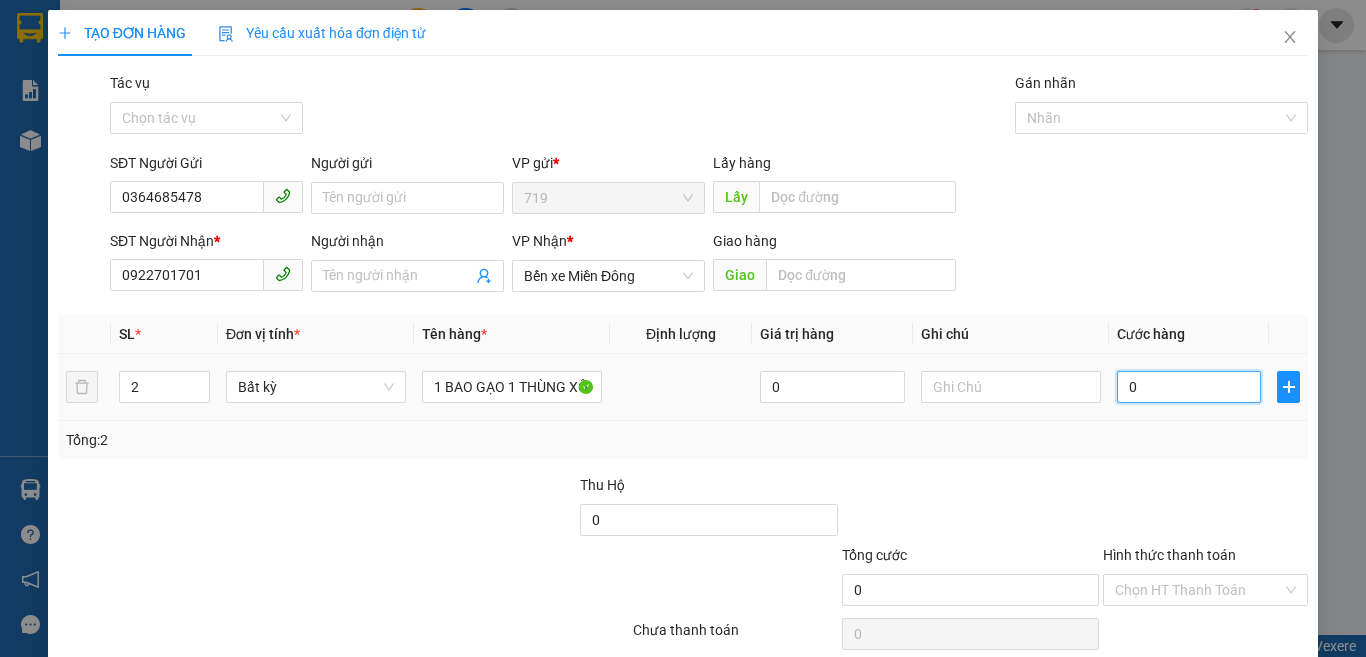 type on "1" 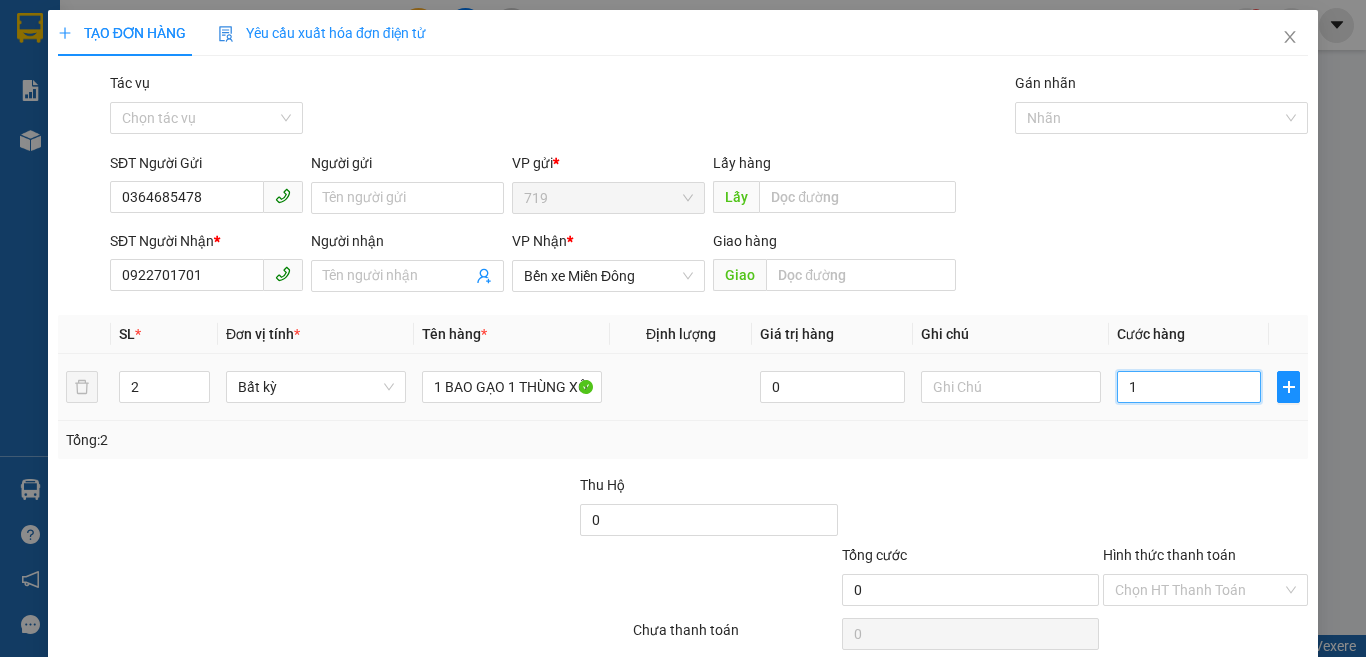 type on "1" 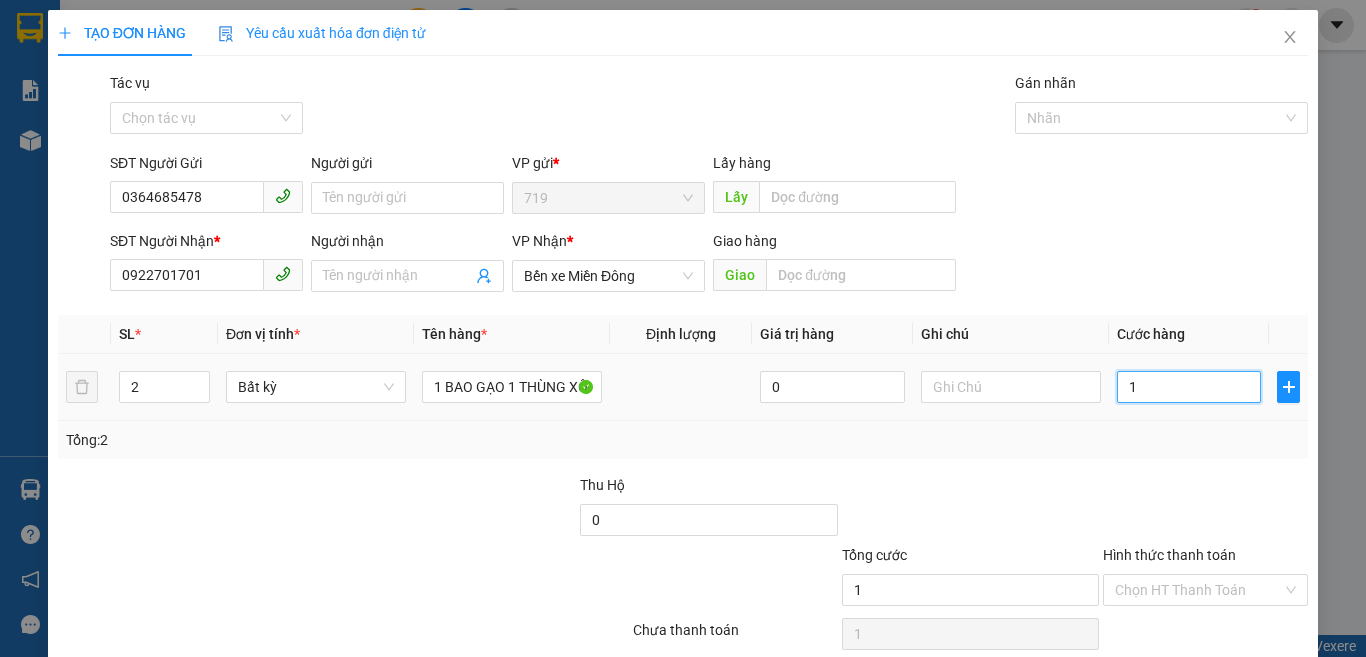 type on "10" 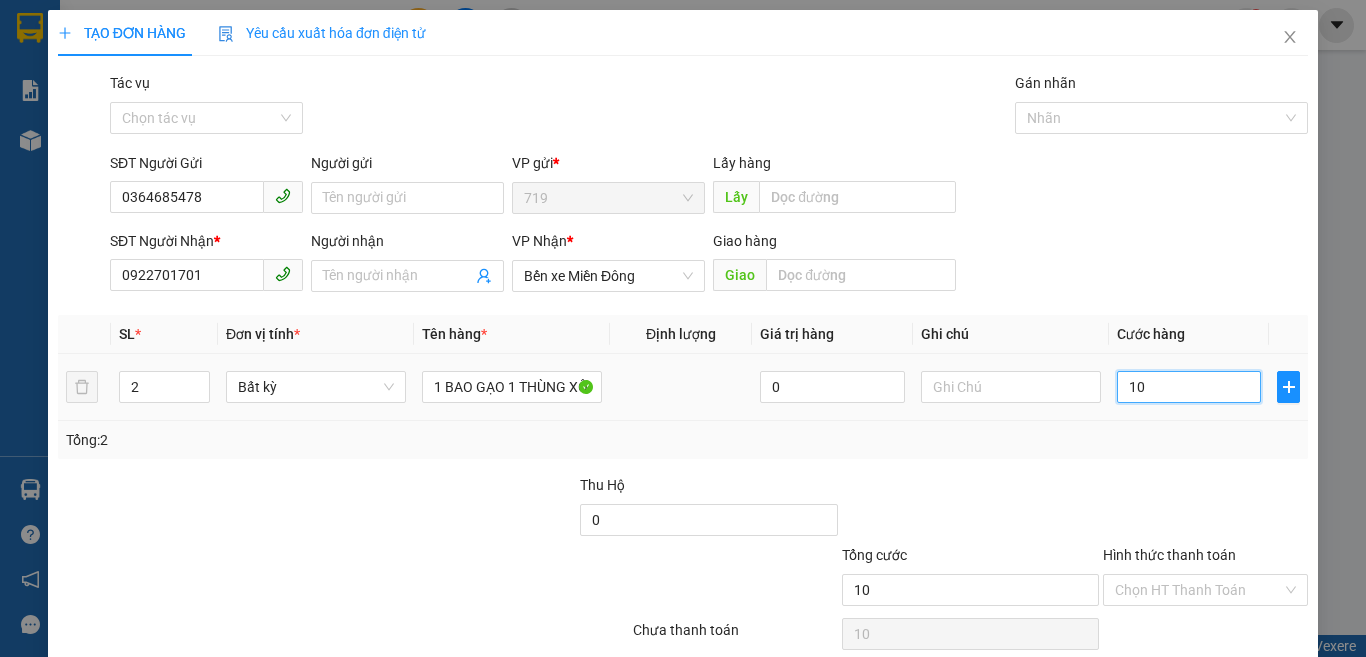 type on "100" 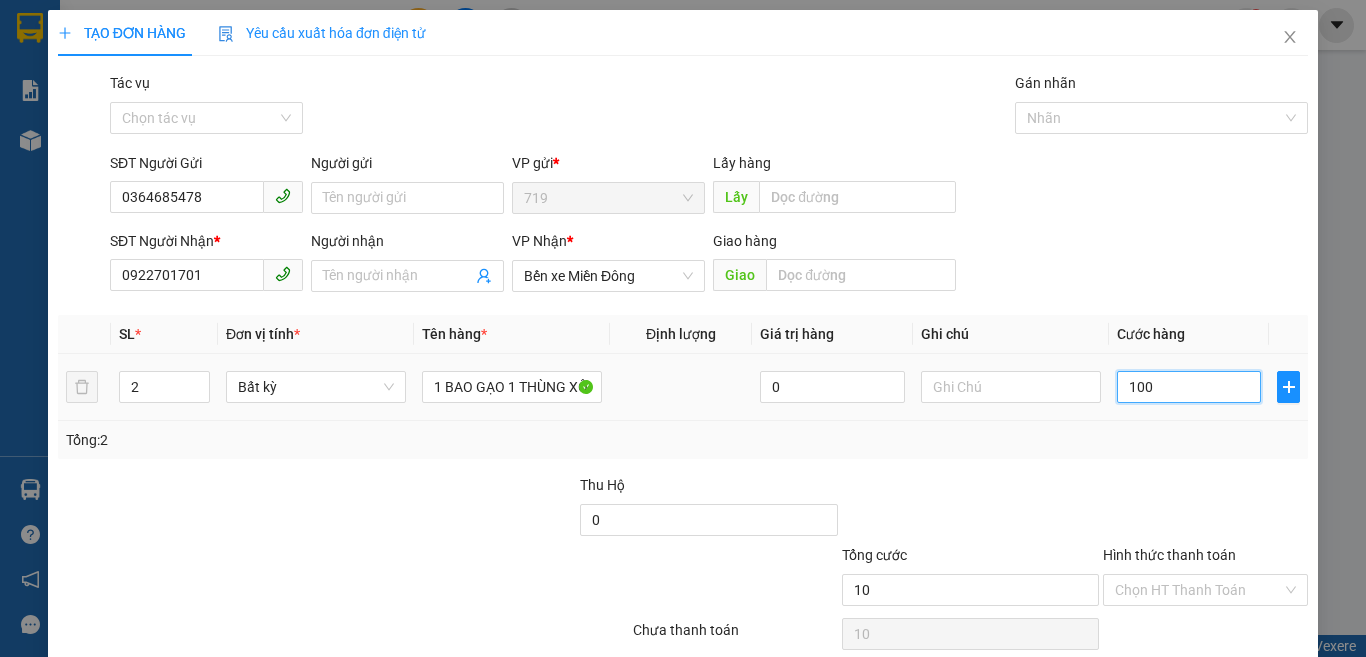 type on "100" 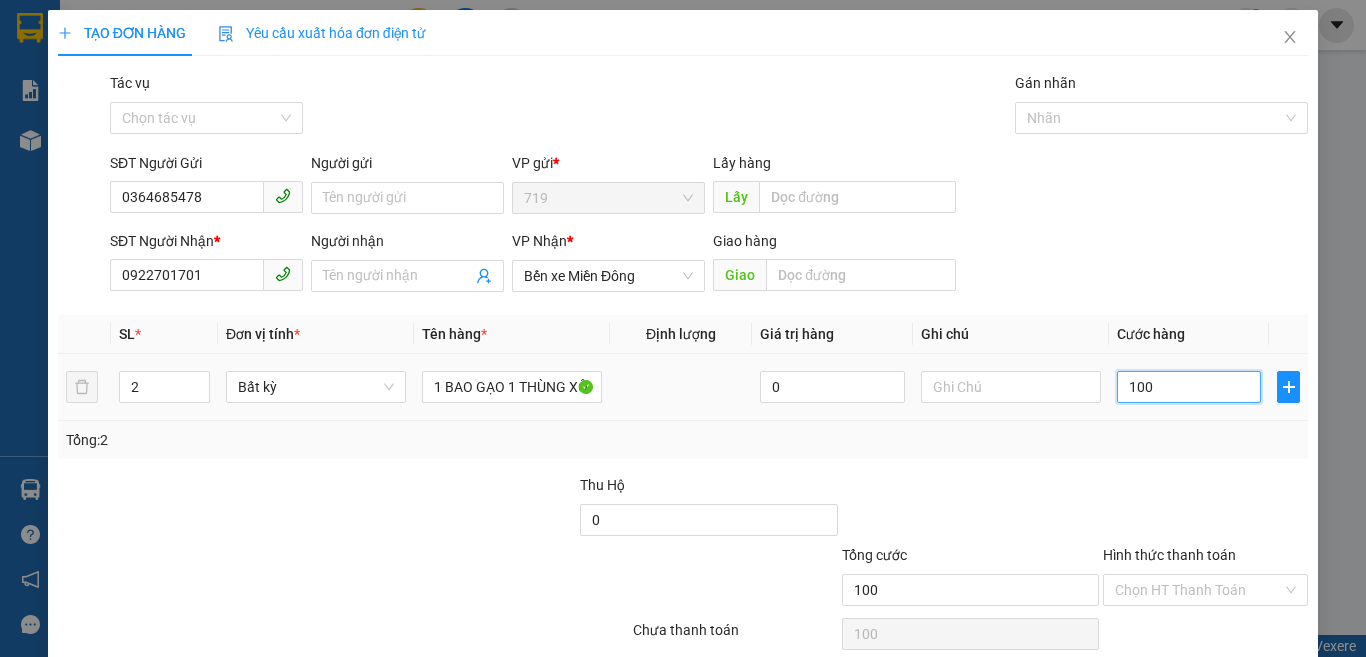 type on "1.000" 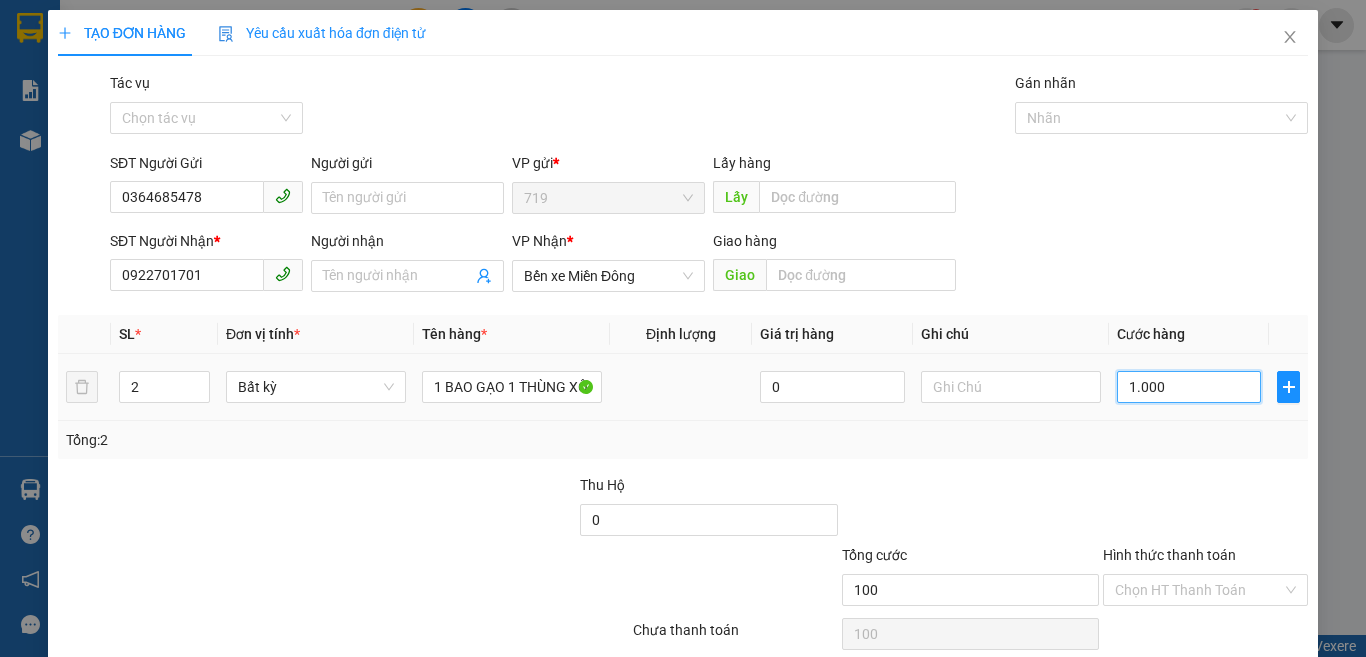 type on "1.000" 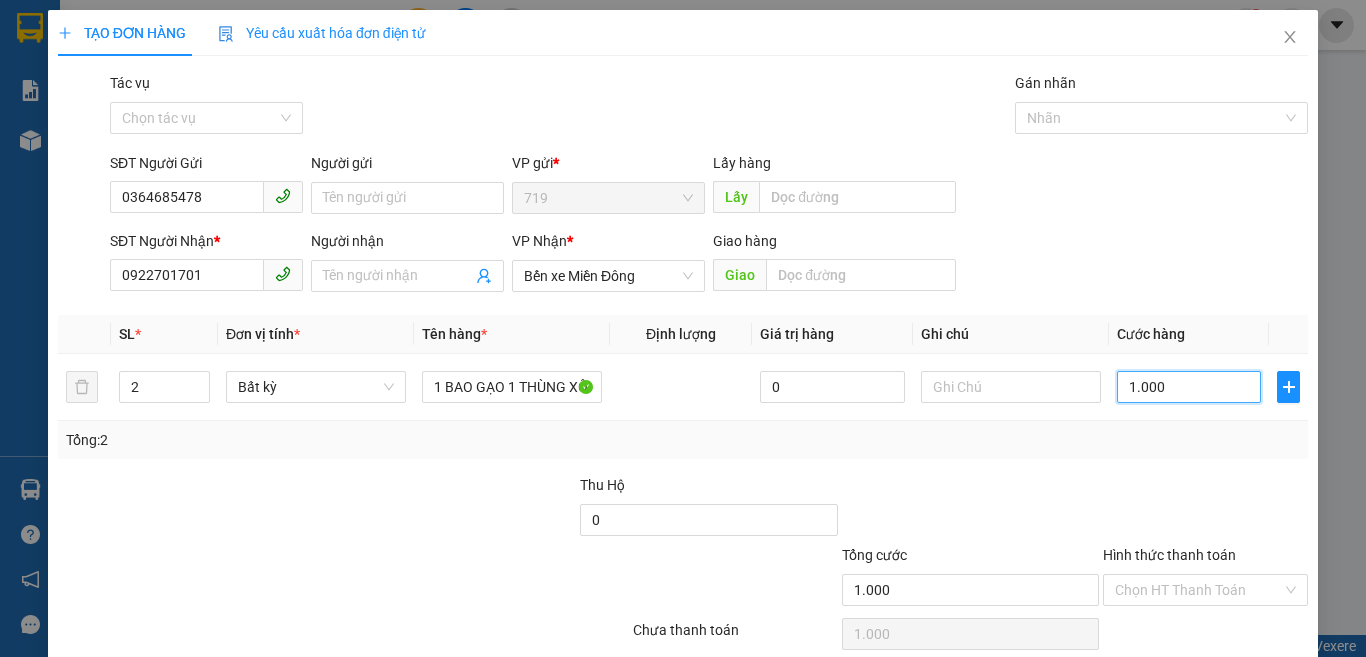 type on "10.000" 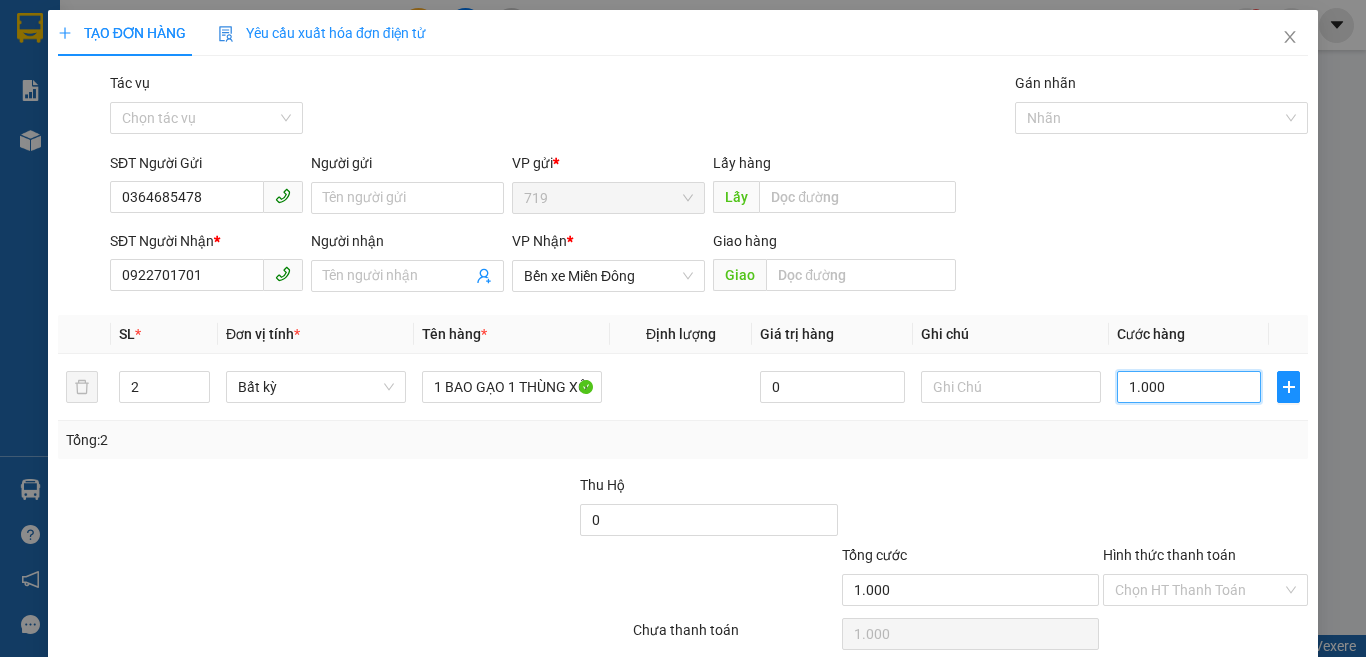 type on "10.000" 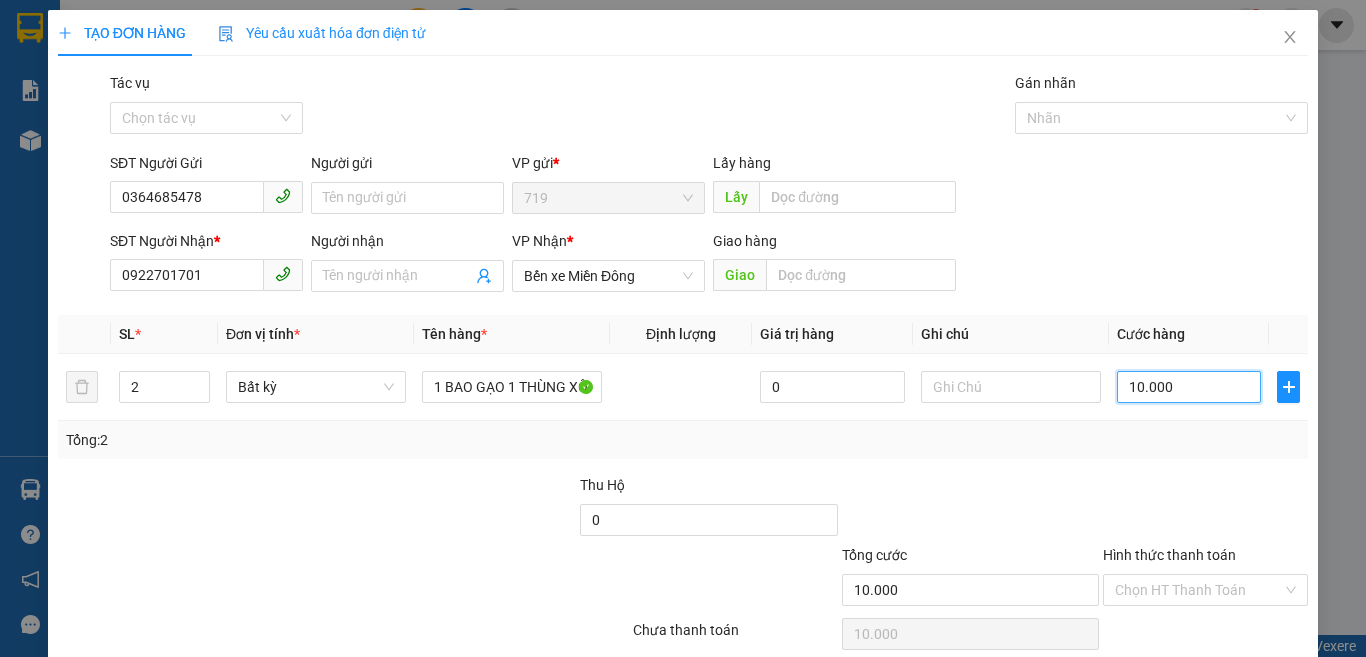 type on "100.000" 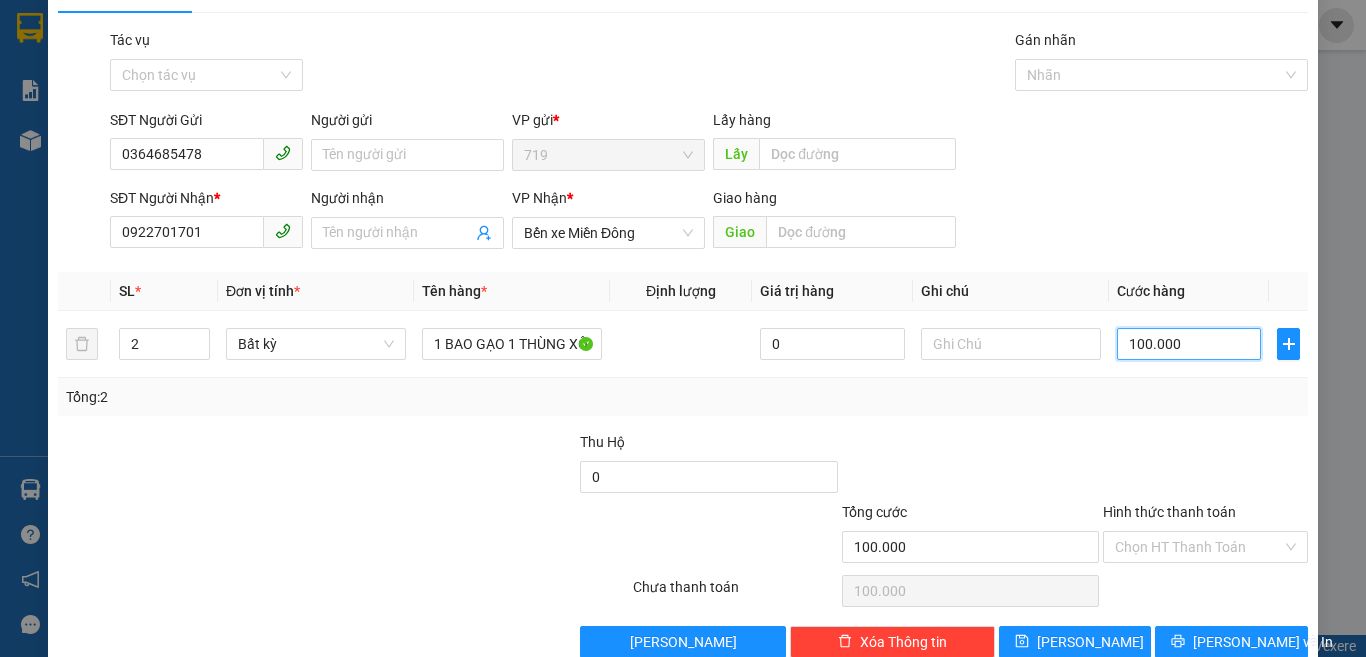 scroll, scrollTop: 83, scrollLeft: 0, axis: vertical 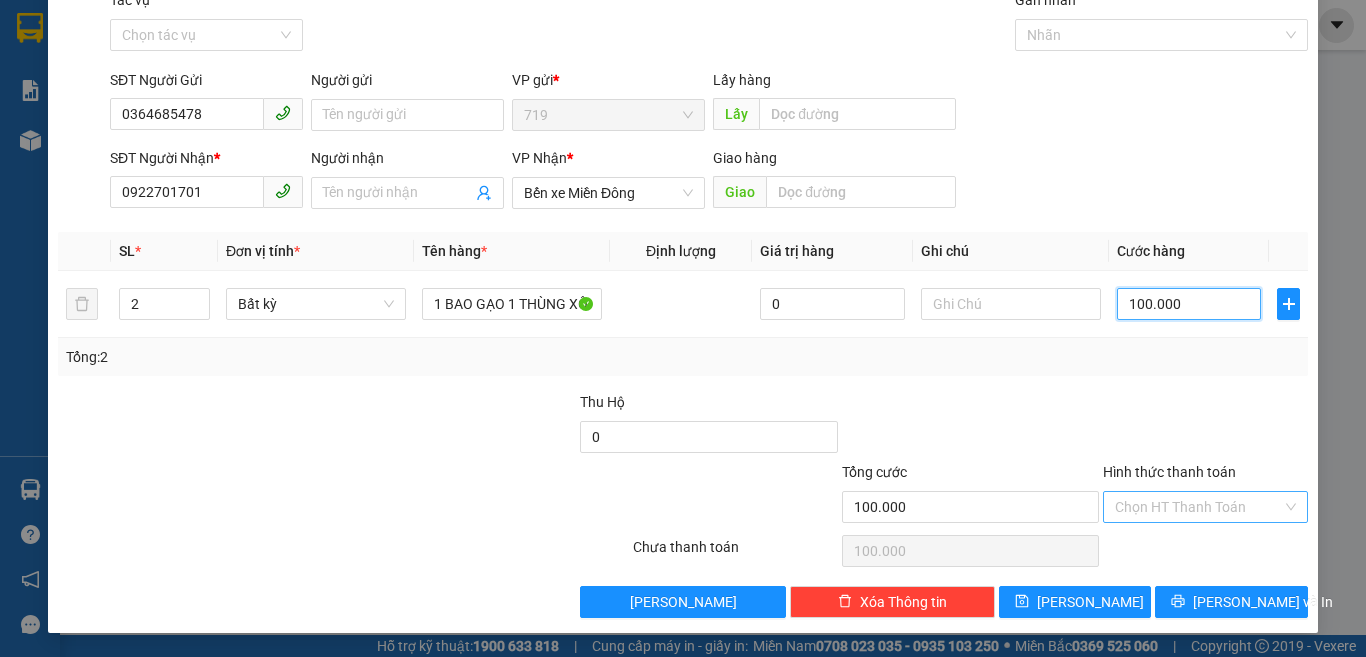 type on "100.000" 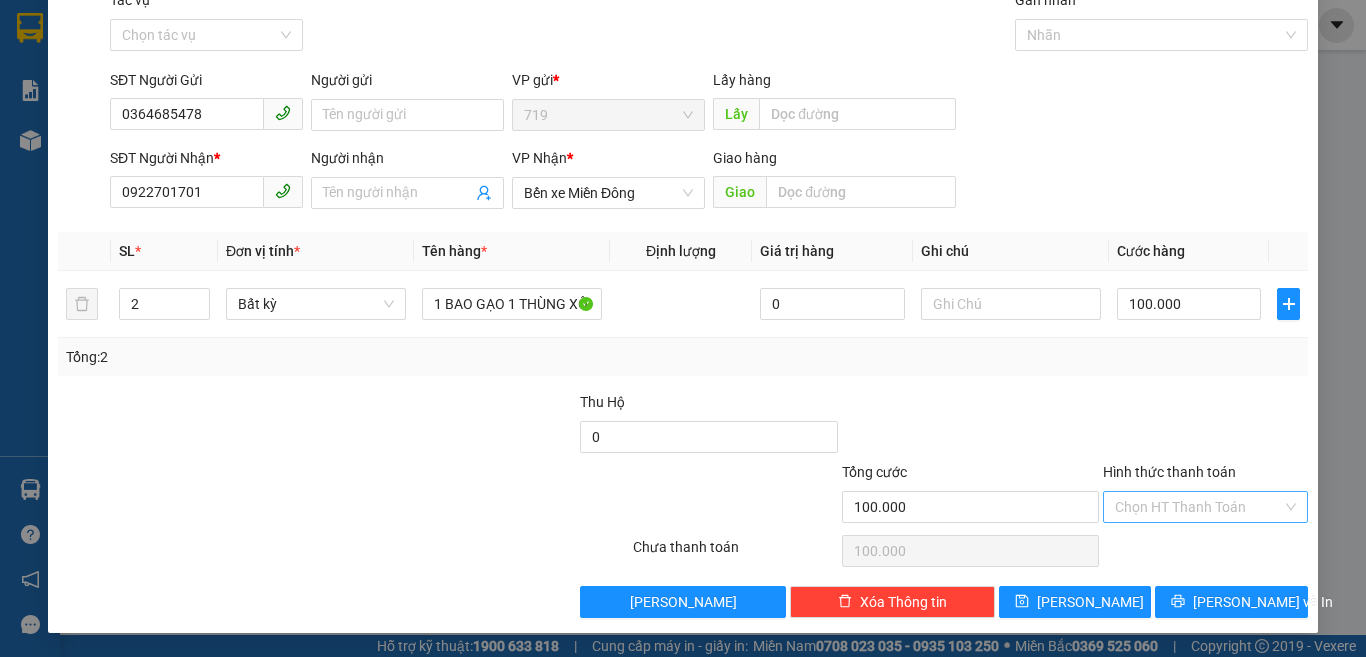 click on "Hình thức thanh toán" at bounding box center [1198, 507] 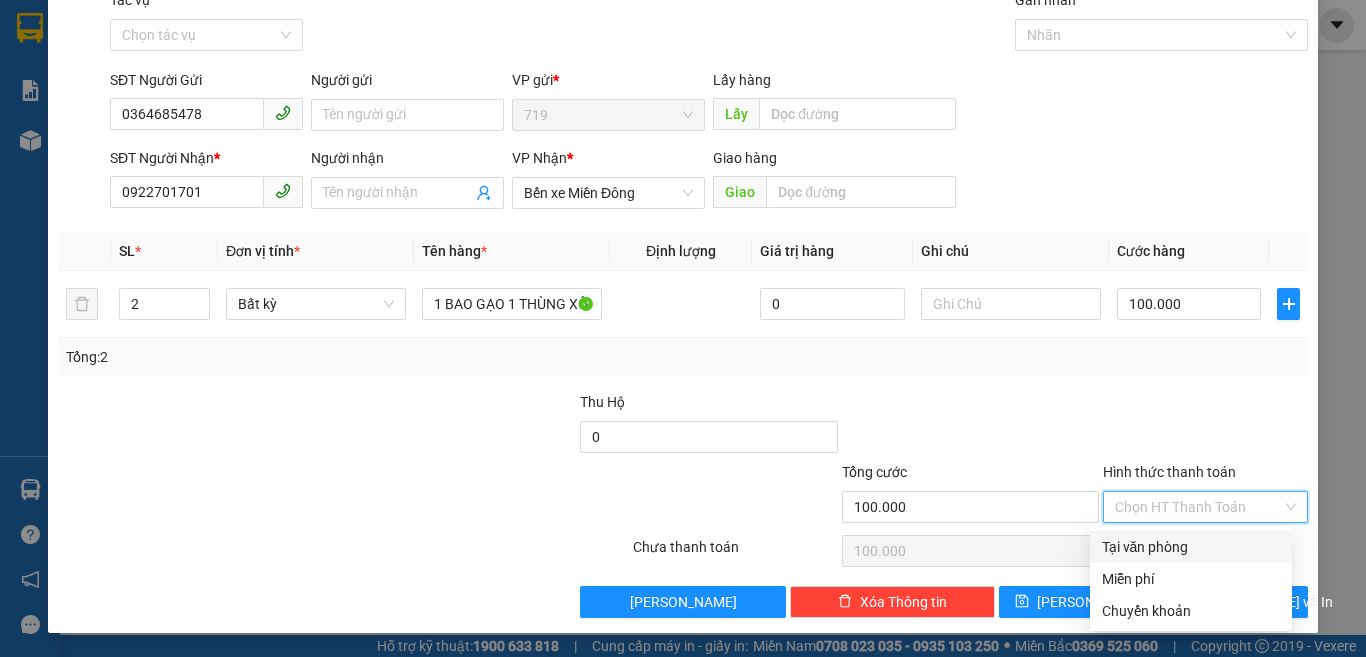 click on "Tại văn phòng" at bounding box center [1191, 547] 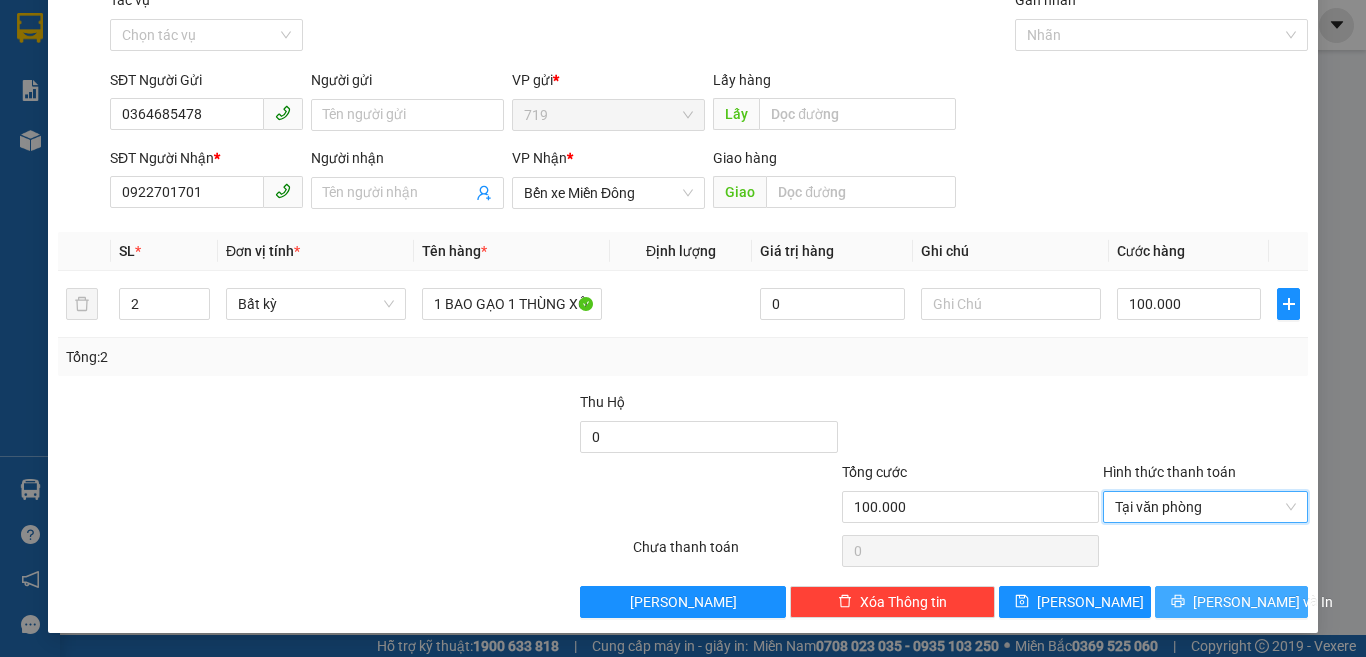 click on "[PERSON_NAME] và In" at bounding box center (1263, 602) 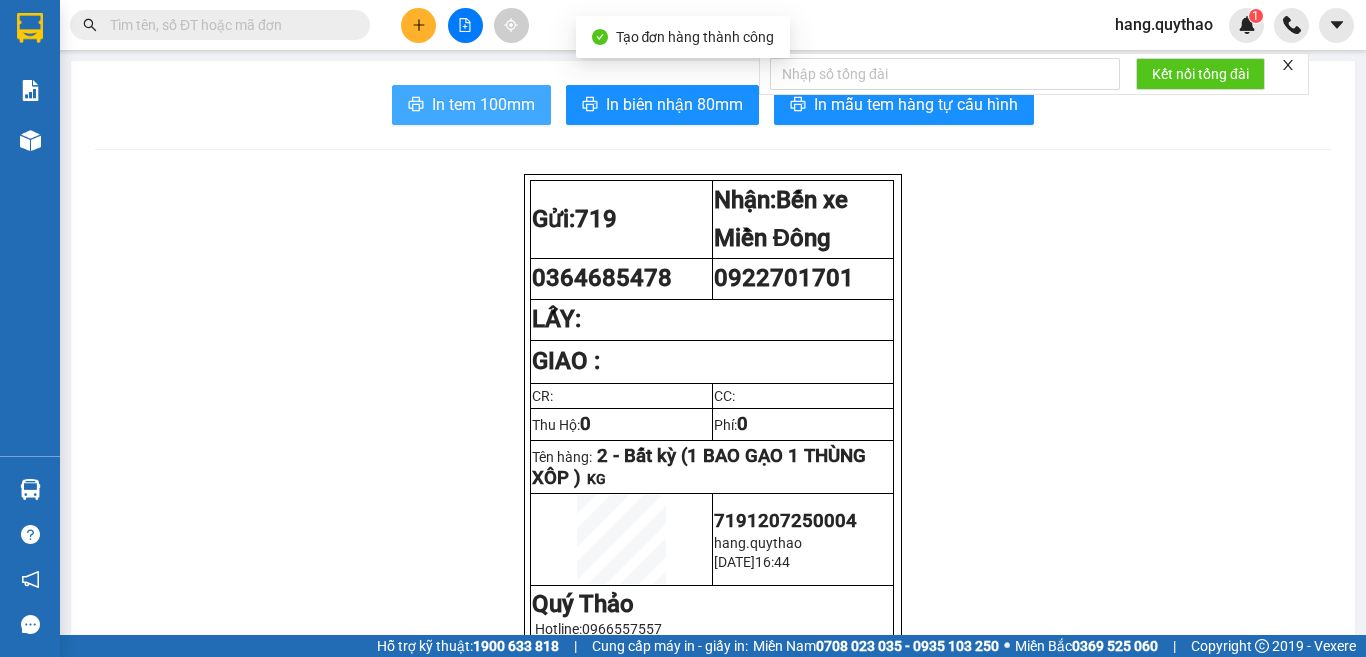 click on "In tem 100mm" at bounding box center (483, 104) 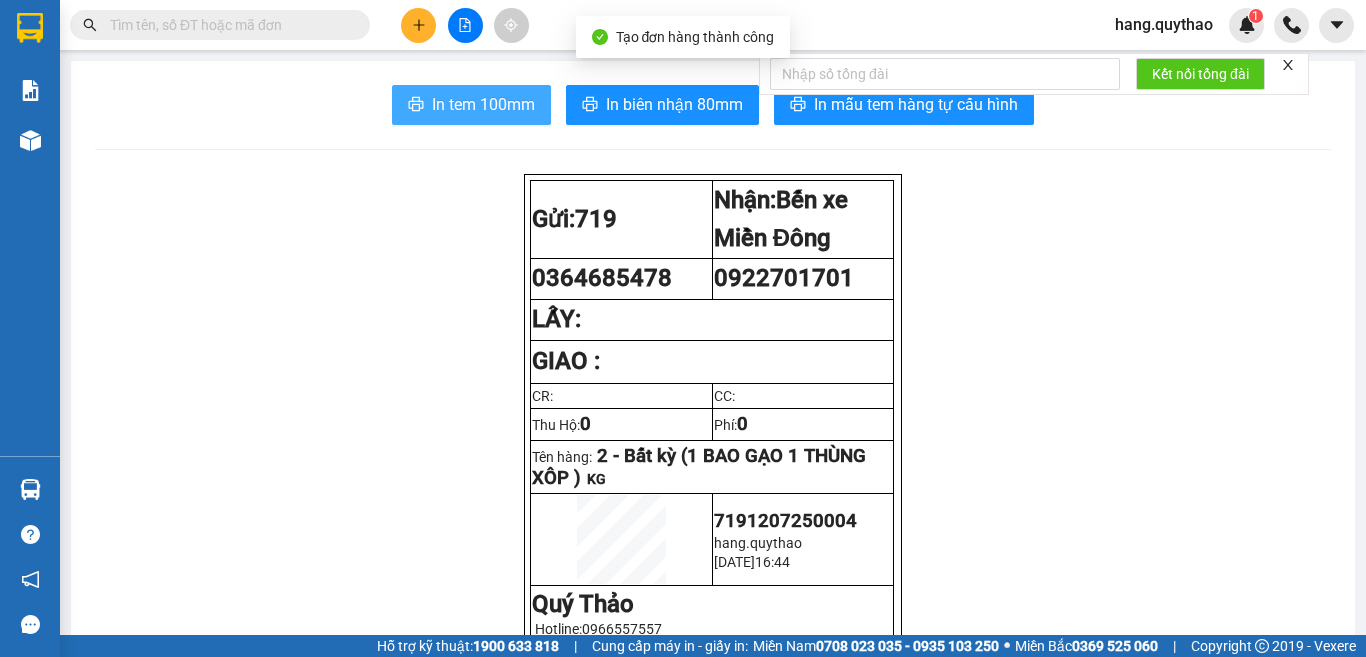 scroll, scrollTop: 0, scrollLeft: 0, axis: both 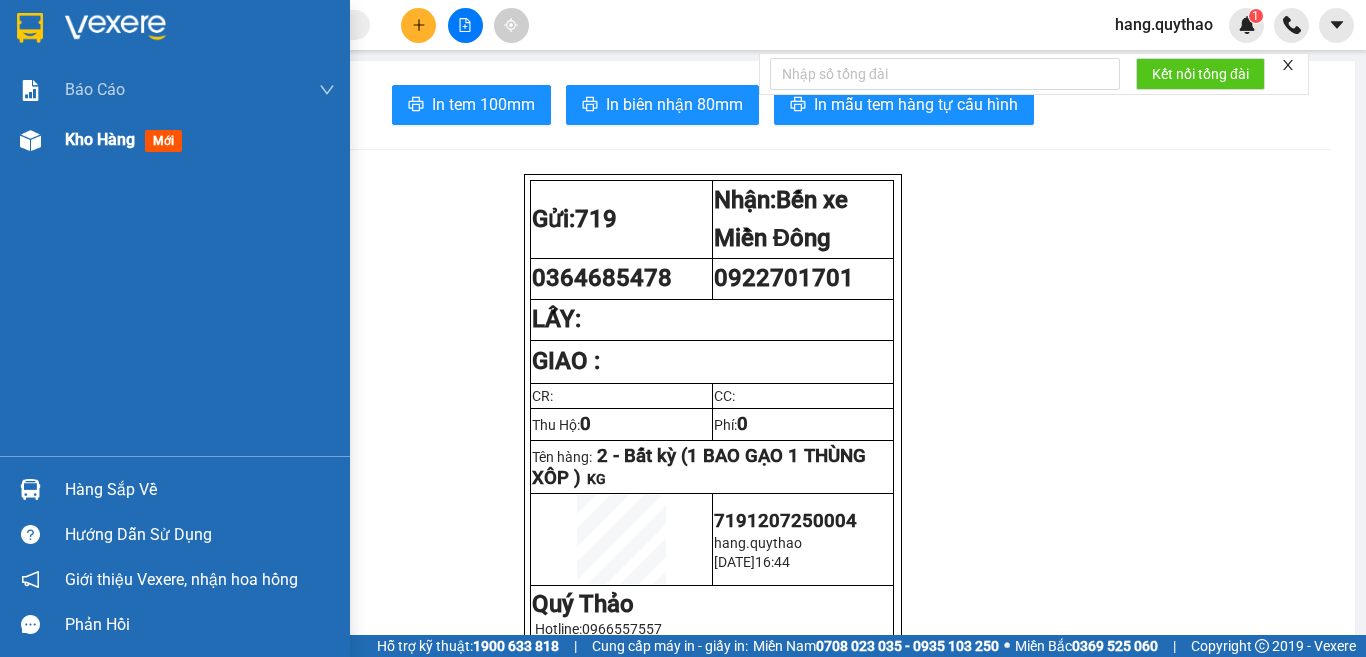 click on "Kho hàng mới" at bounding box center [127, 139] 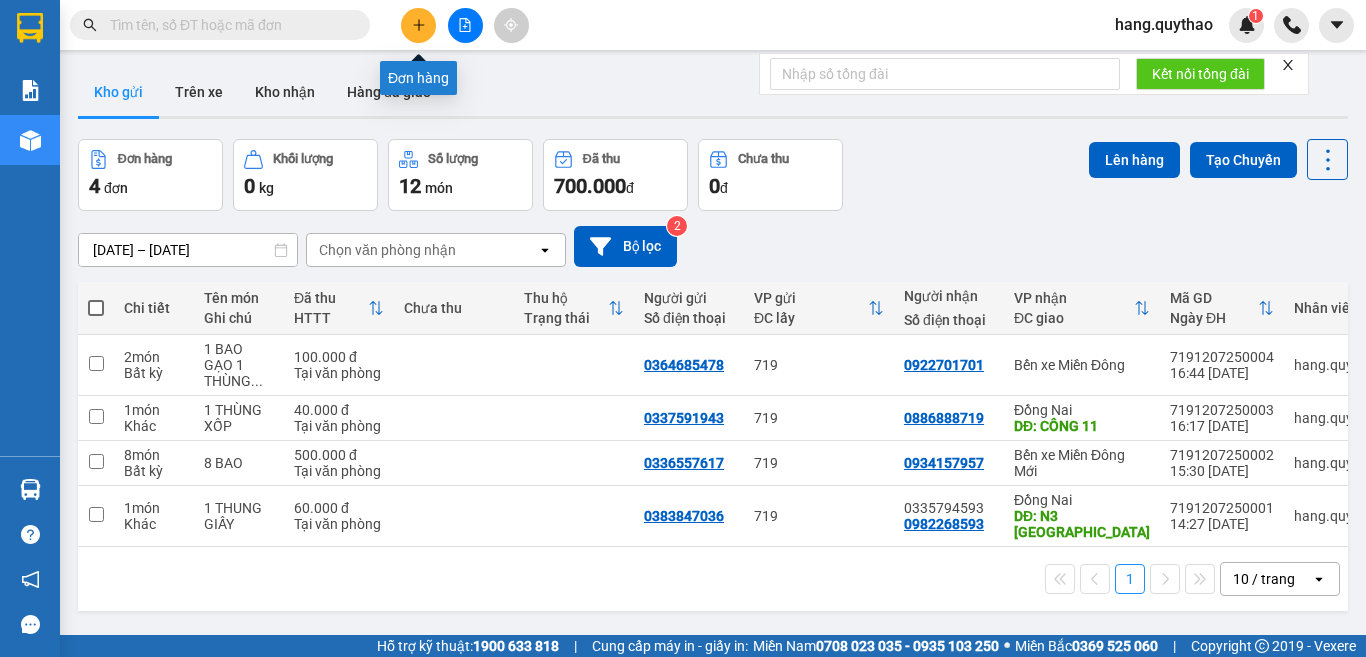 click 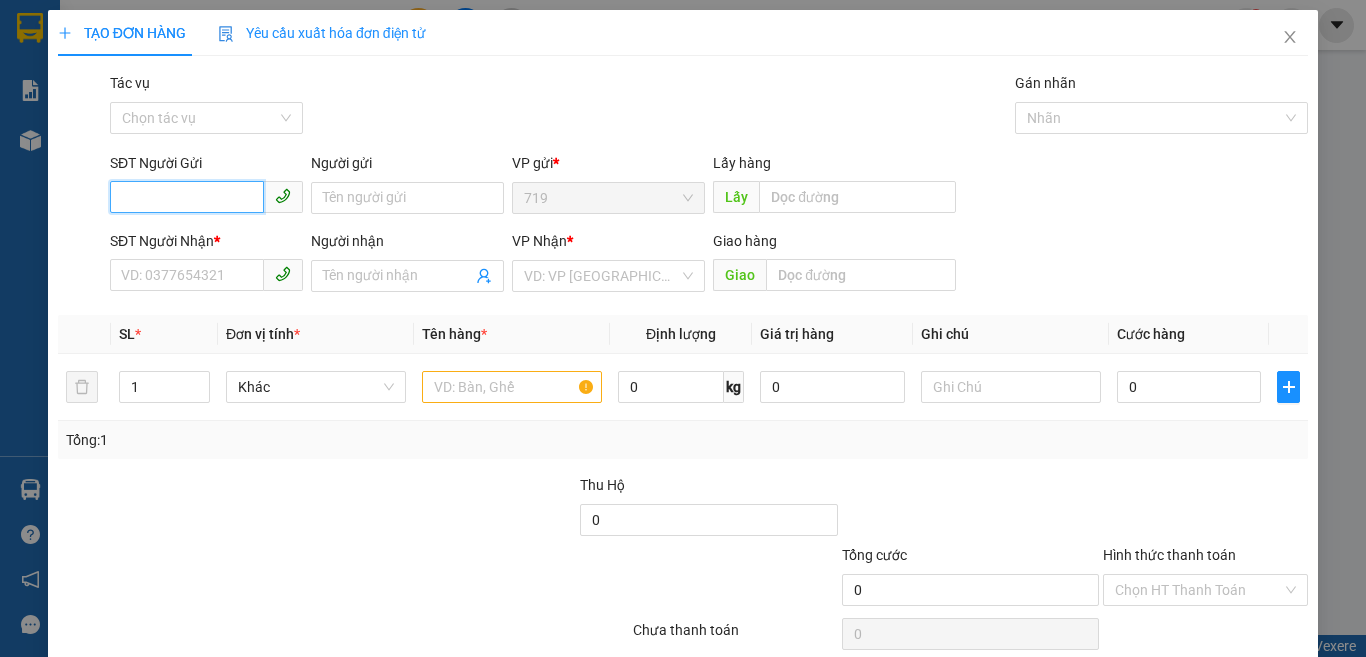 click on "SĐT Người Gửi" at bounding box center (187, 197) 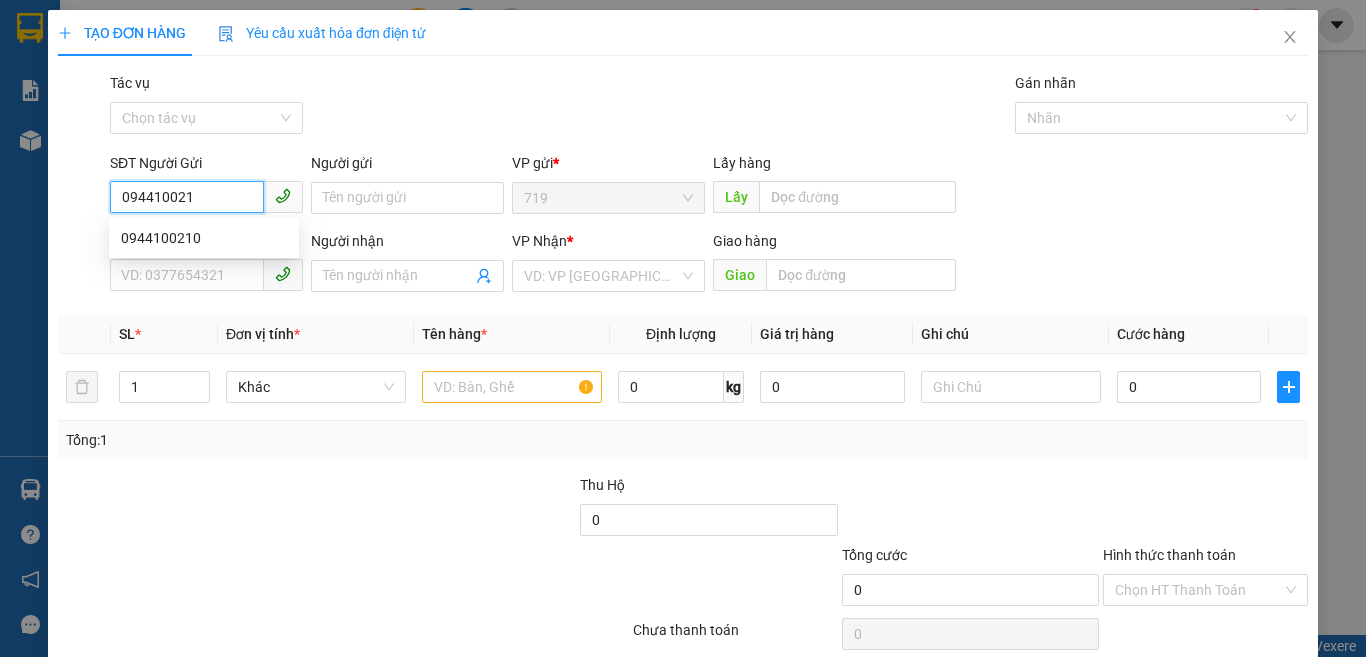 type on "0944100210" 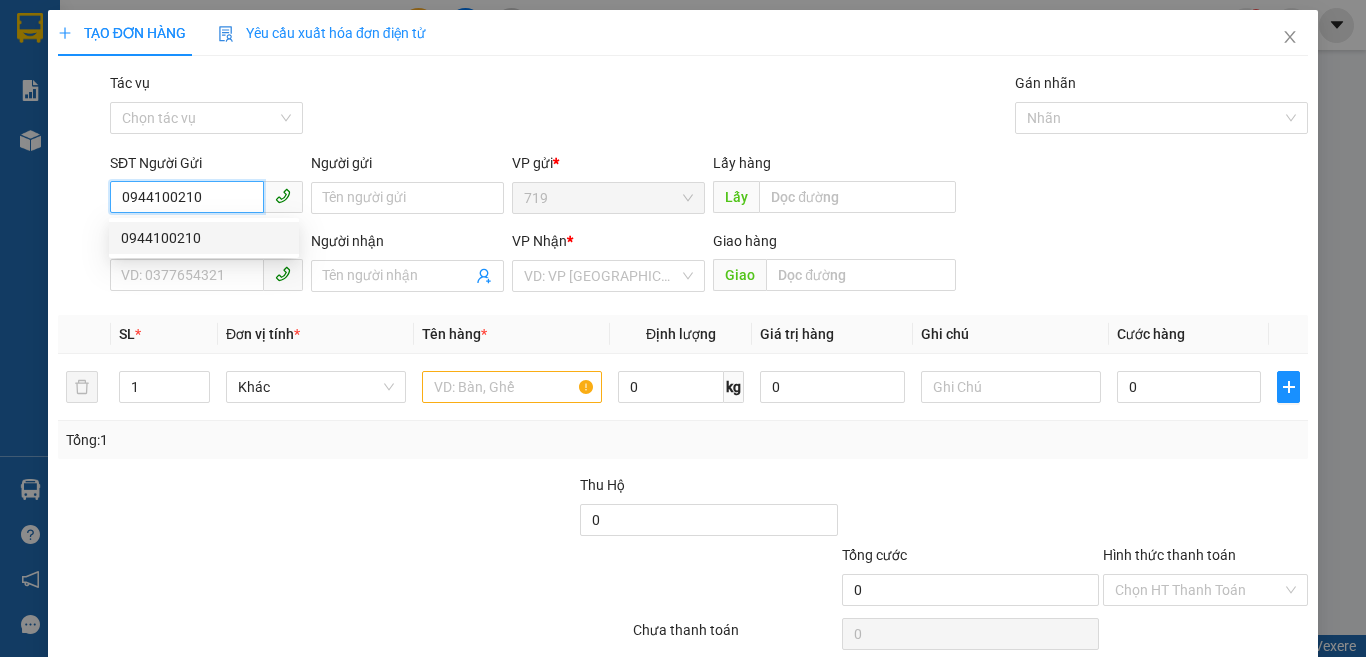 click on "0944100210" at bounding box center [204, 238] 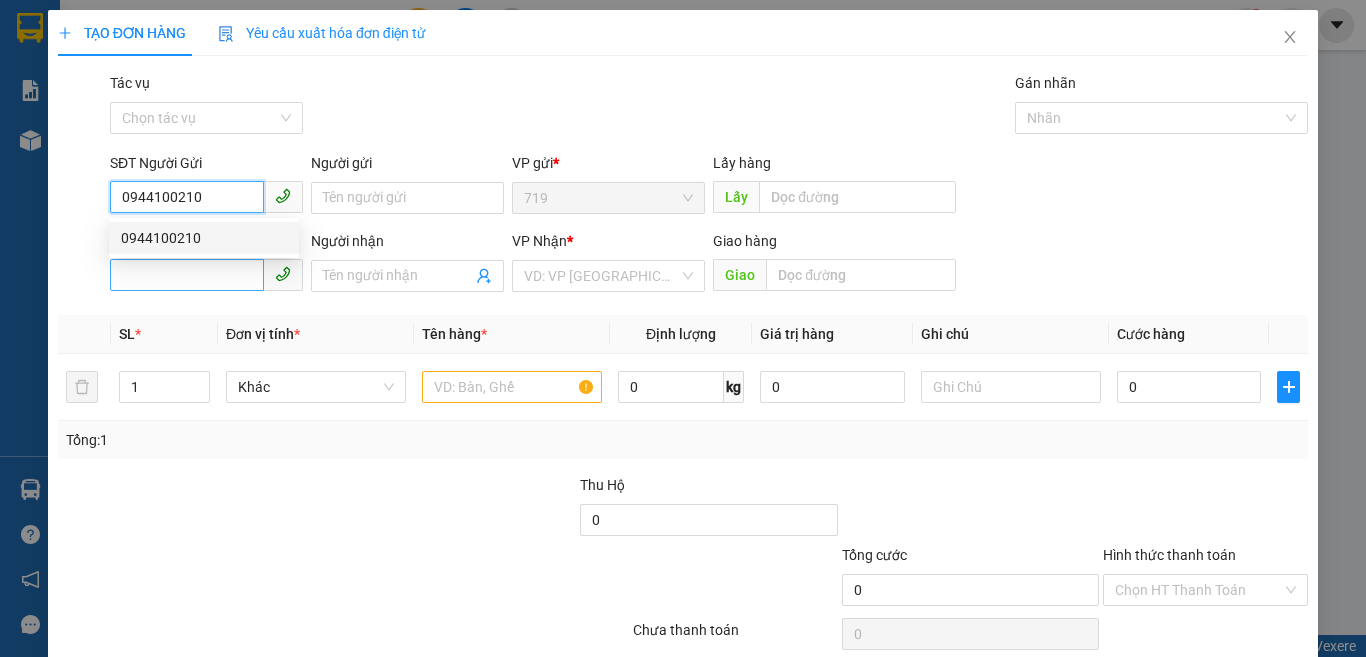 type on "0964755029" 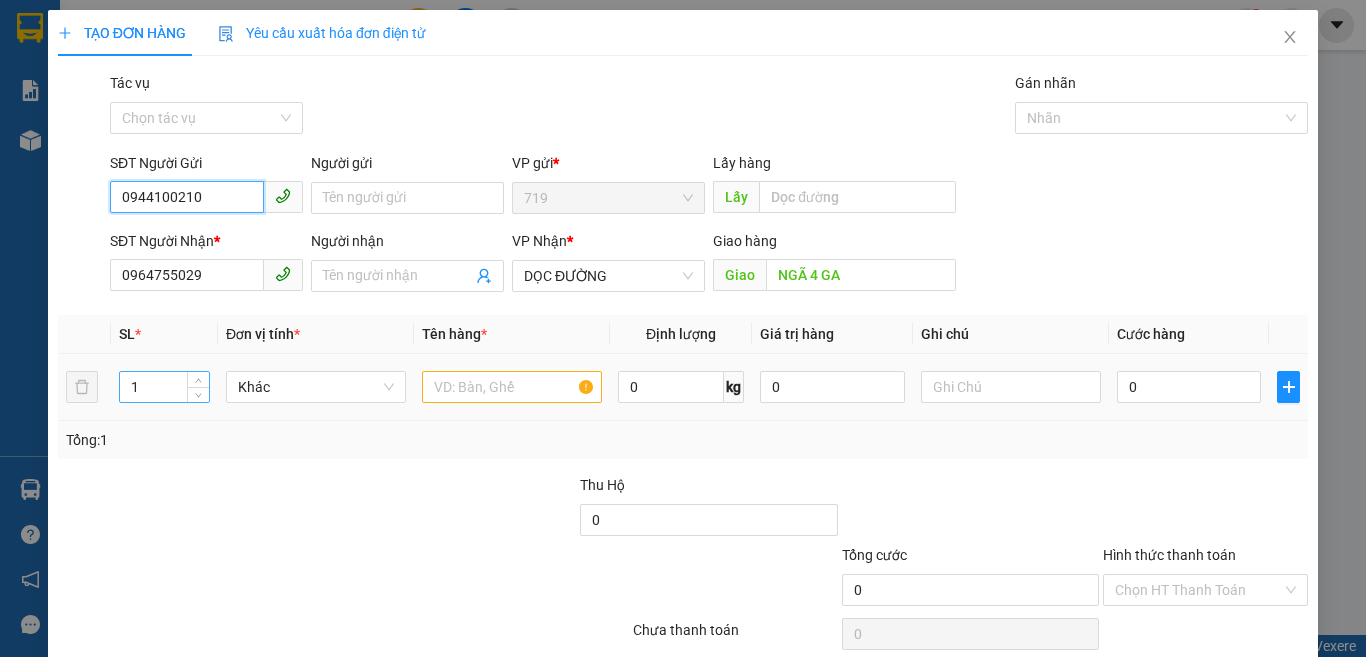 type on "0944100210" 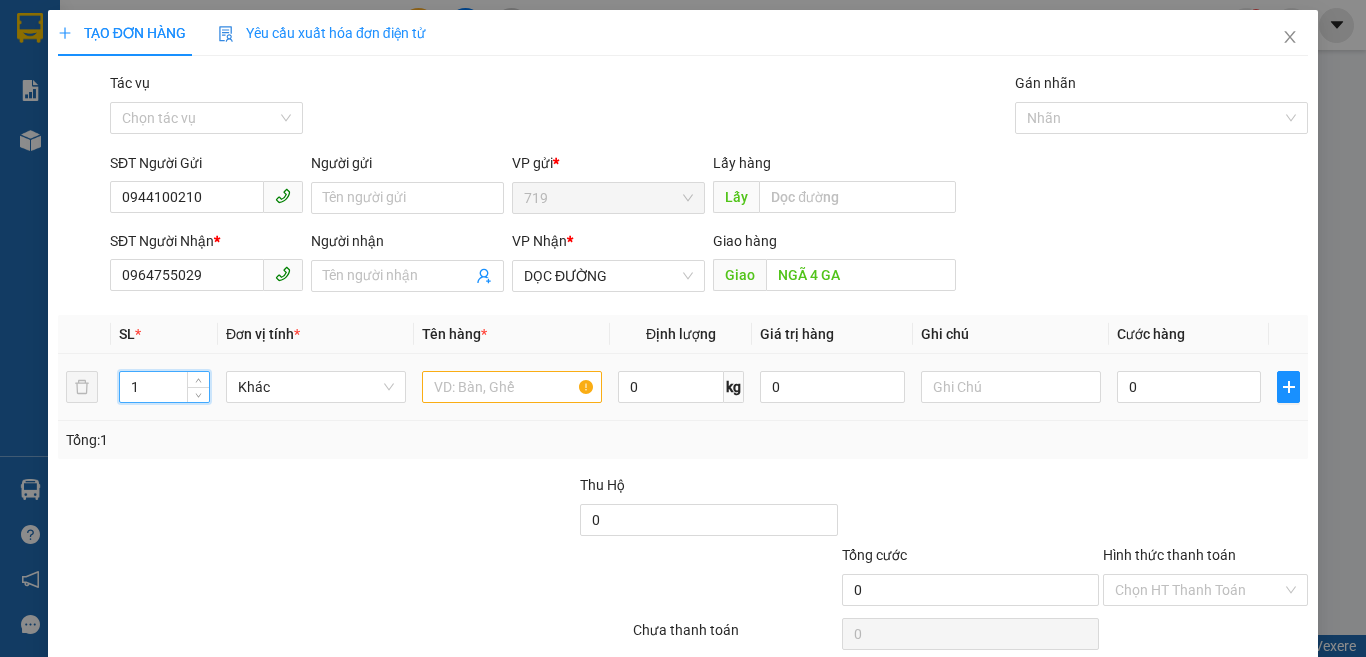 click on "1" at bounding box center (164, 387) 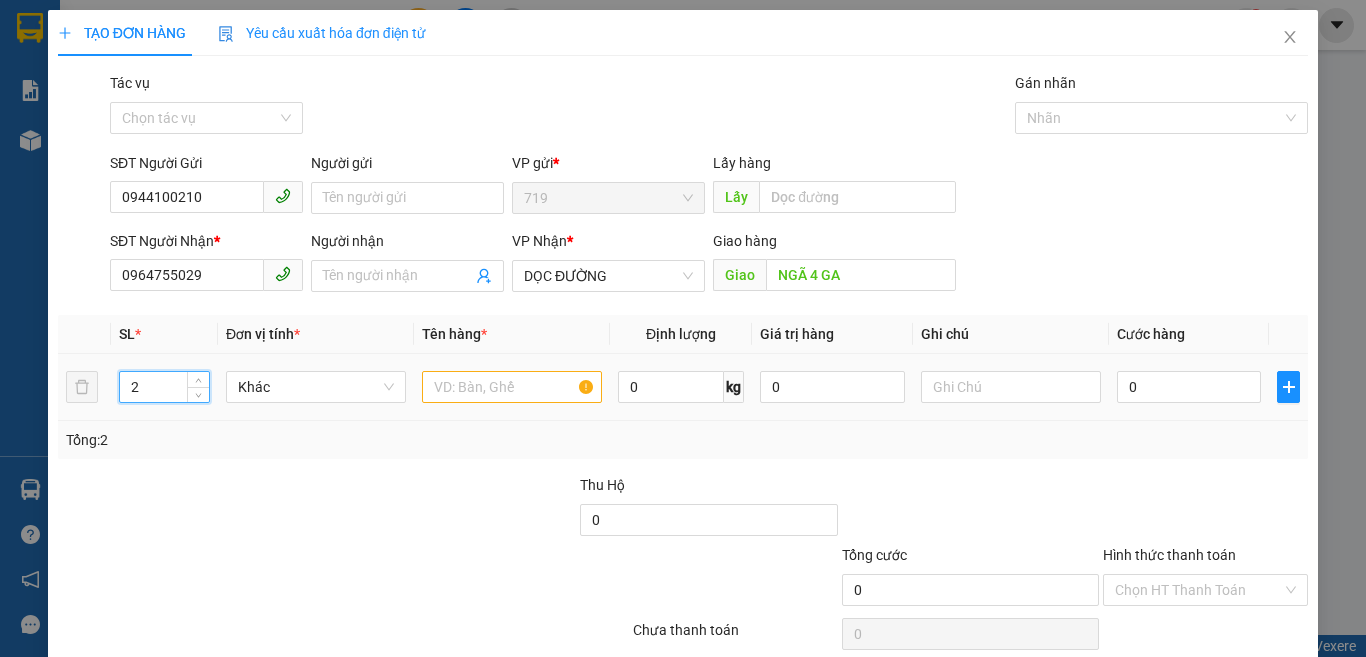 type on "2" 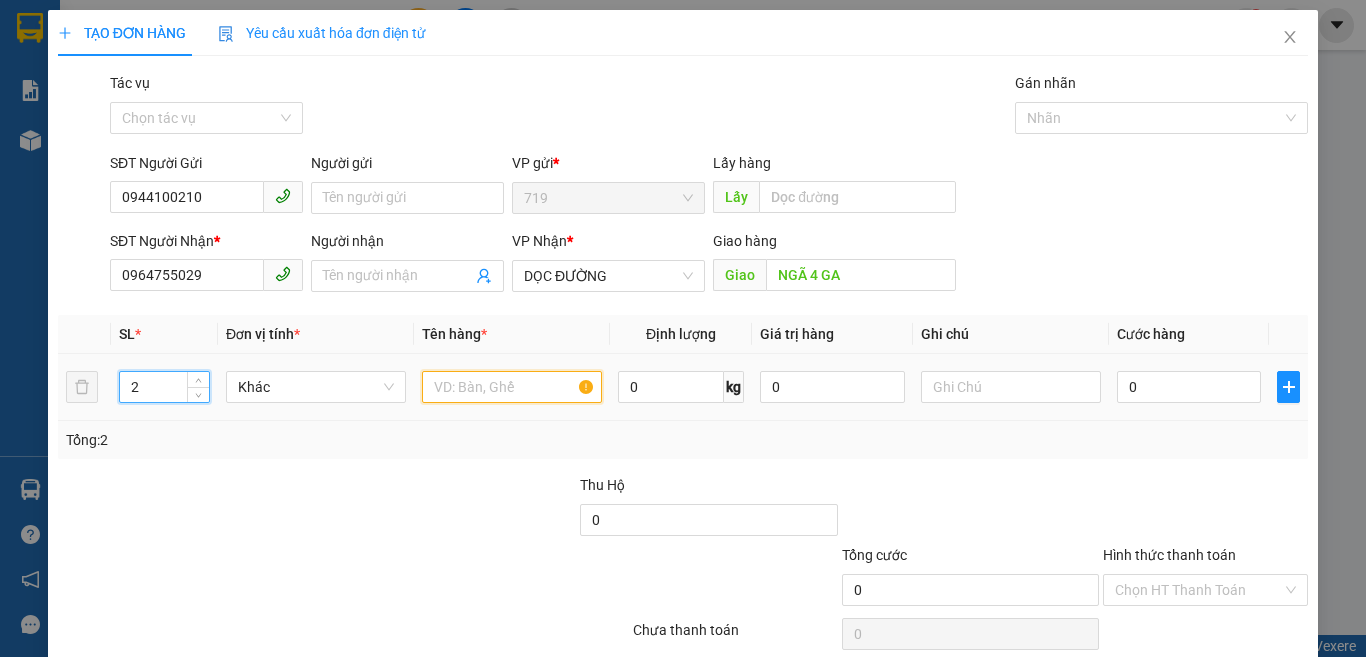 click at bounding box center (512, 387) 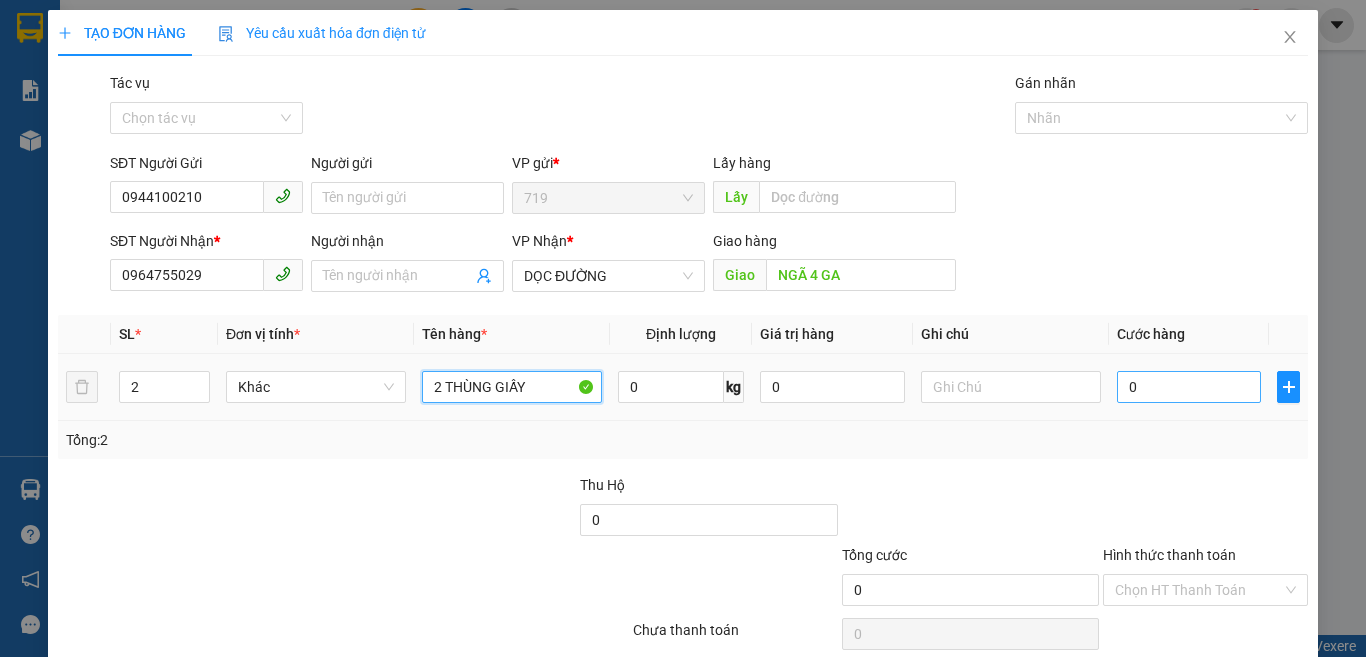 type on "2 THÙNG GIẤY" 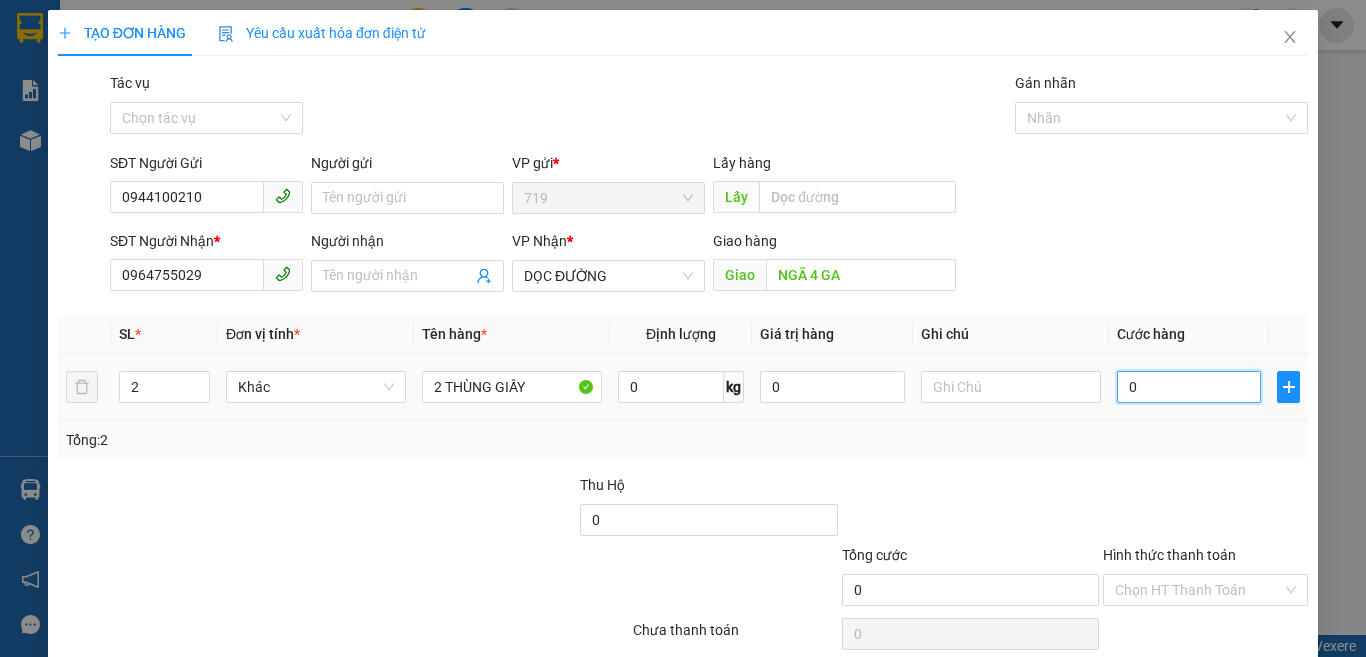 click on "0" at bounding box center (1189, 387) 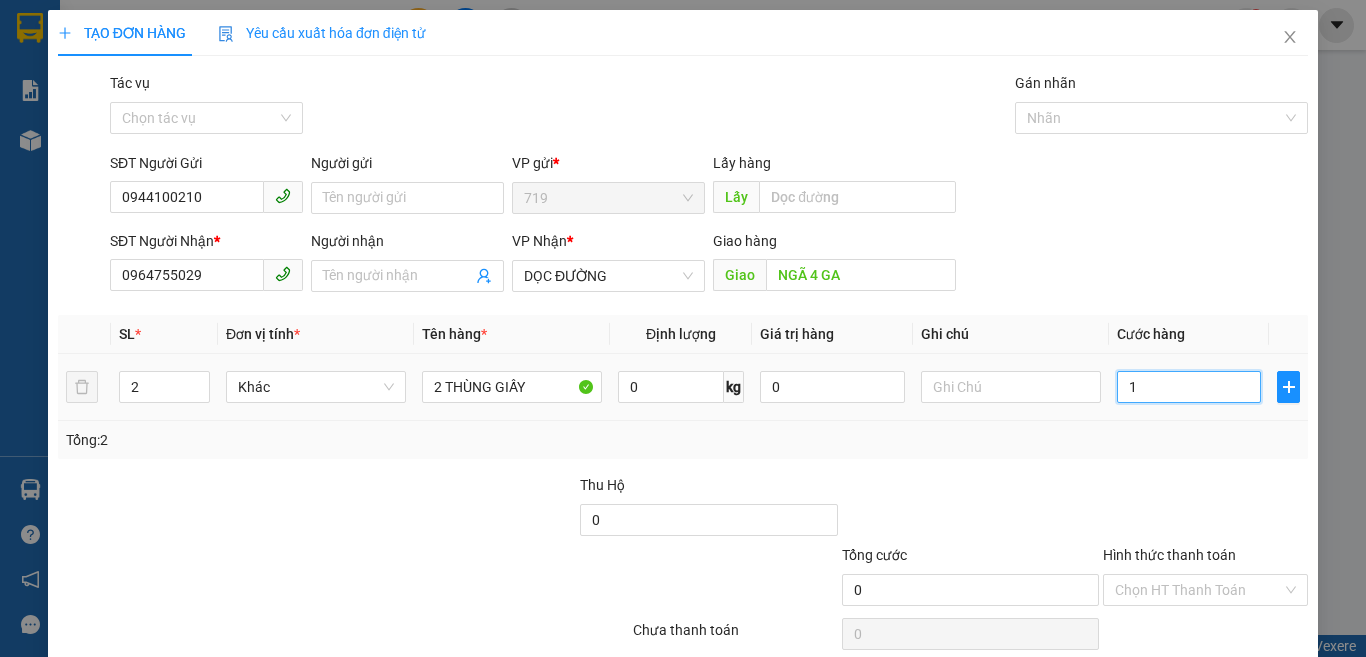 type on "1" 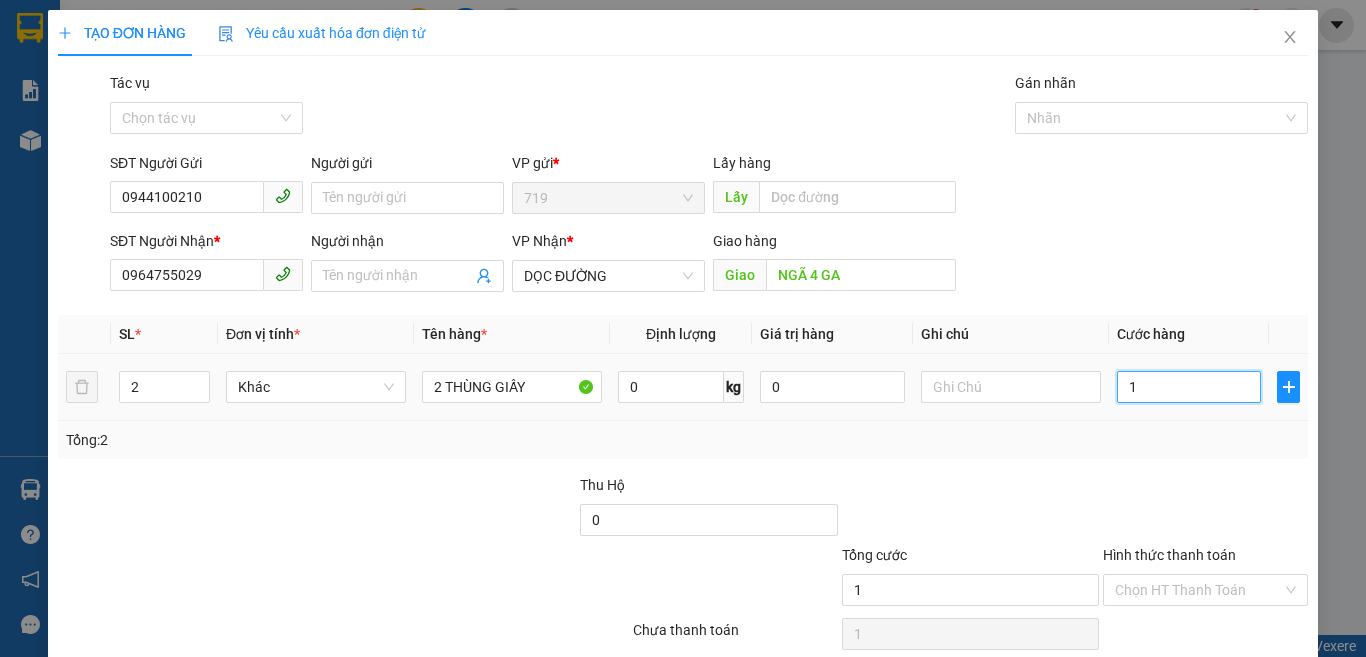 type on "10" 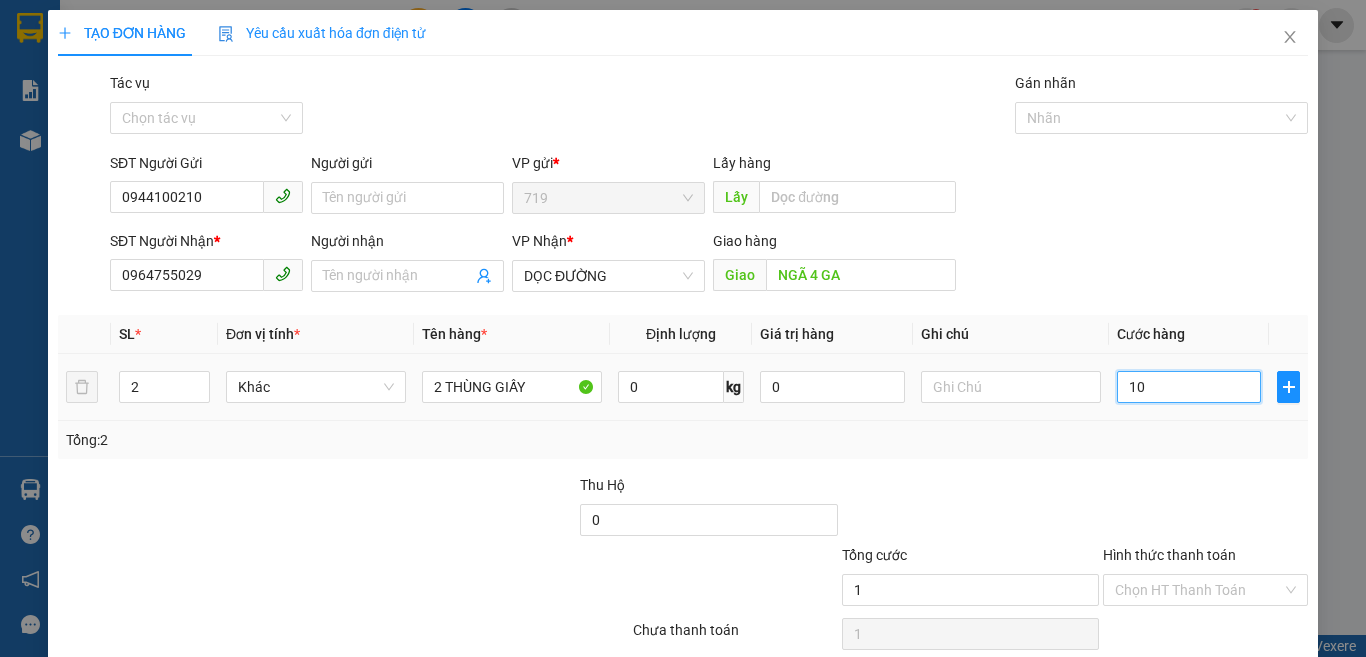 type on "10" 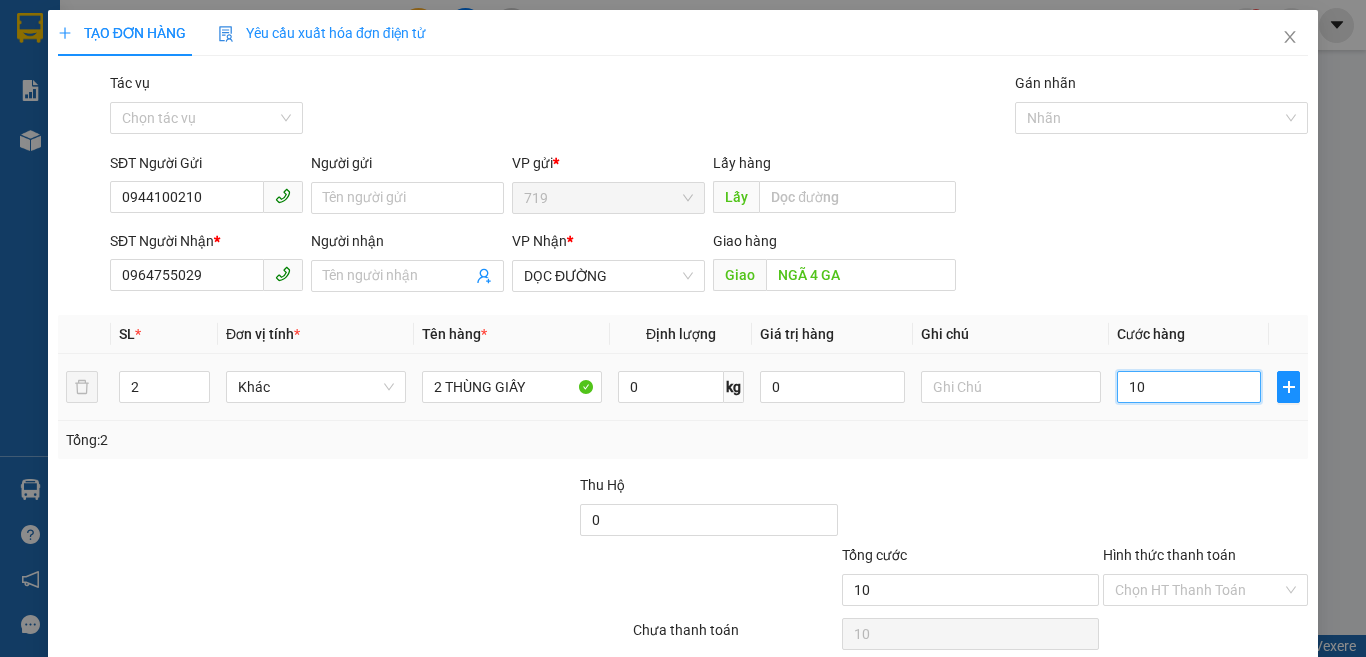 type on "100" 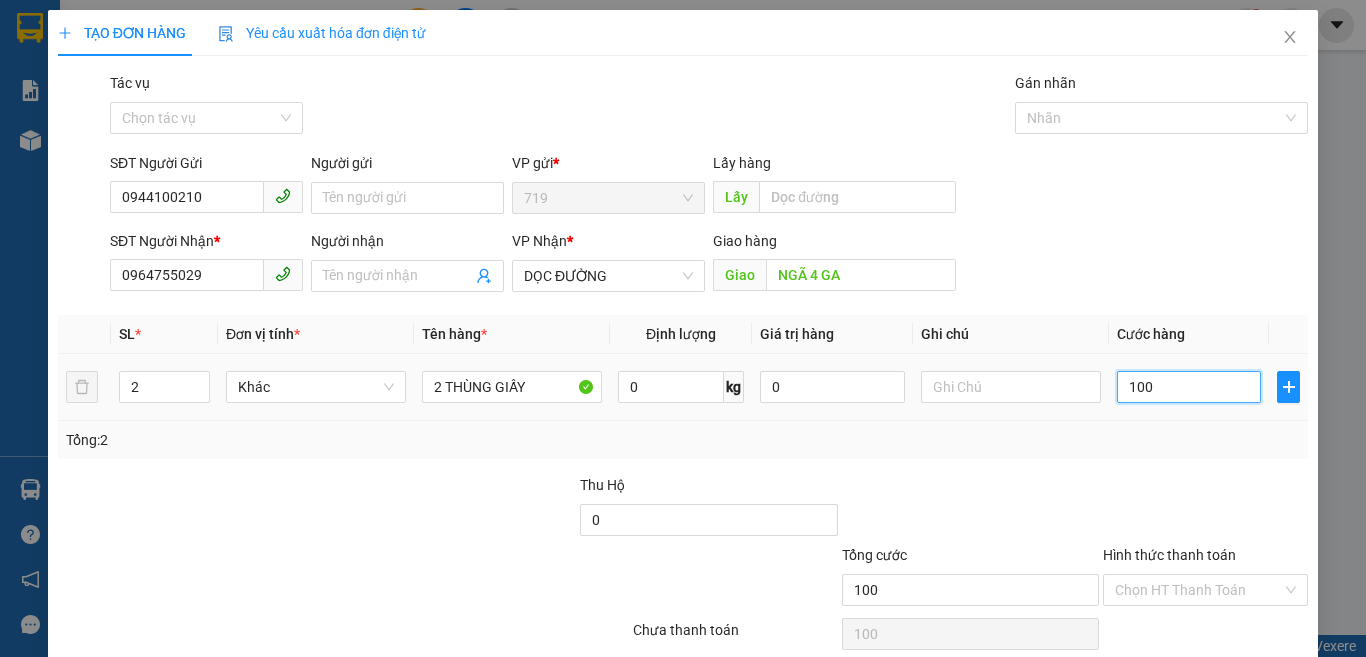 type on "1.000" 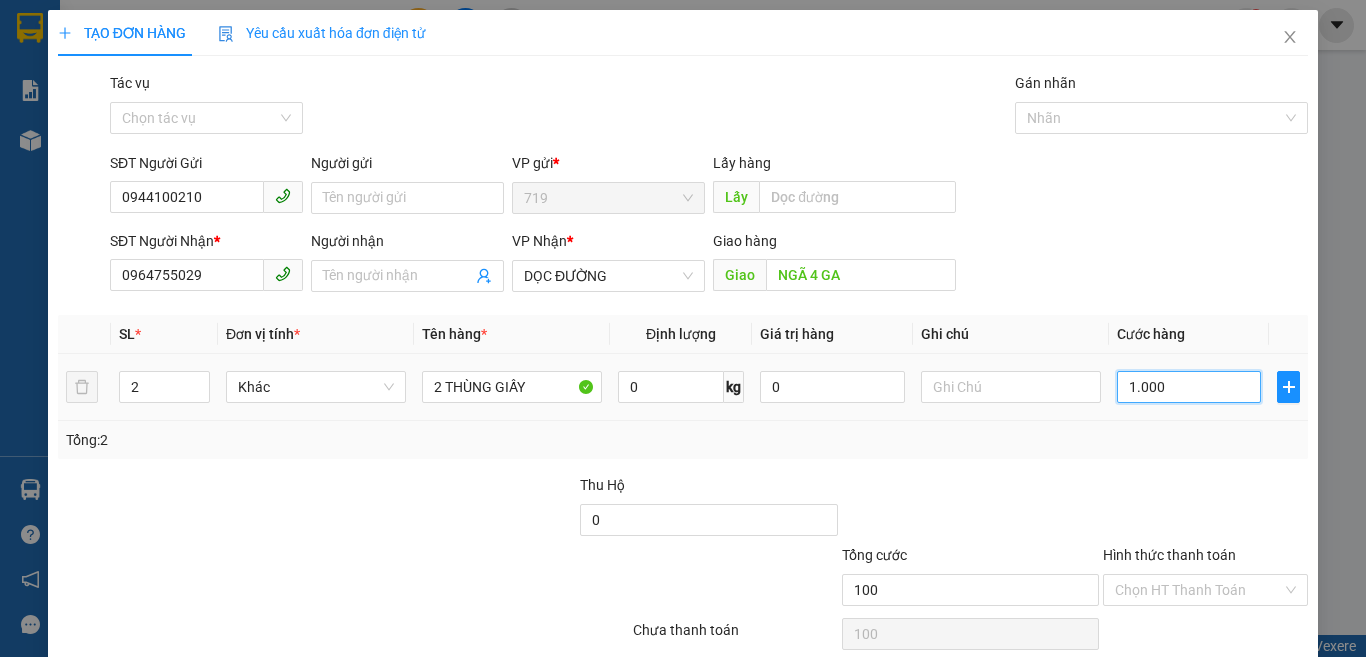 type on "1.000" 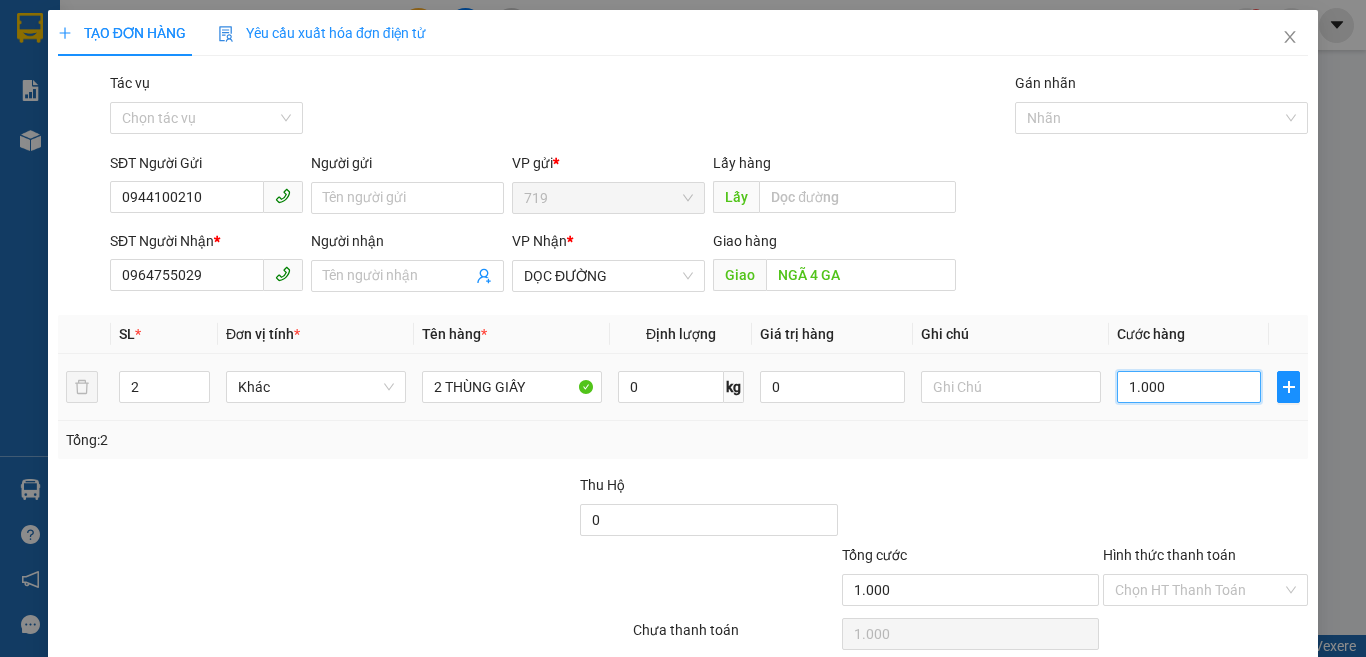 type on "10.000" 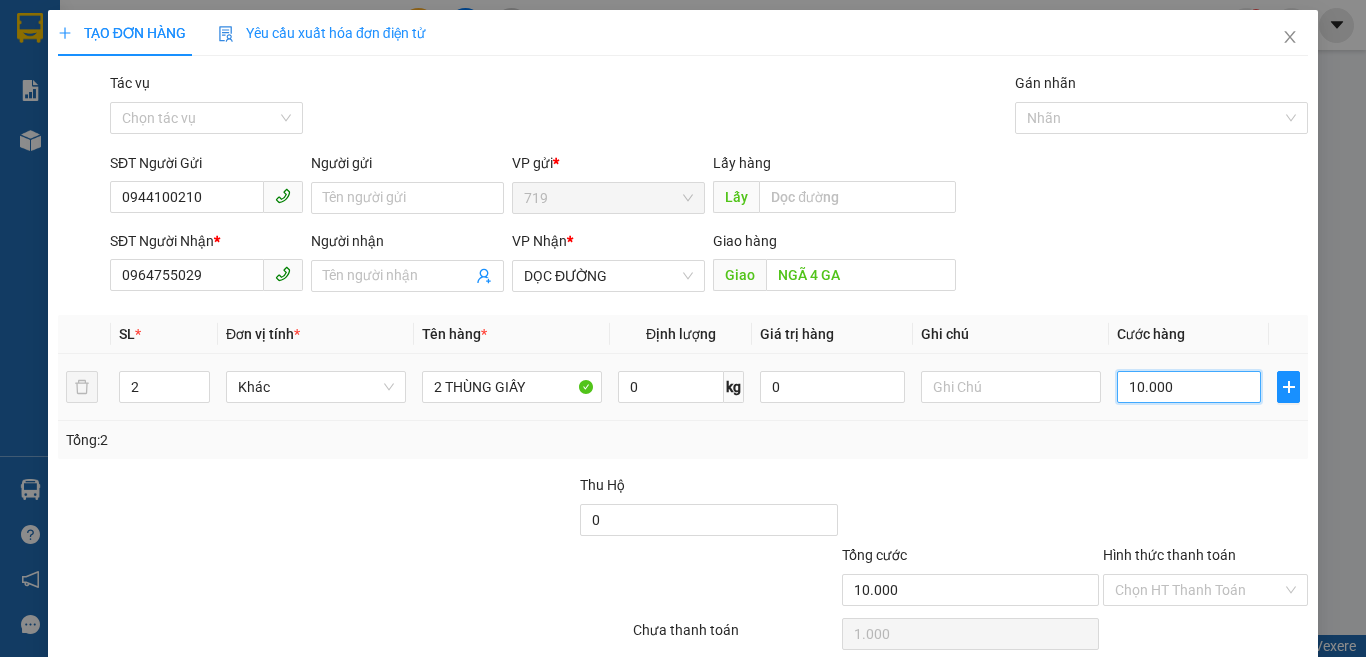 type on "10.000" 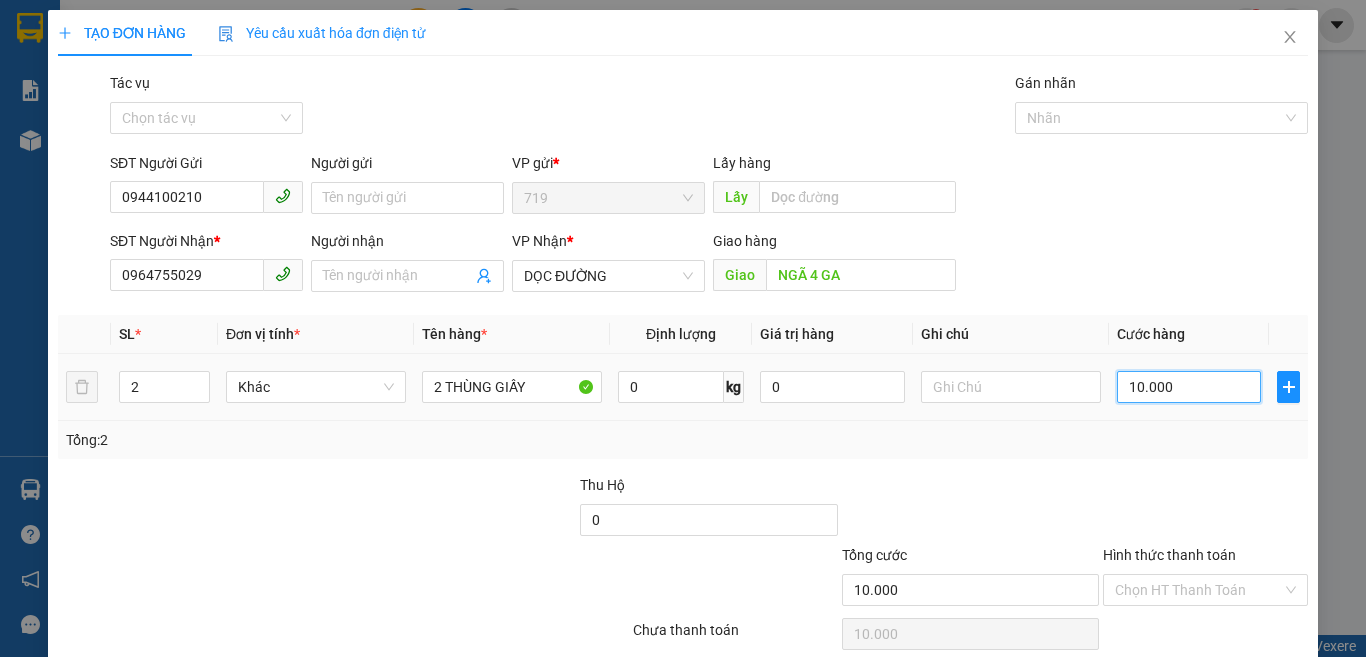 type on "100.000" 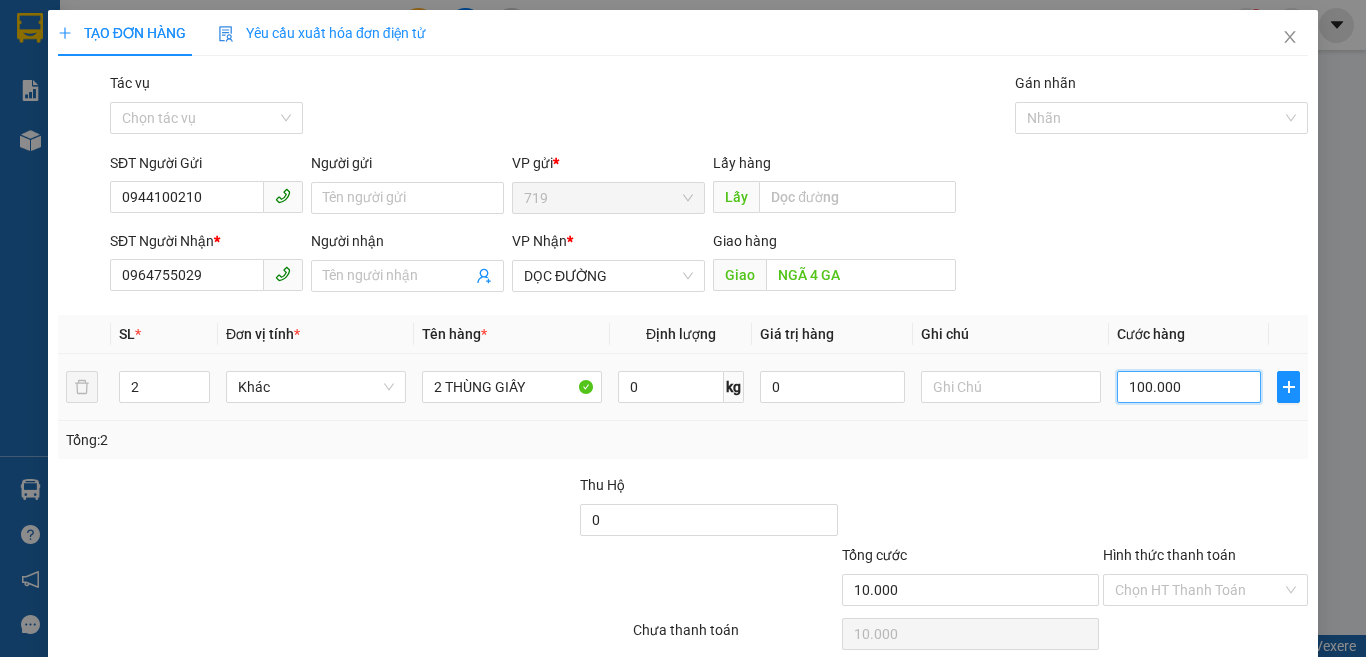 type on "100.000" 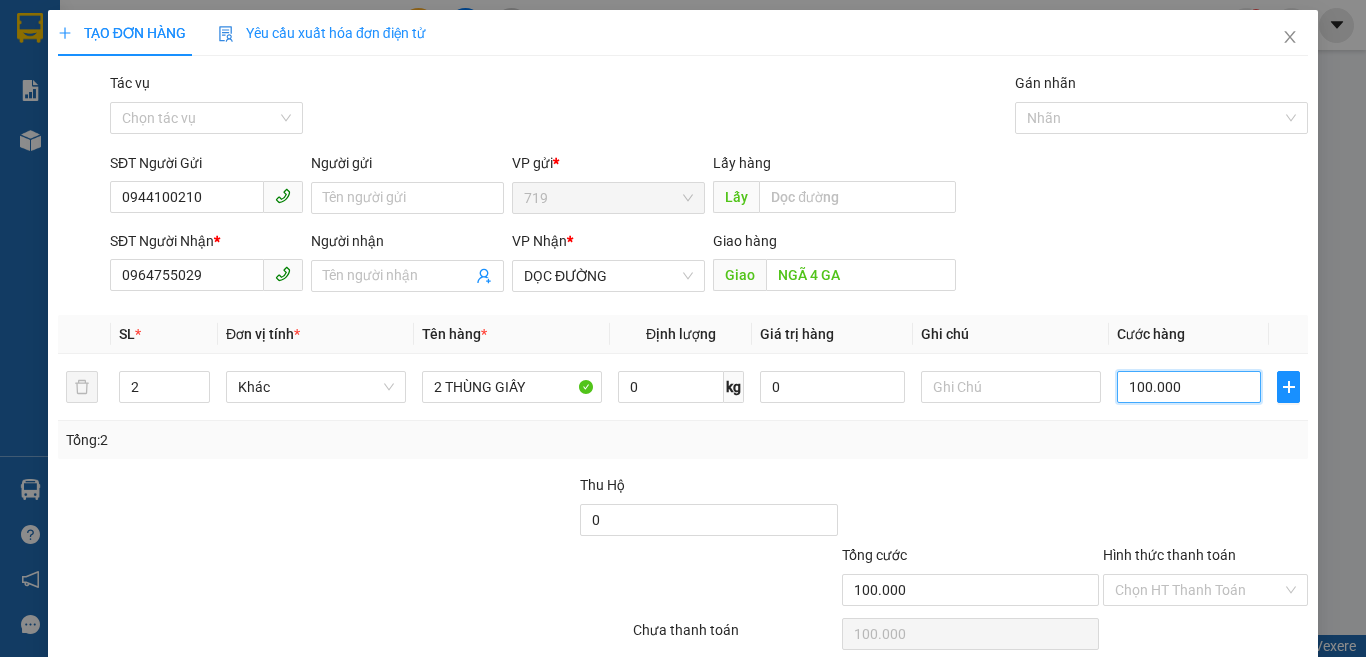 scroll, scrollTop: 83, scrollLeft: 0, axis: vertical 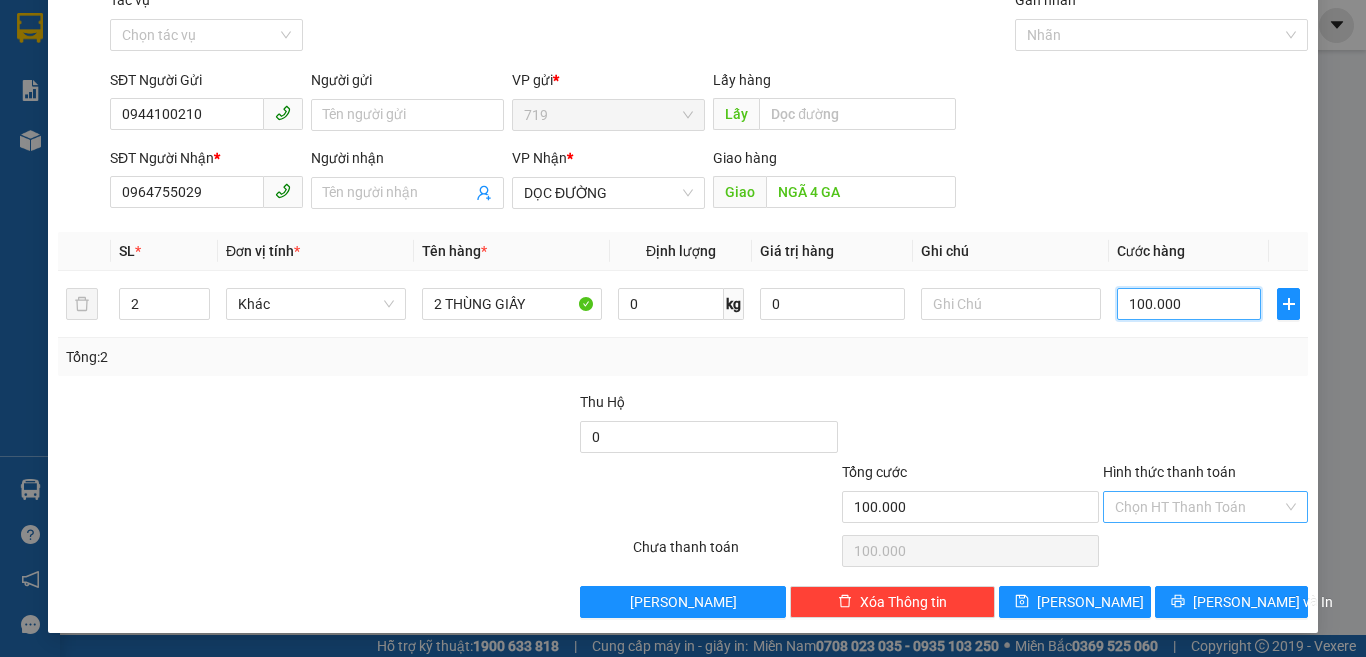type on "100.000" 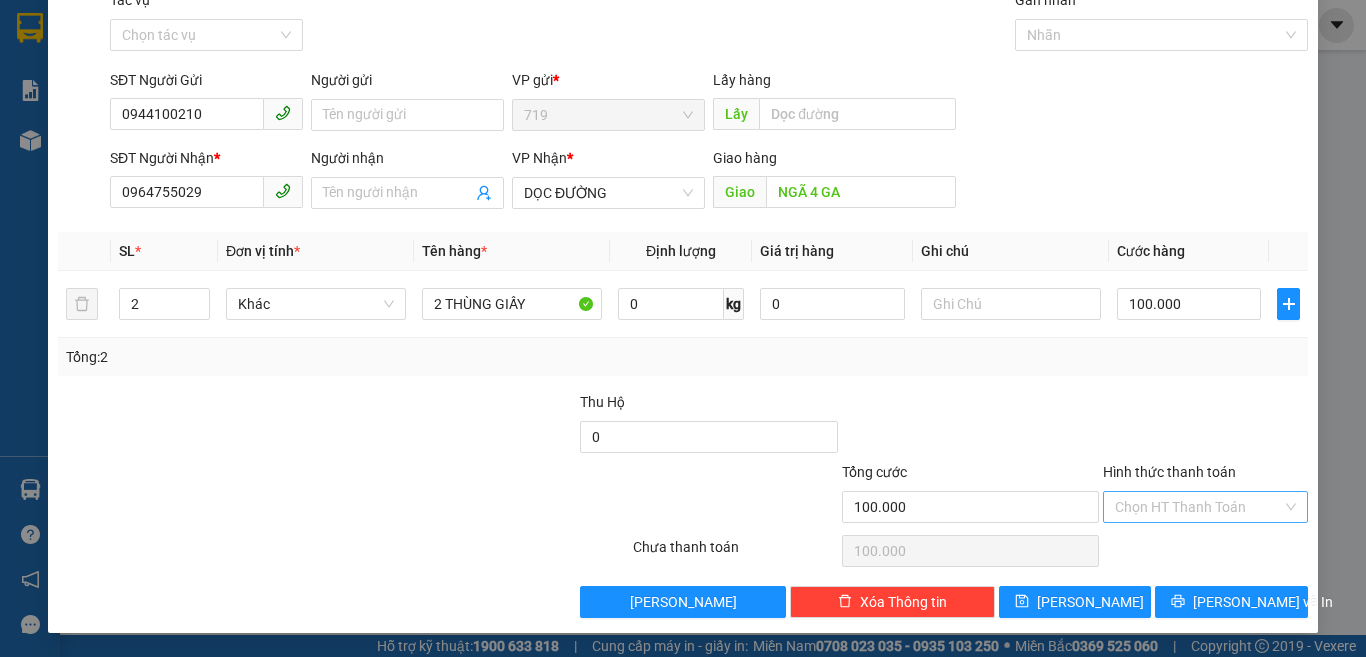 click on "Hình thức thanh toán" at bounding box center [1198, 507] 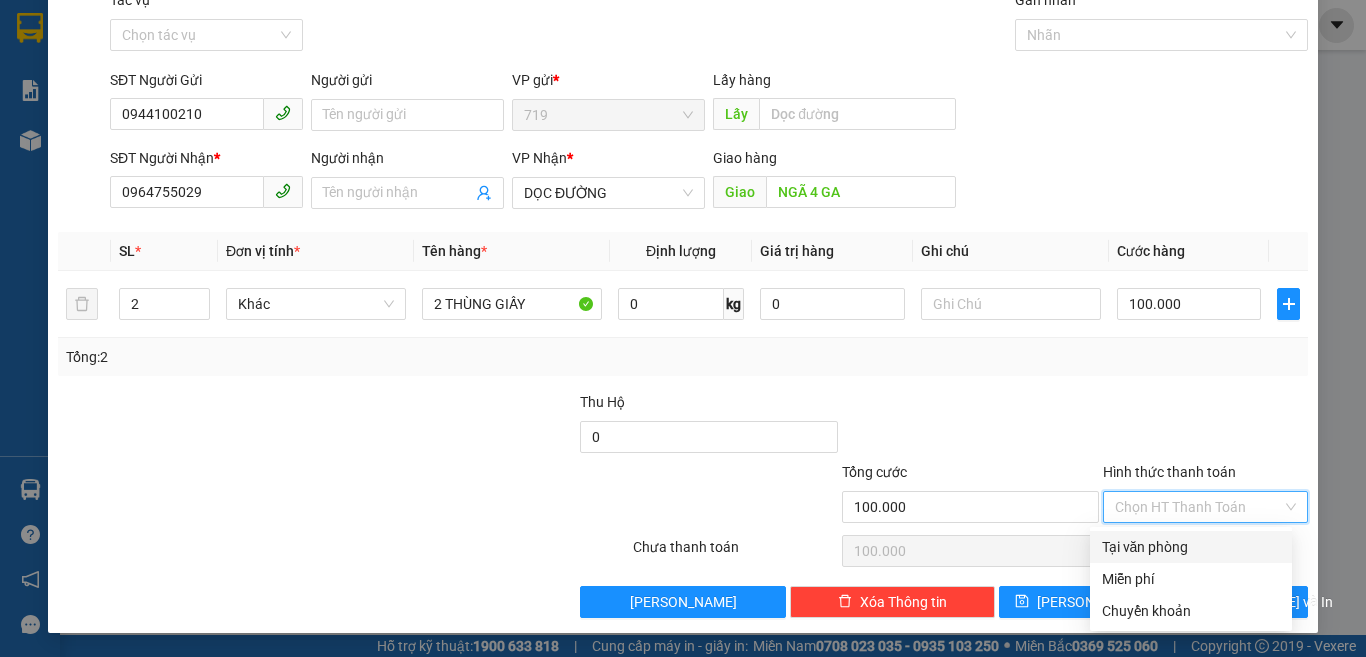 click on "Tại văn phòng" at bounding box center [1191, 547] 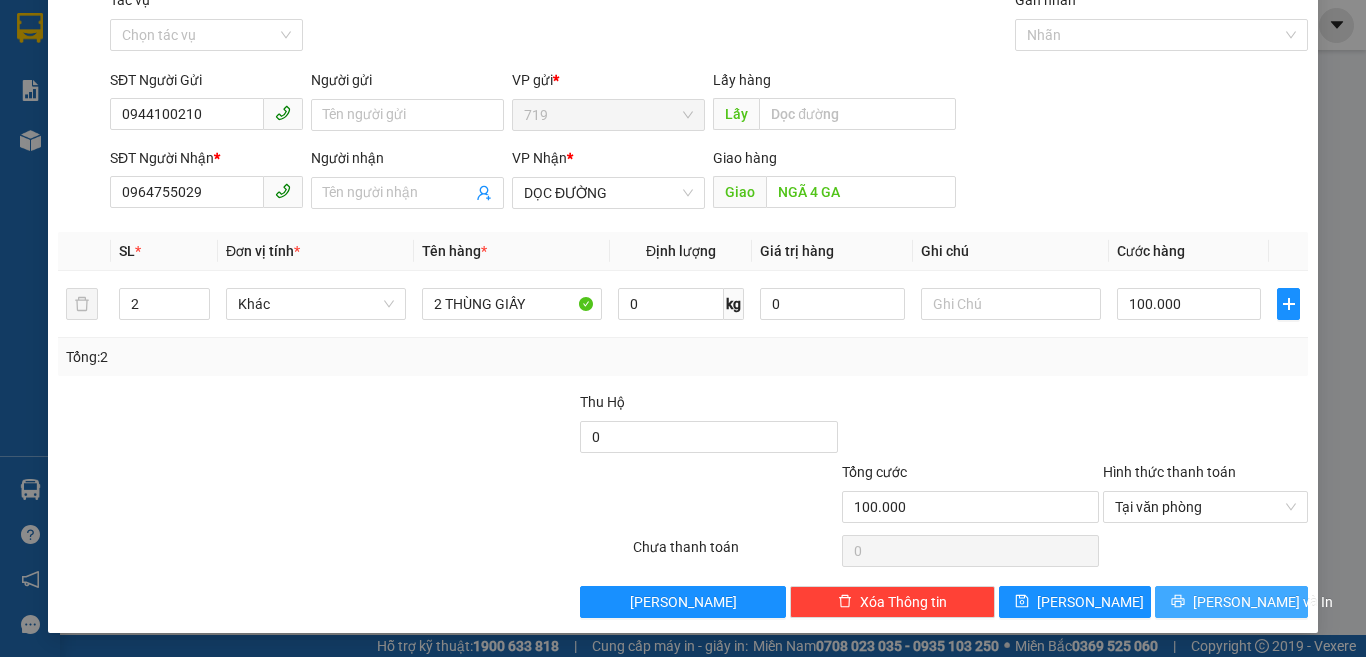 click on "[PERSON_NAME] và In" at bounding box center (1263, 602) 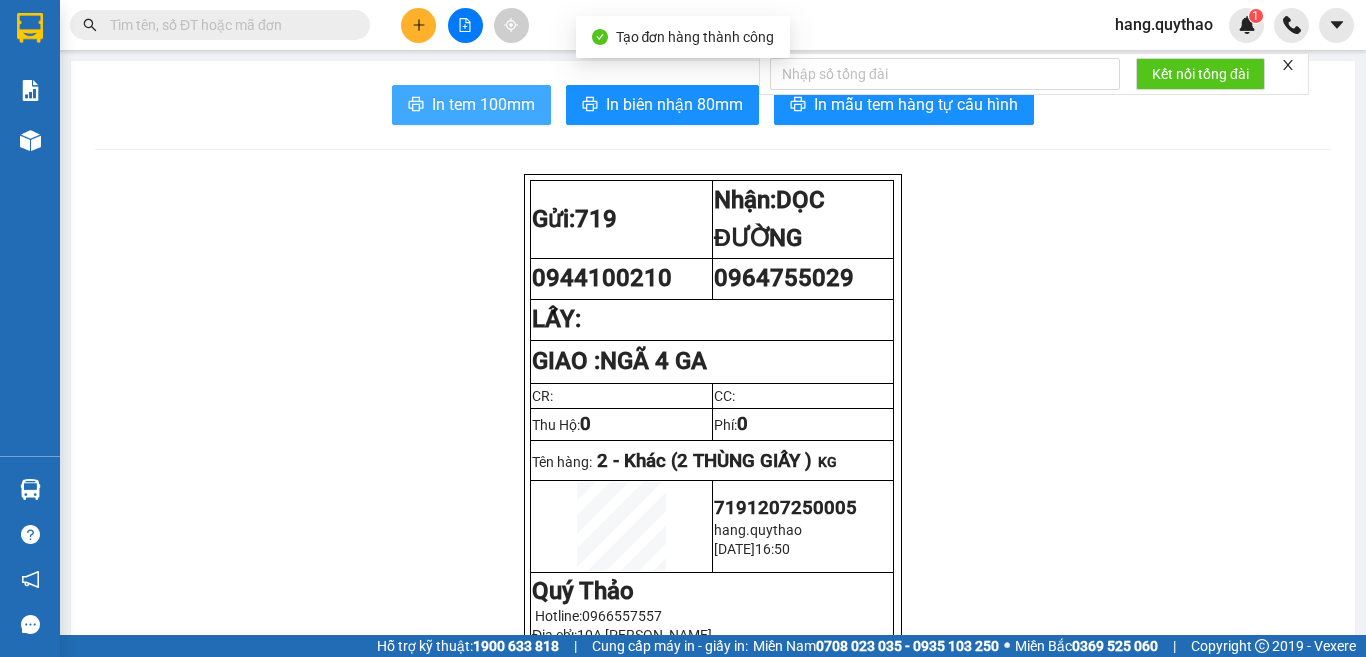 click on "In tem 100mm" at bounding box center [483, 104] 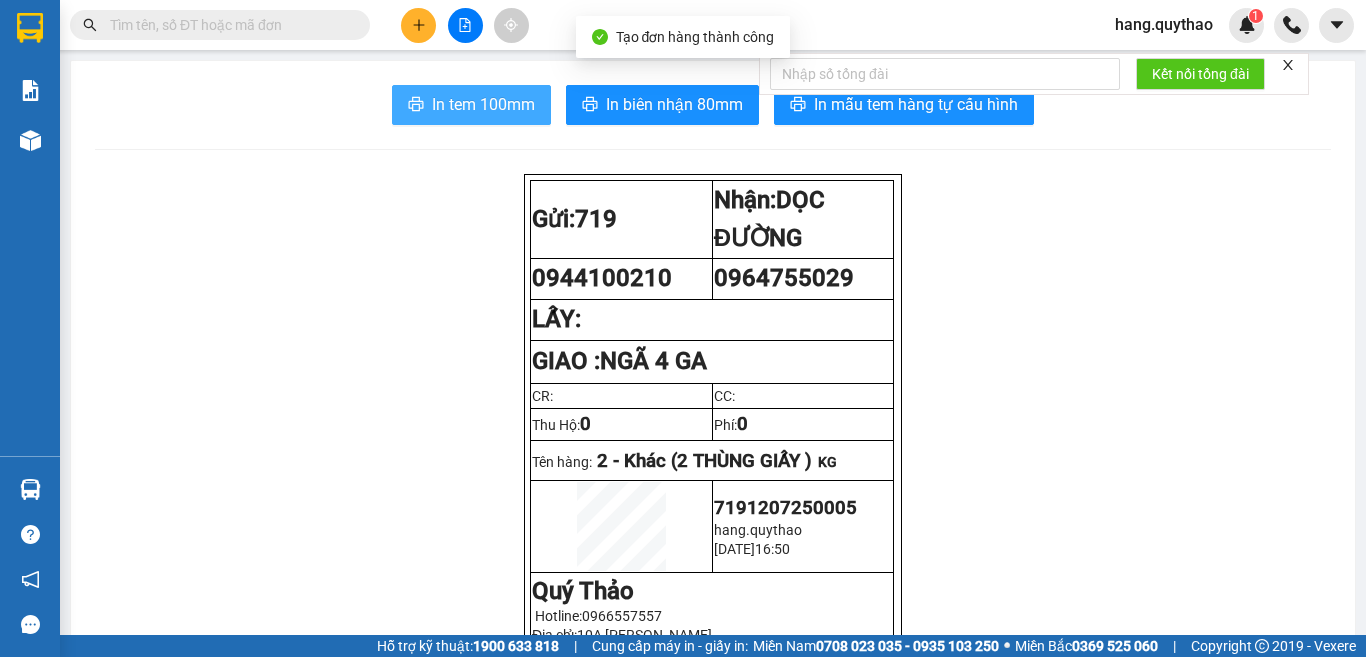 scroll, scrollTop: 0, scrollLeft: 0, axis: both 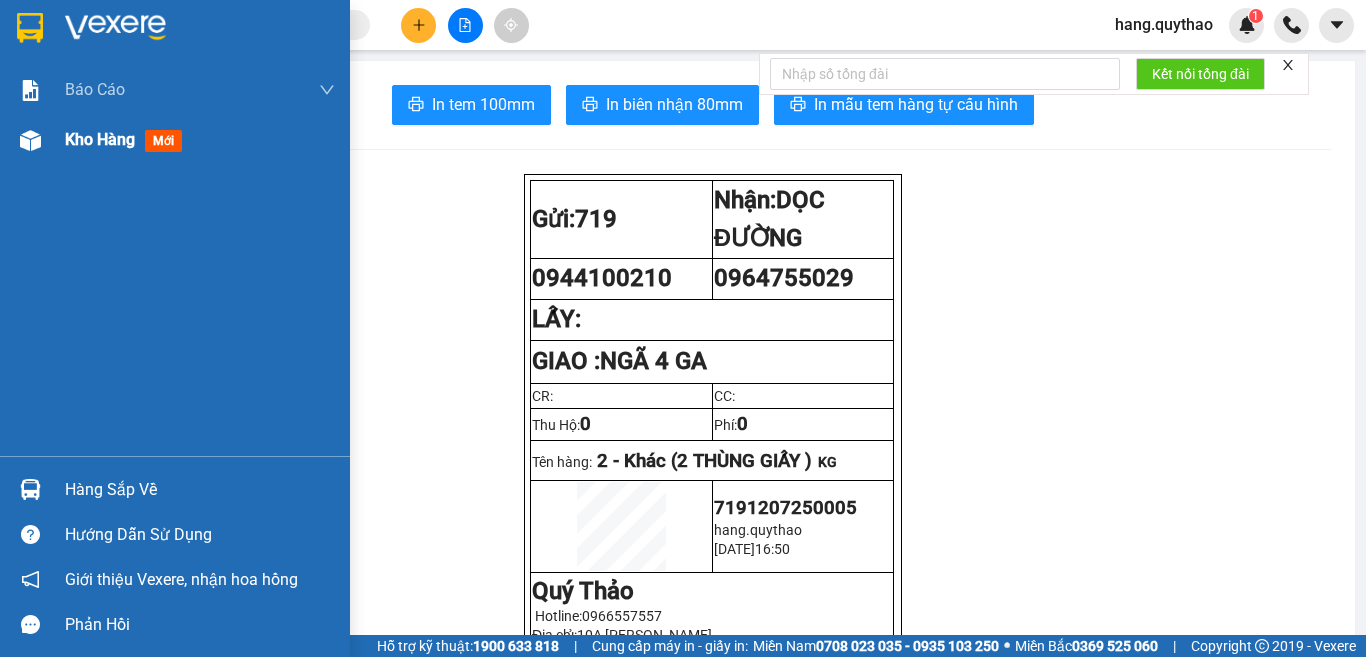 click on "Kho hàng" at bounding box center [100, 139] 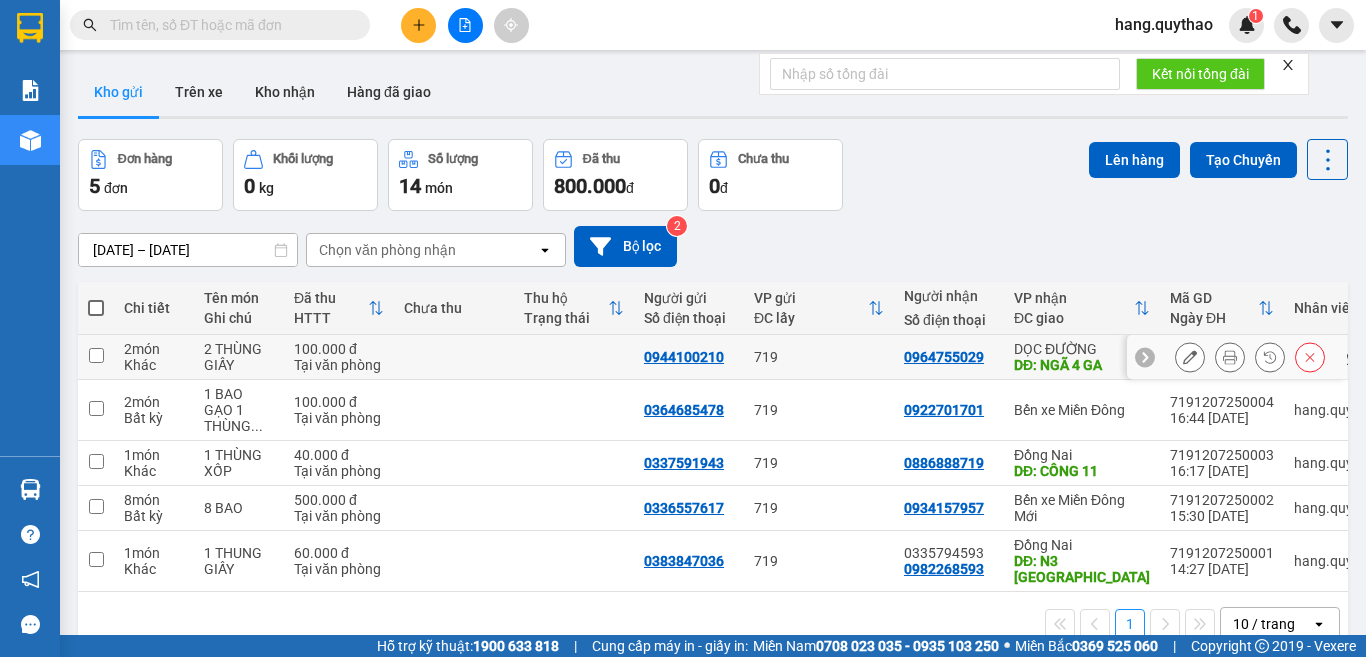 click 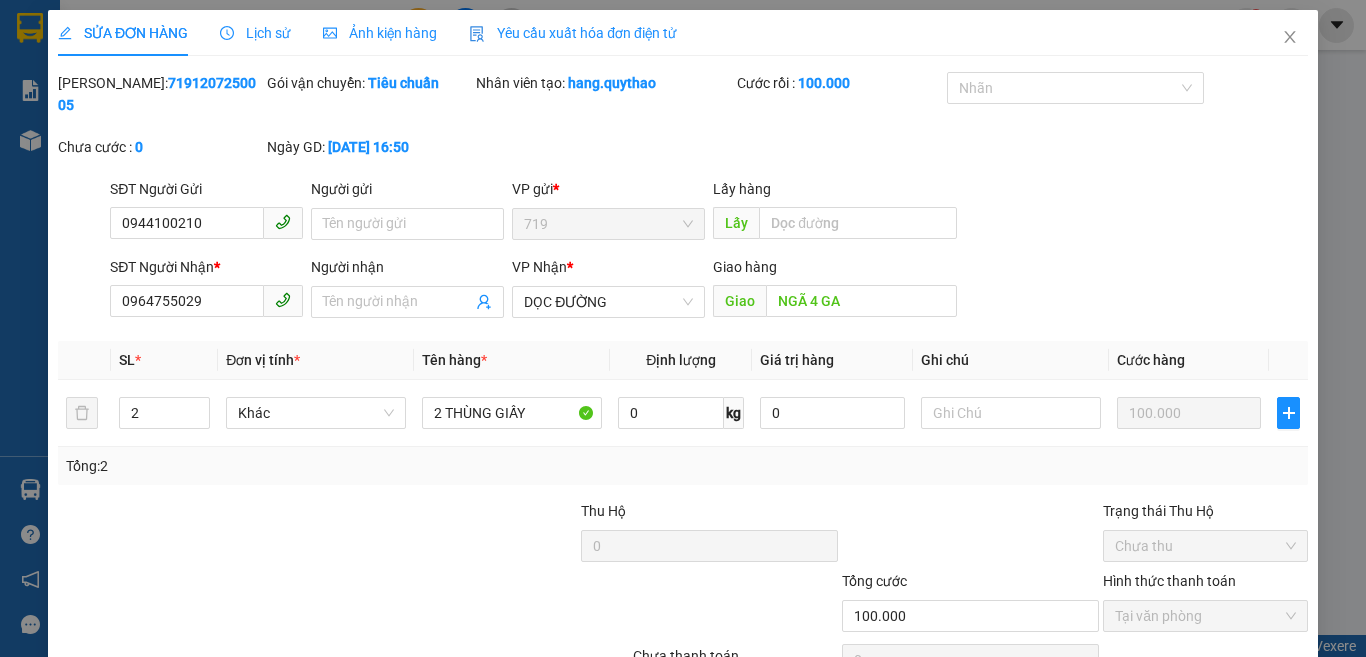 type on "0944100210" 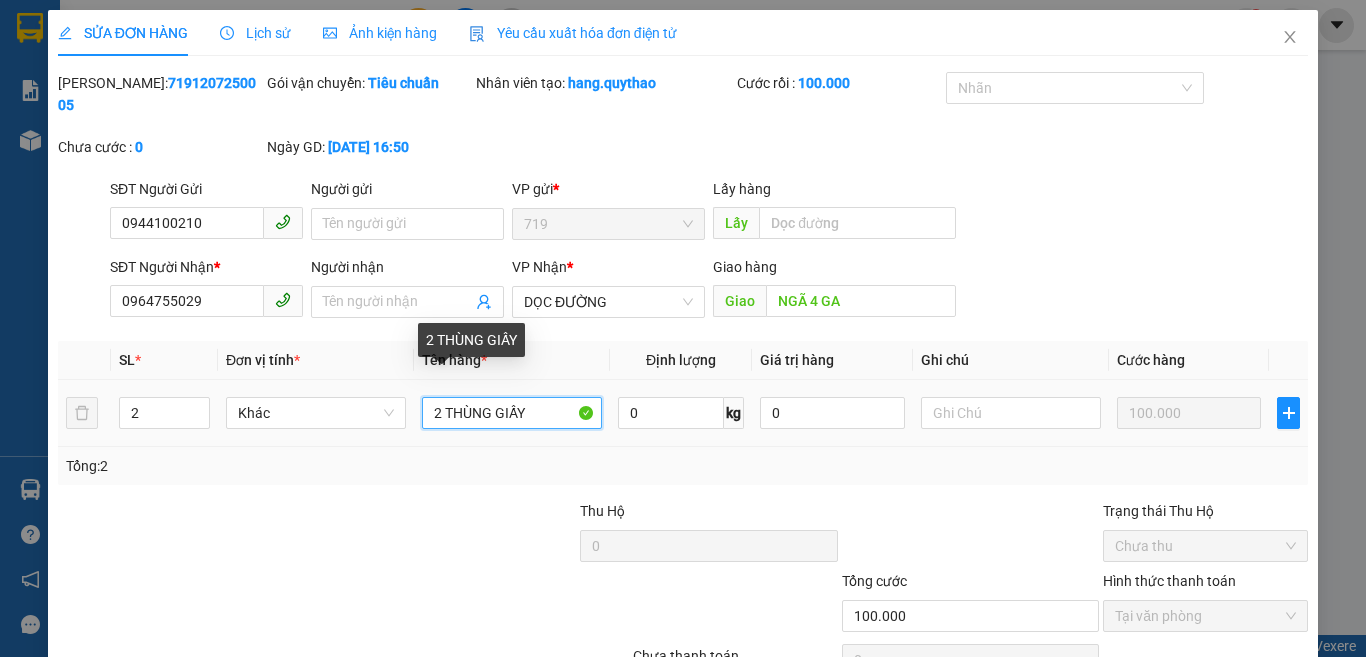 click on "2 THÙNG GIẤY" at bounding box center [512, 413] 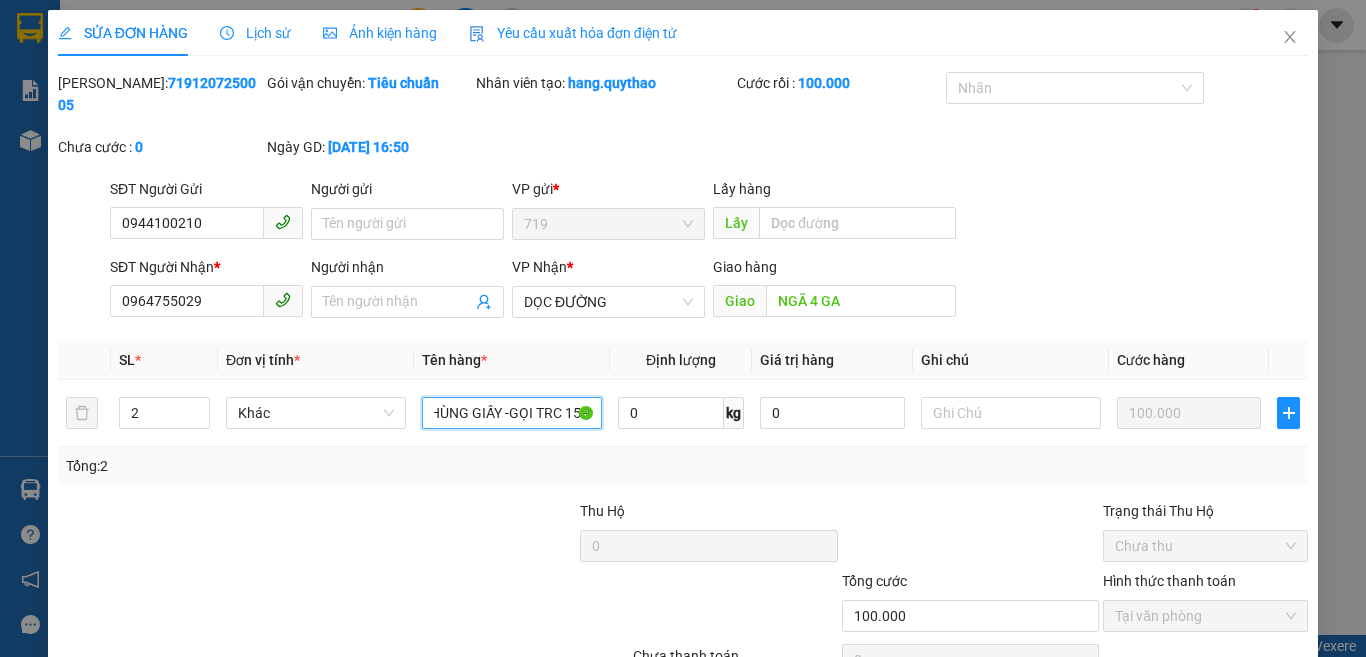 scroll, scrollTop: 0, scrollLeft: 31, axis: horizontal 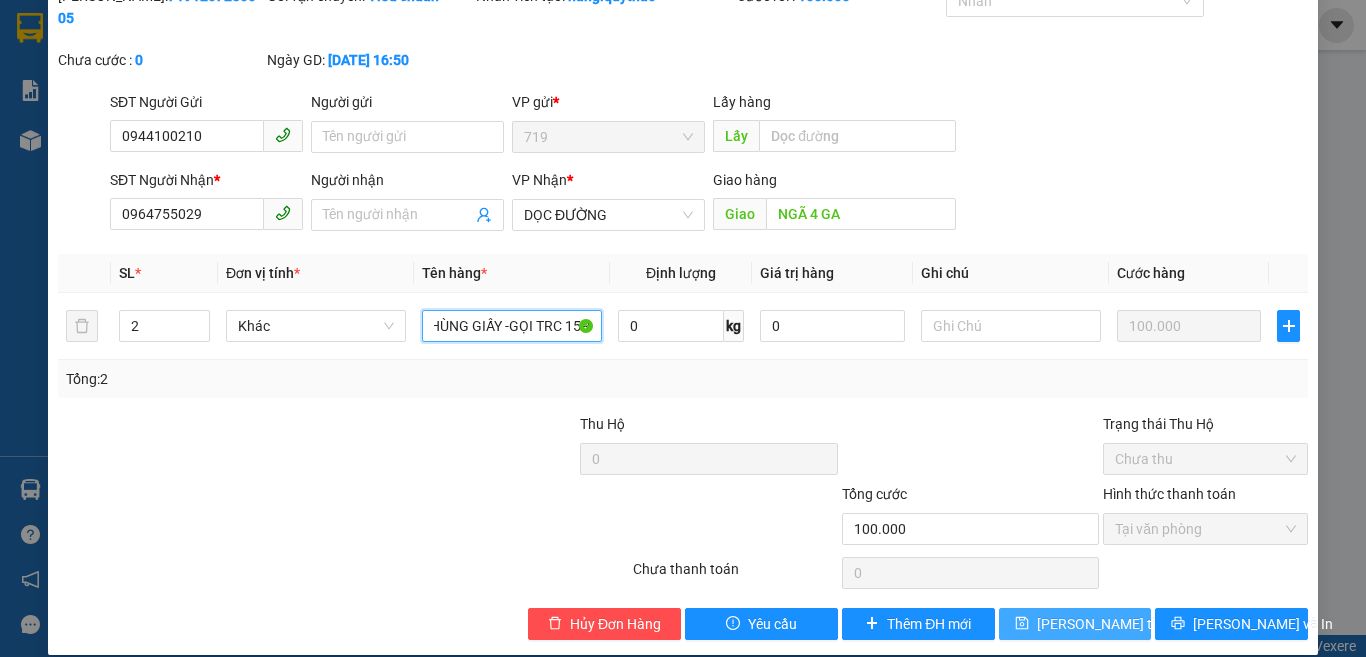 type on "2 THÙNG GIẤY -GỌI TRC 15P" 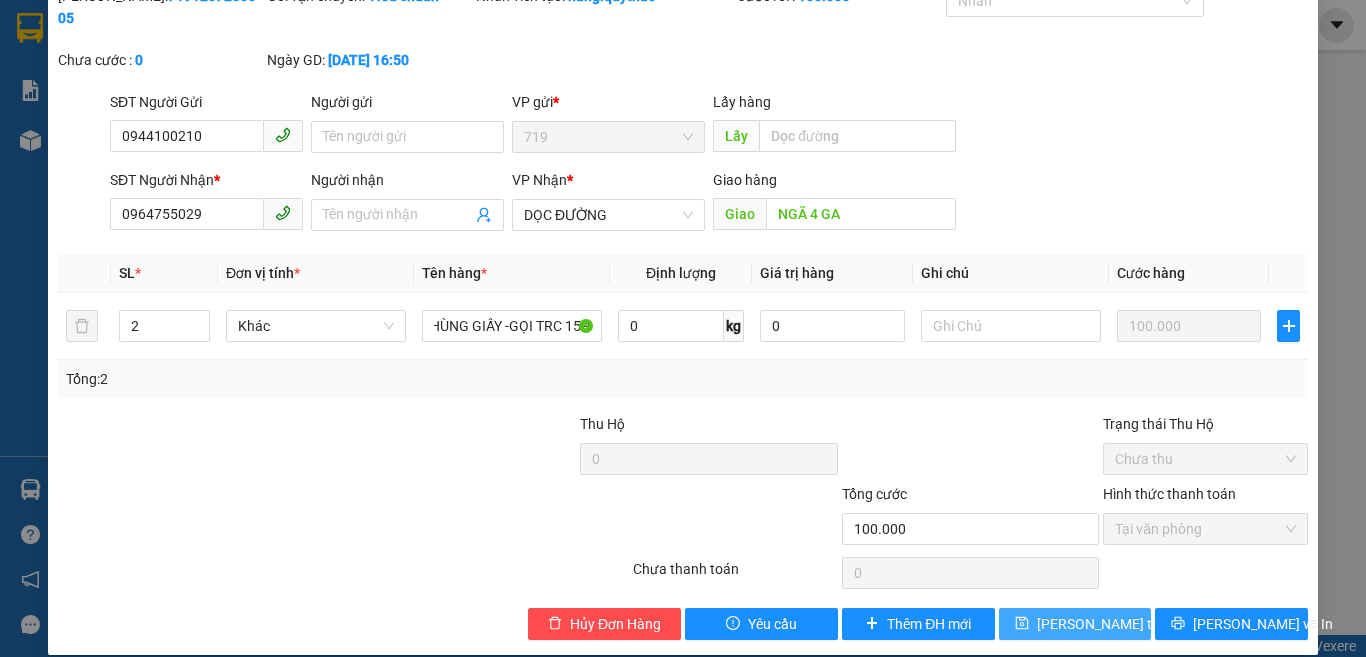 click on "[PERSON_NAME] thay đổi" at bounding box center [1117, 624] 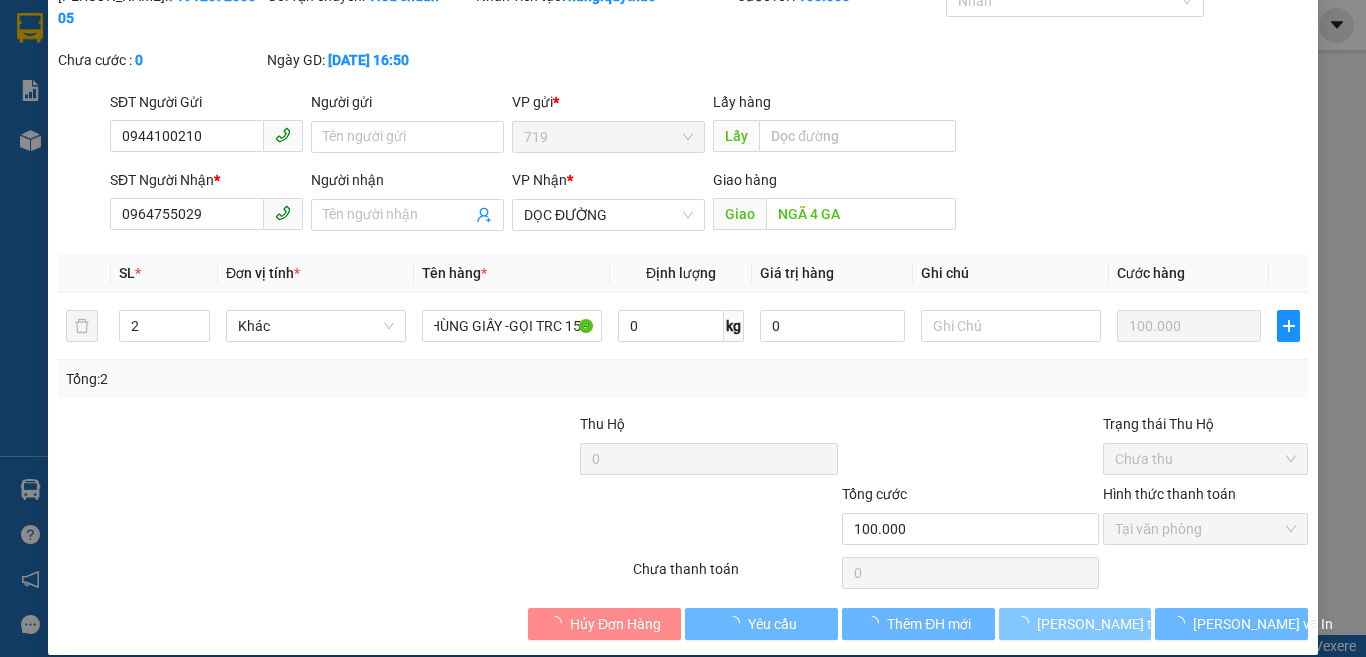 scroll, scrollTop: 0, scrollLeft: 0, axis: both 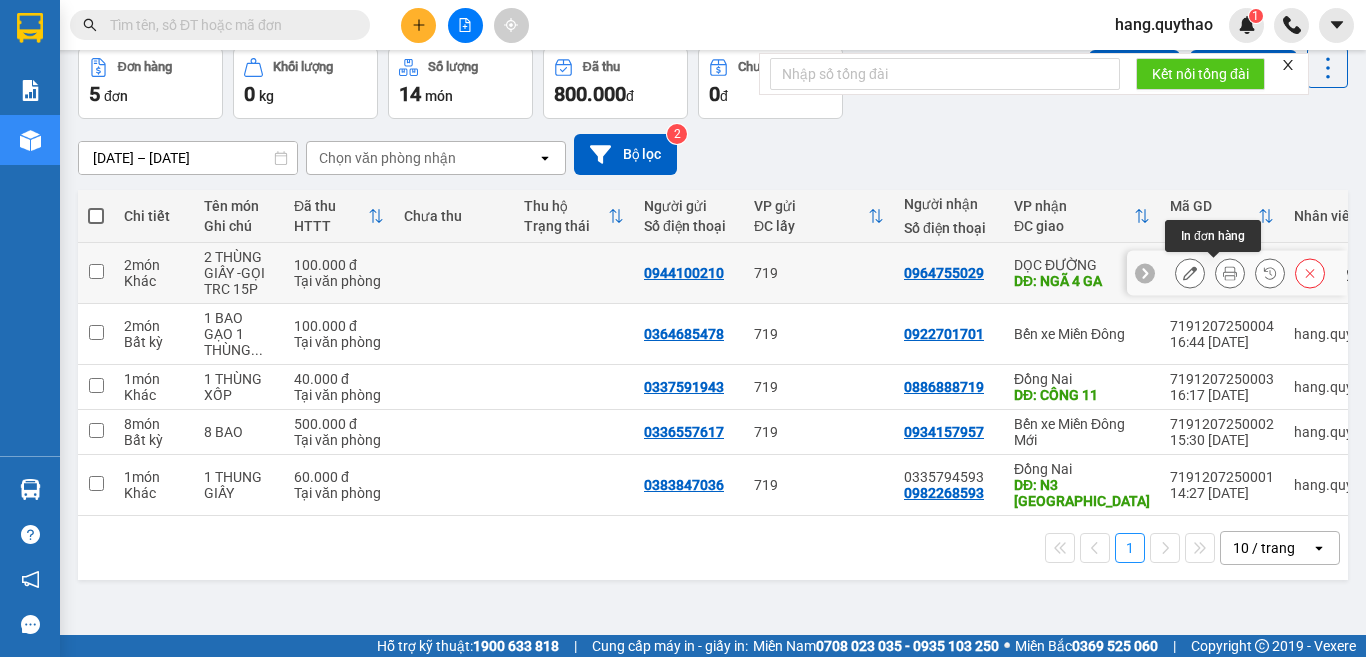 click 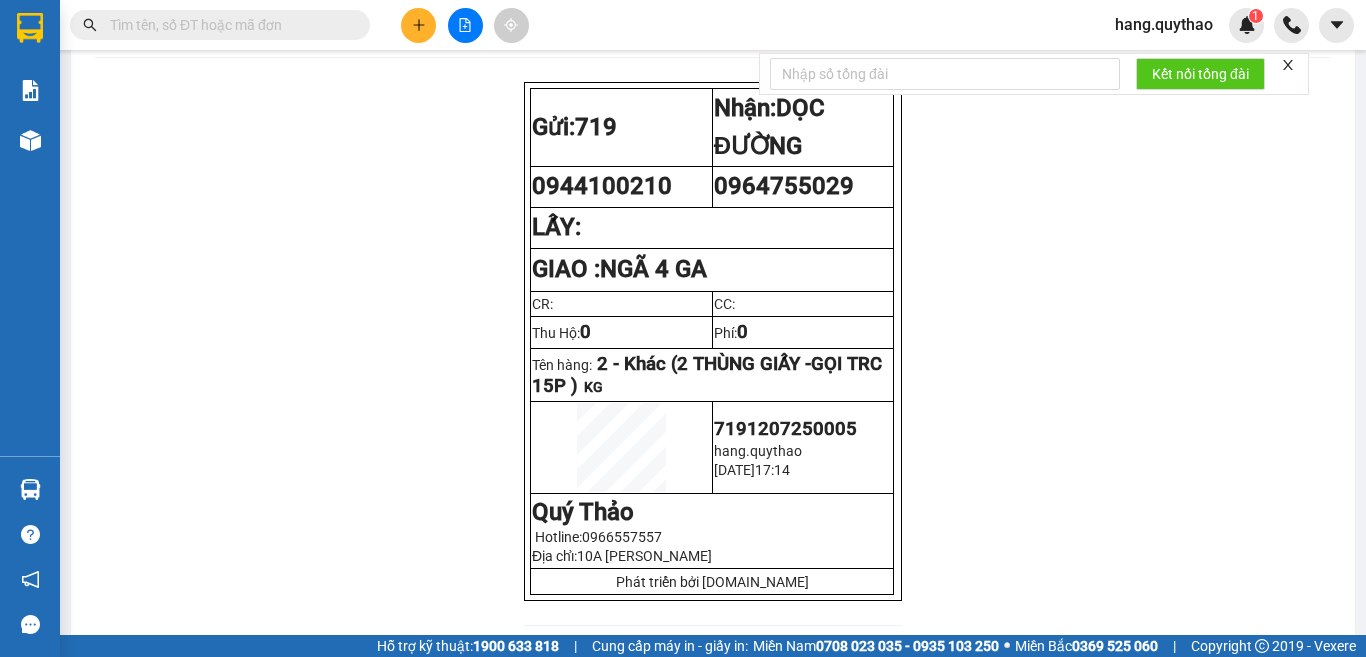 click 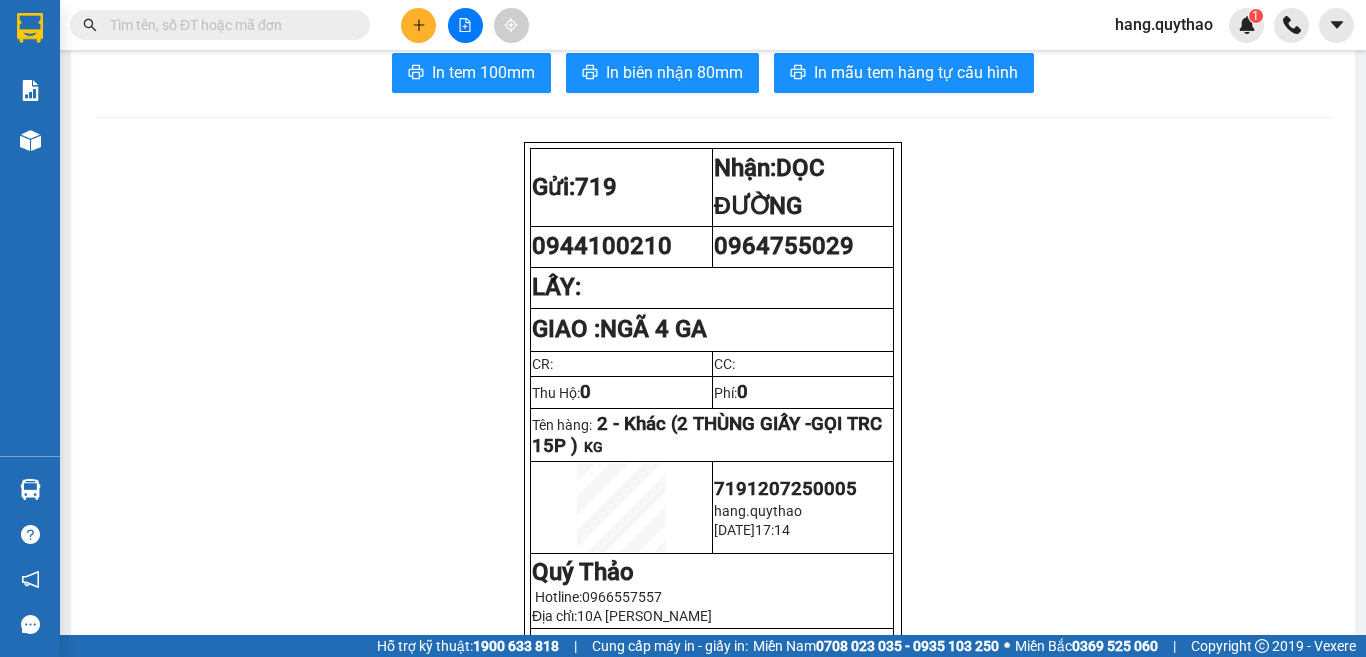 scroll, scrollTop: 0, scrollLeft: 0, axis: both 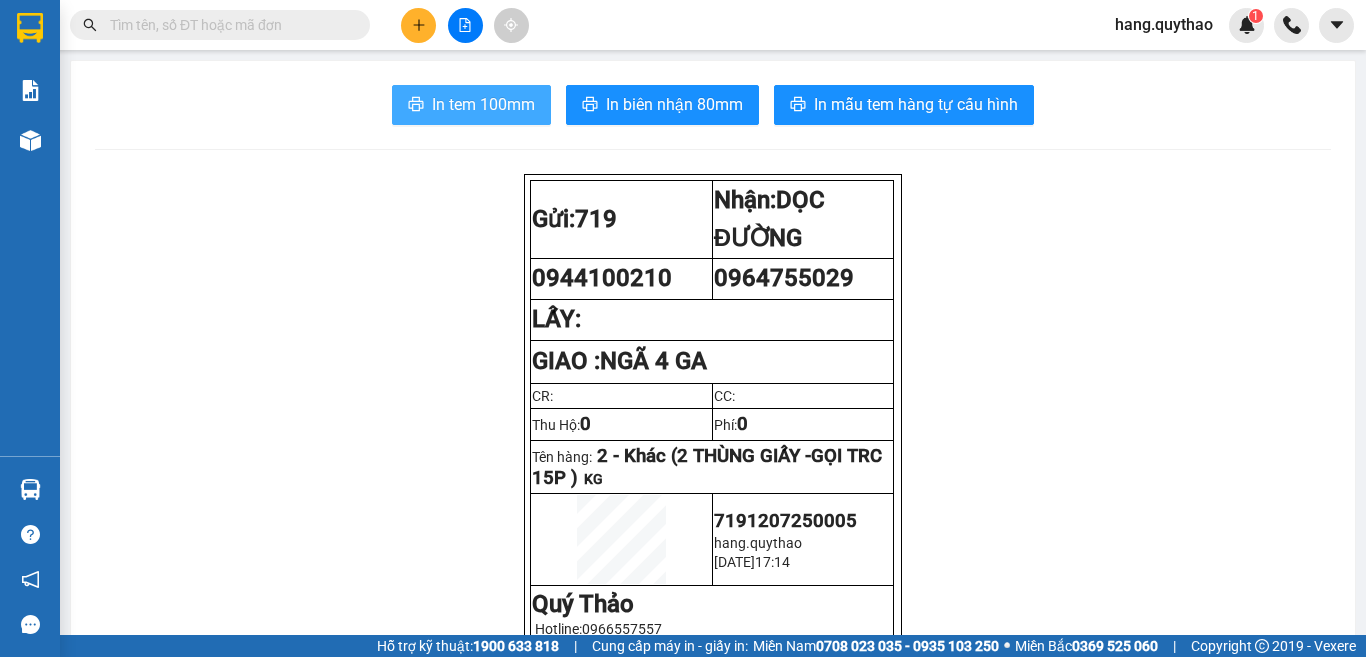 click on "In tem 100mm" at bounding box center [483, 104] 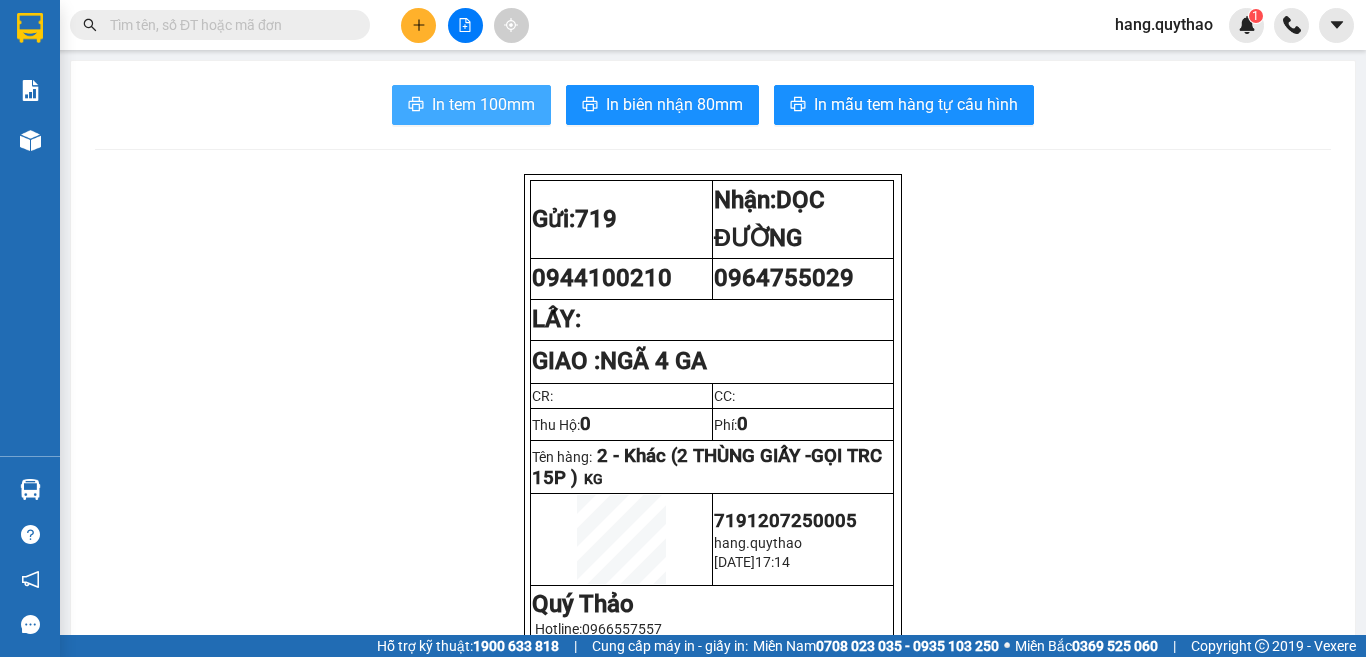 scroll, scrollTop: 0, scrollLeft: 0, axis: both 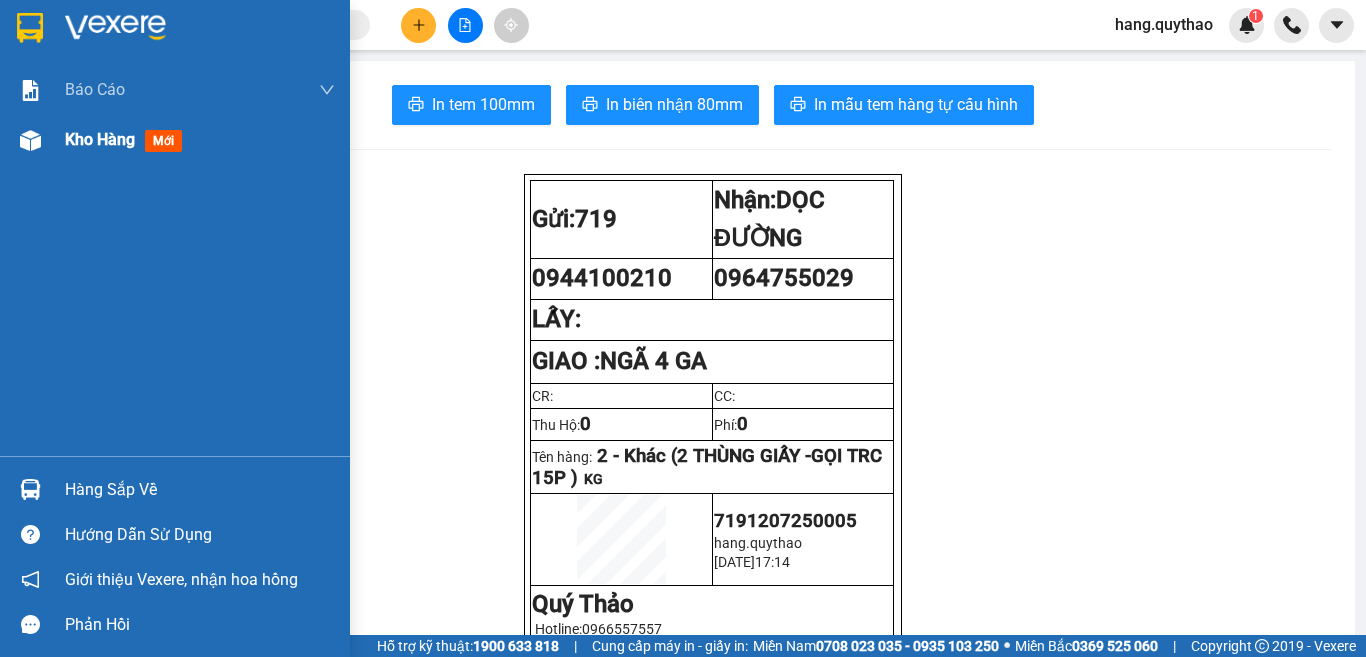 click on "Kho hàng" at bounding box center (100, 139) 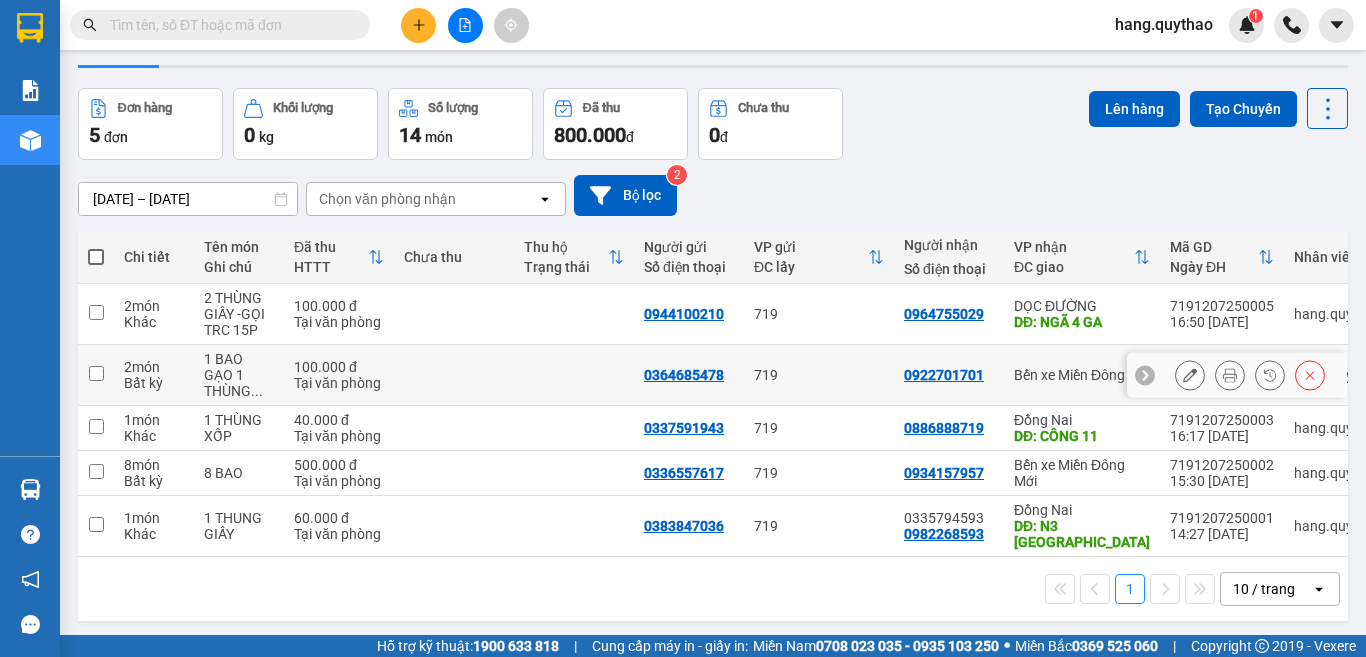 scroll, scrollTop: 92, scrollLeft: 0, axis: vertical 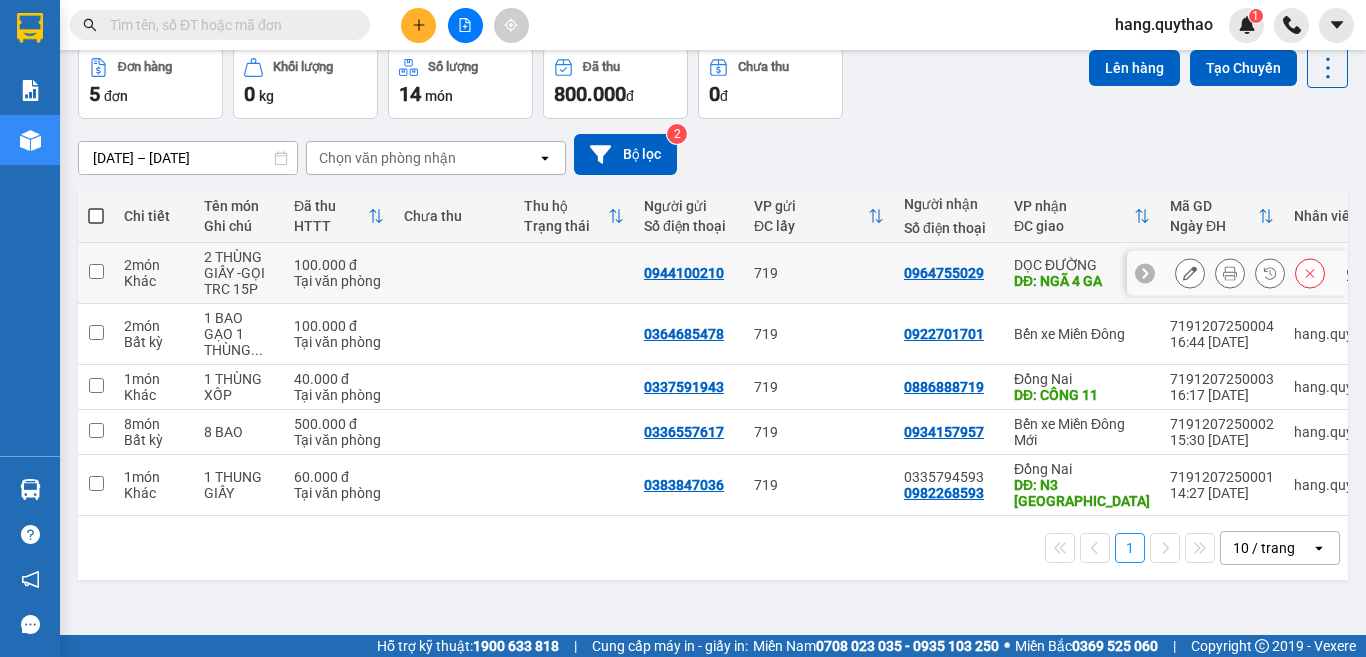 click on "DỌC ĐƯỜNG" at bounding box center (1082, 265) 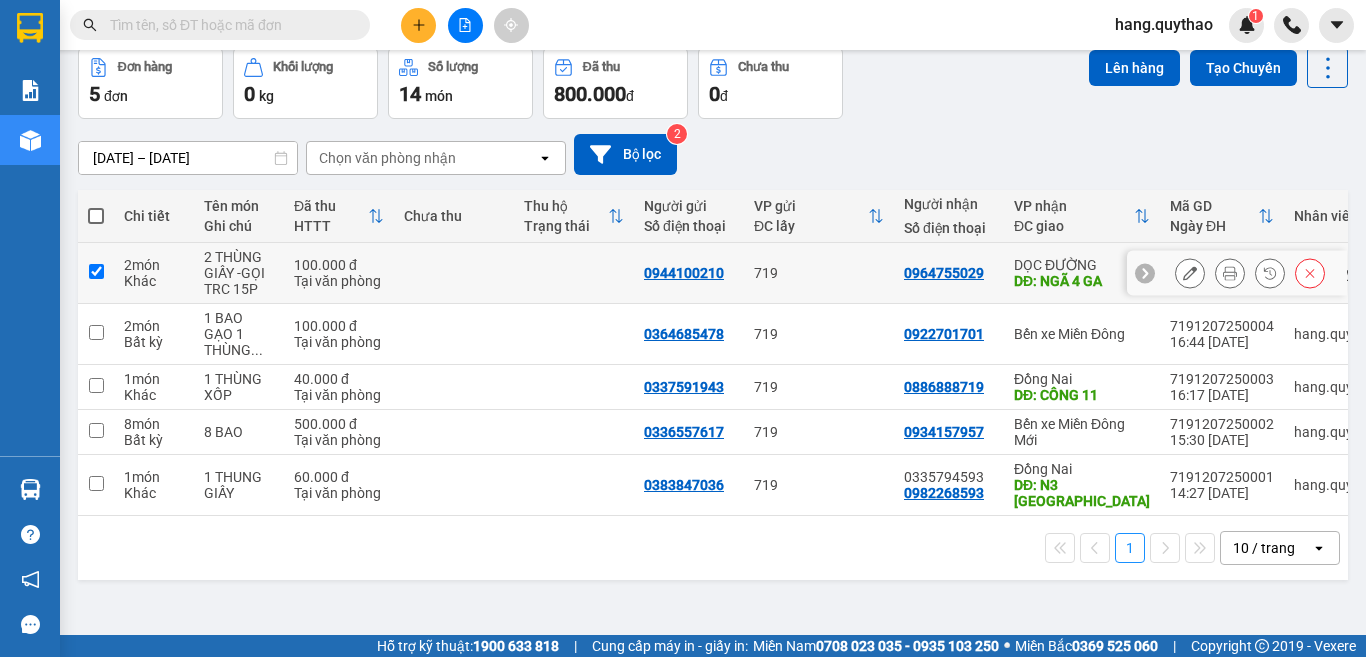 checkbox on "true" 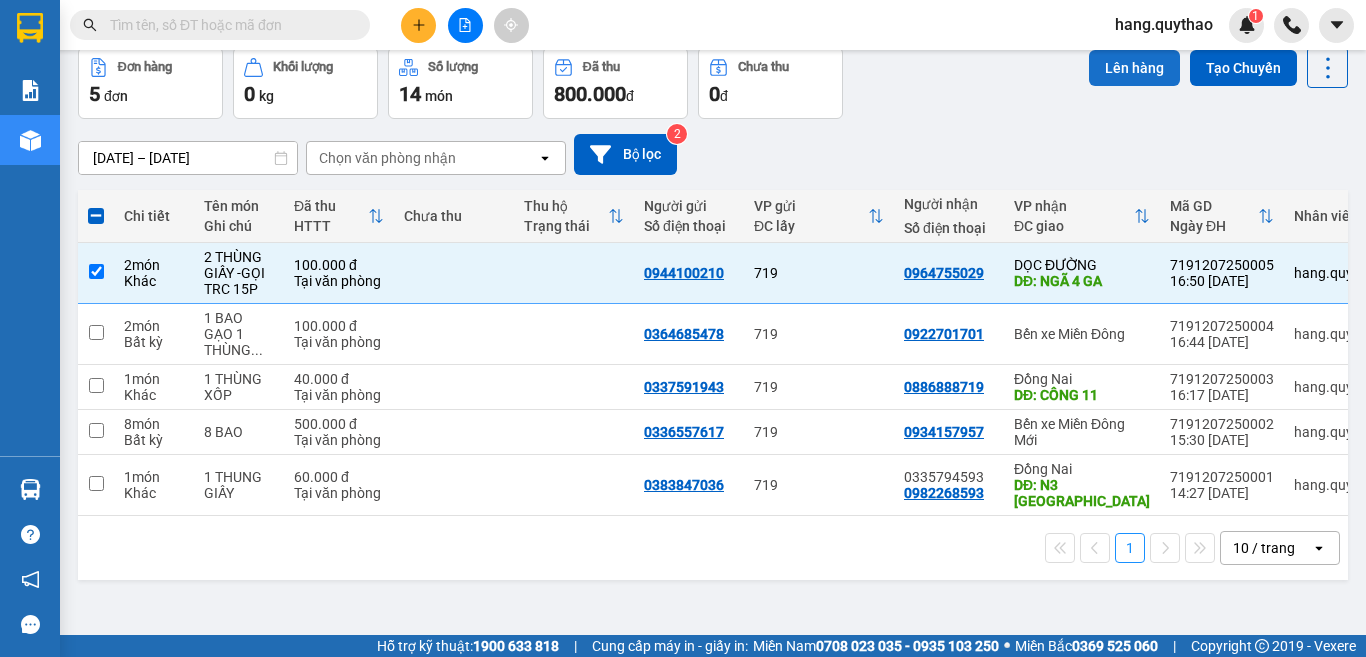 click on "Lên hàng" at bounding box center (1134, 68) 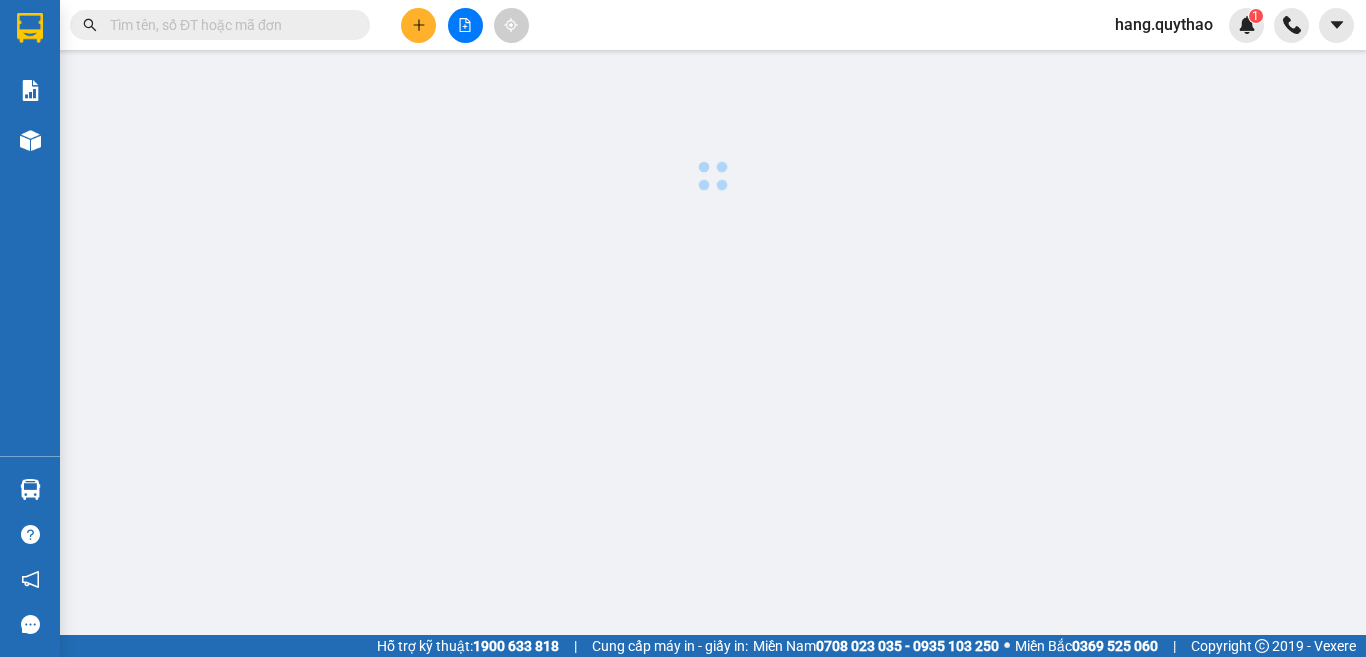 scroll, scrollTop: 0, scrollLeft: 0, axis: both 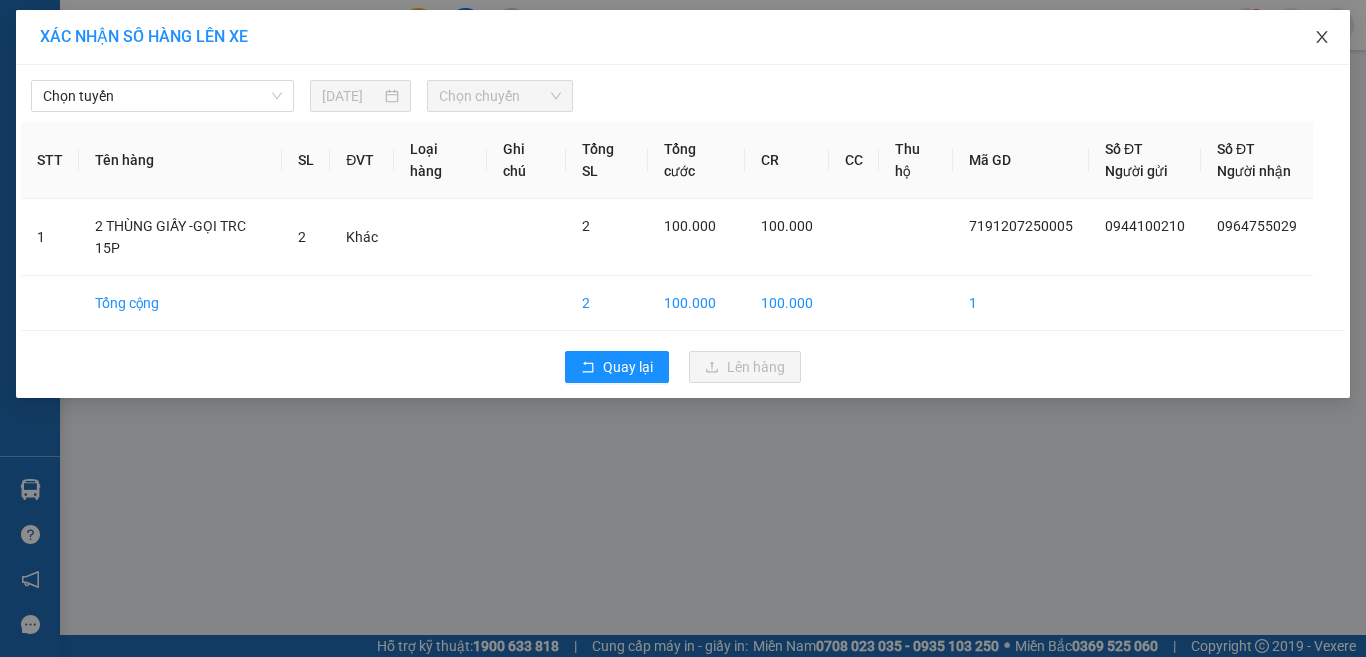 click 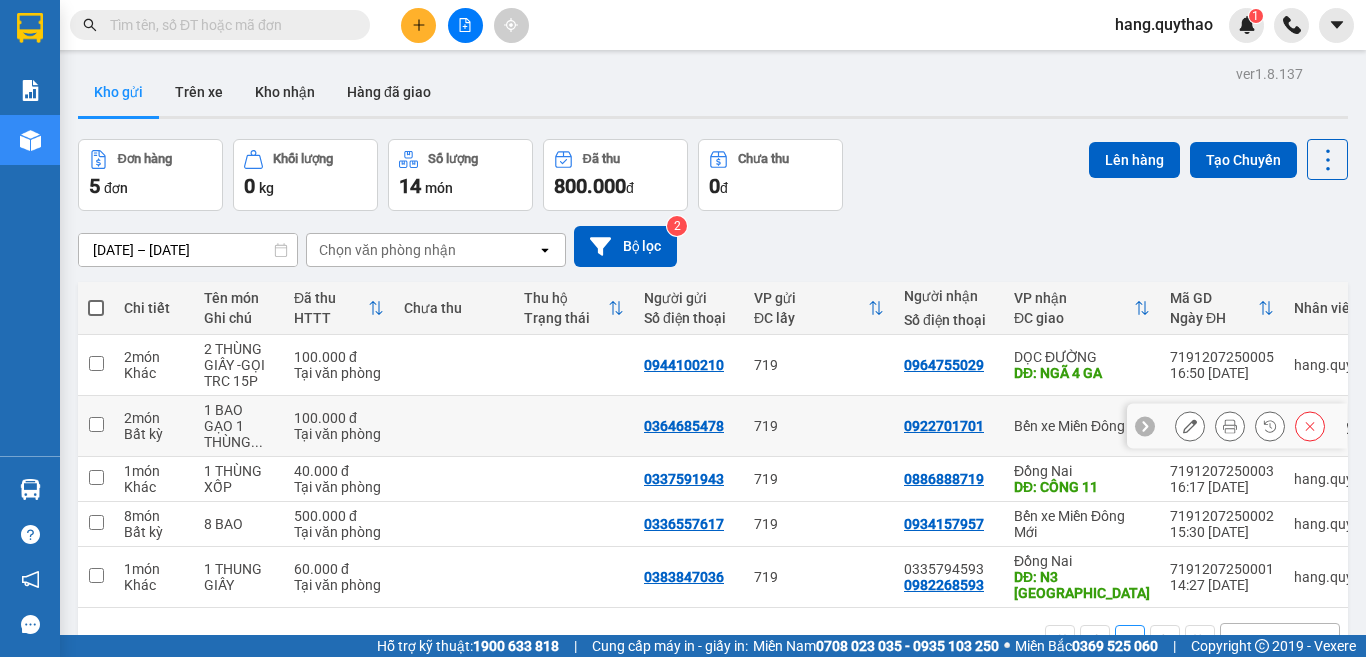 click on "0922701701" at bounding box center (944, 426) 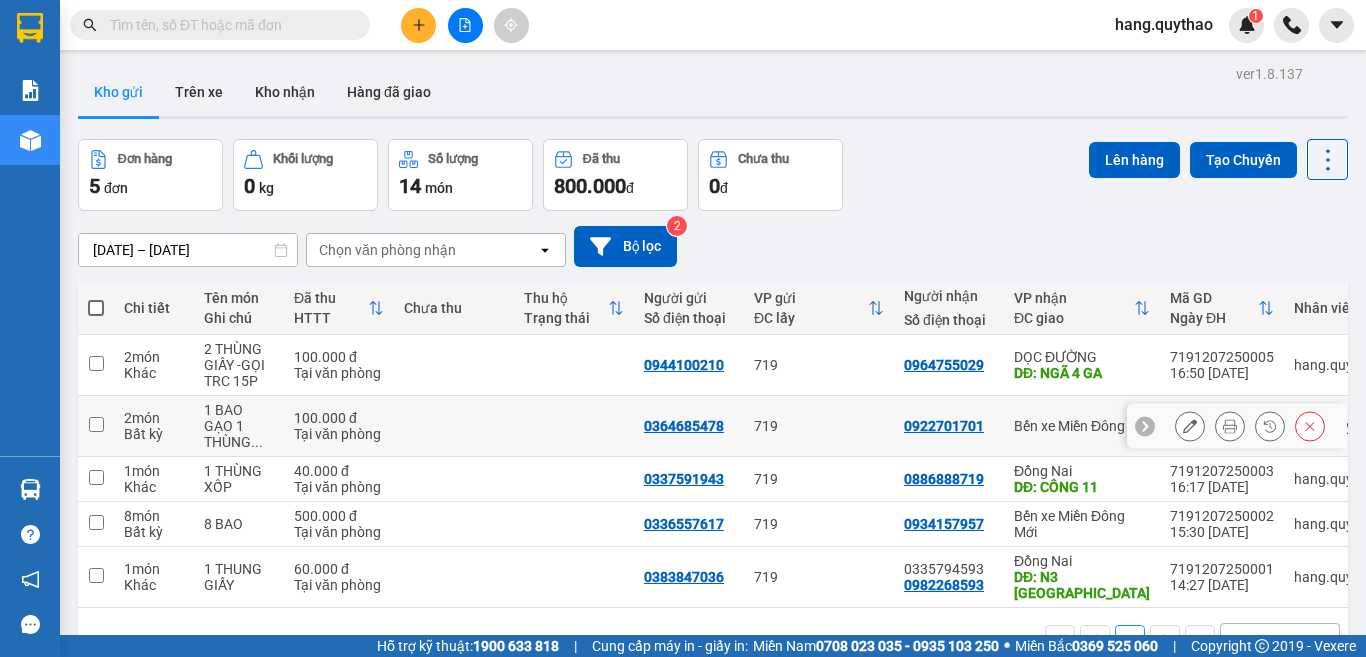 scroll, scrollTop: 92, scrollLeft: 0, axis: vertical 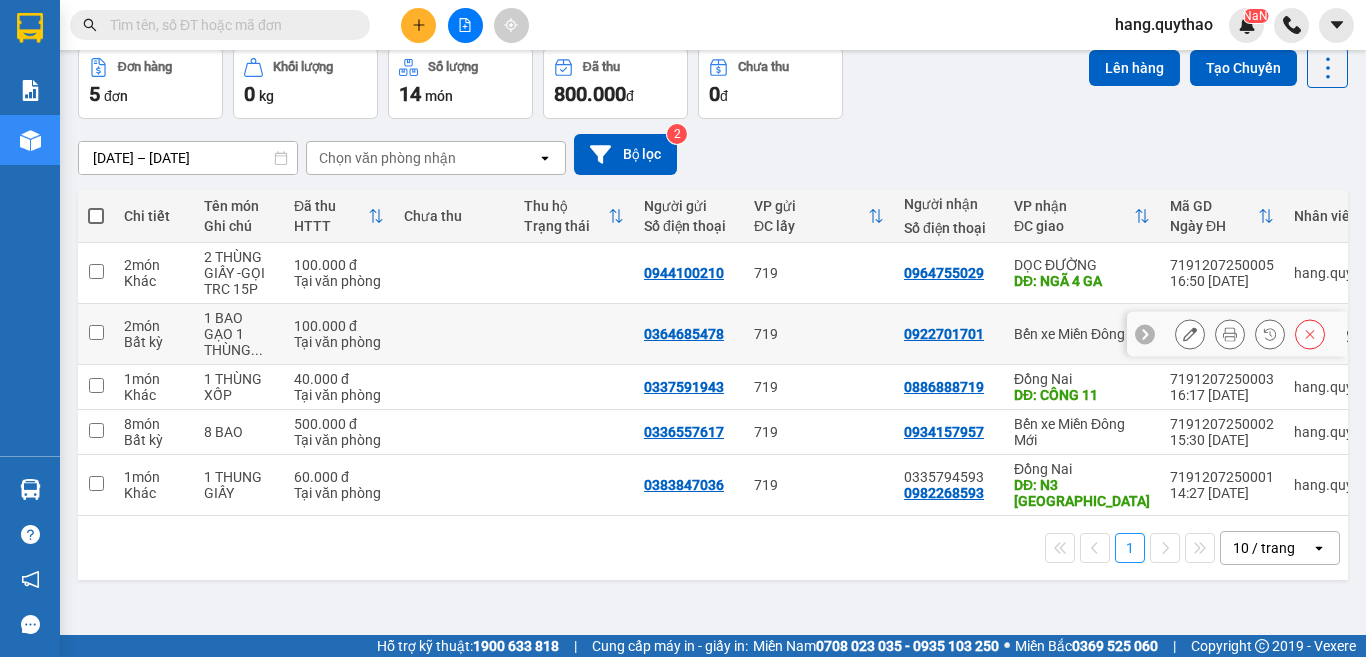 click on "719" at bounding box center [819, 334] 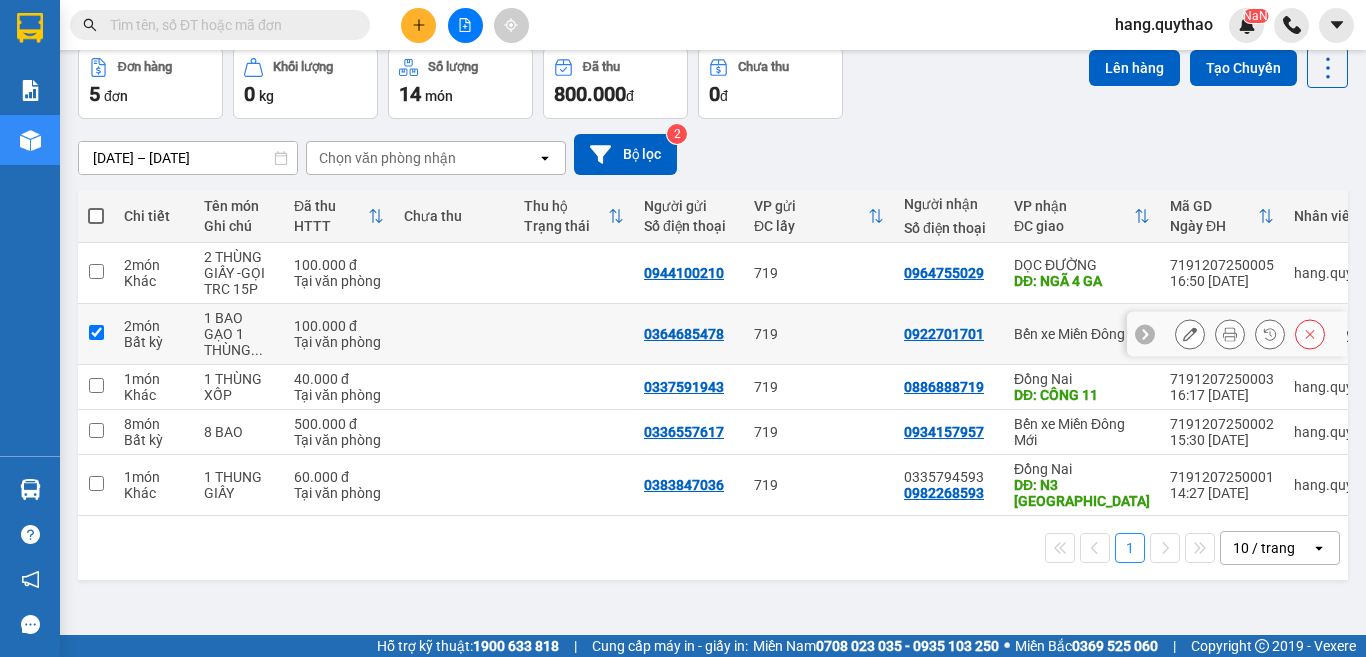 checkbox on "true" 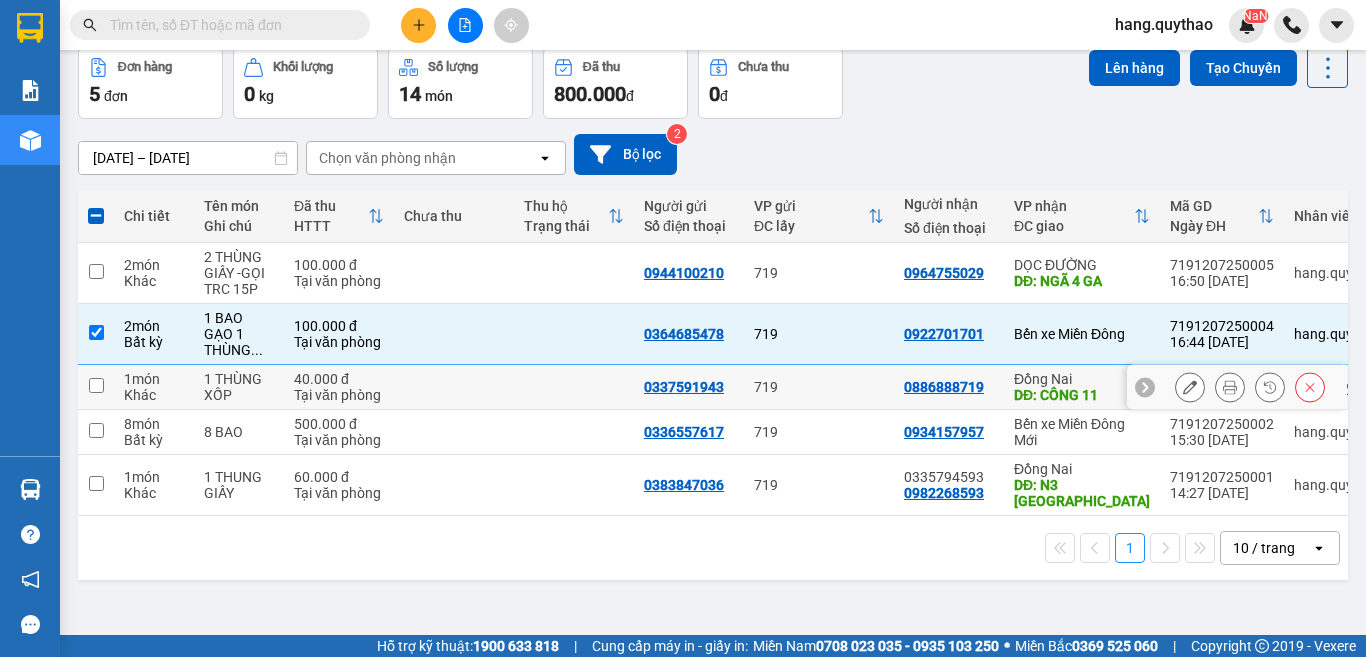 click on "0886888719" at bounding box center [949, 387] 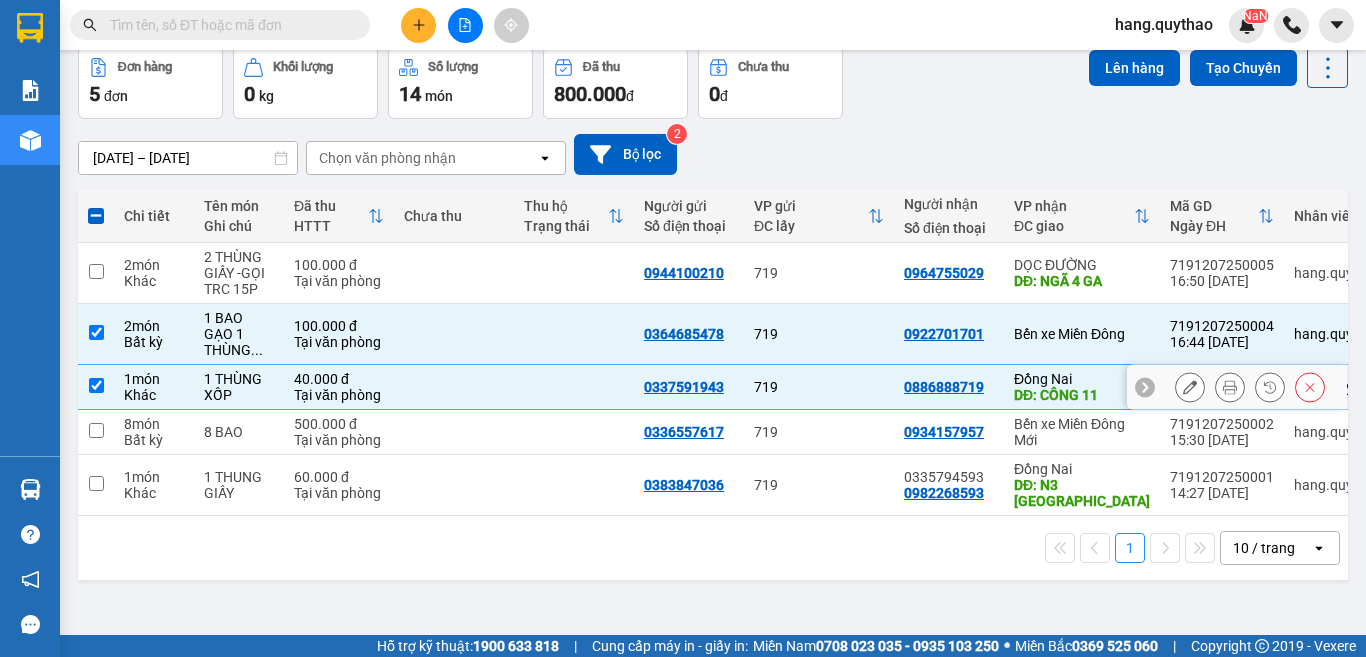 click on "0886888719" at bounding box center [944, 387] 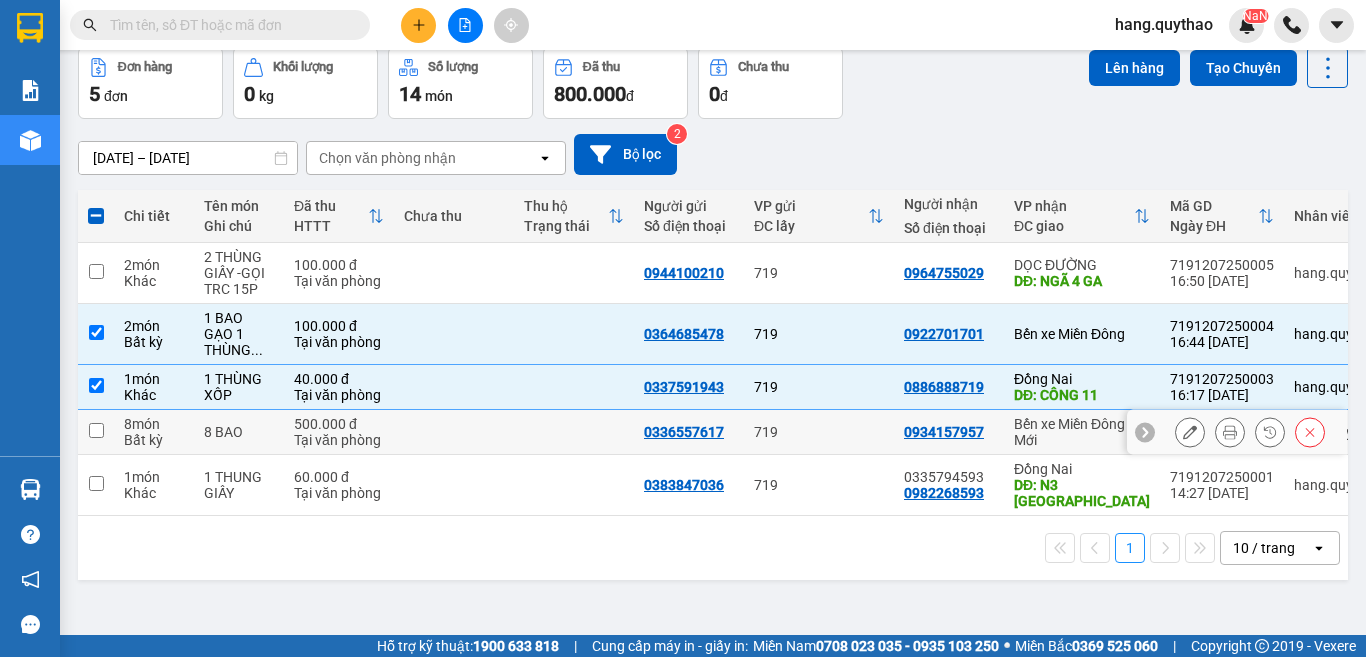 click on "0934157957" at bounding box center [944, 432] 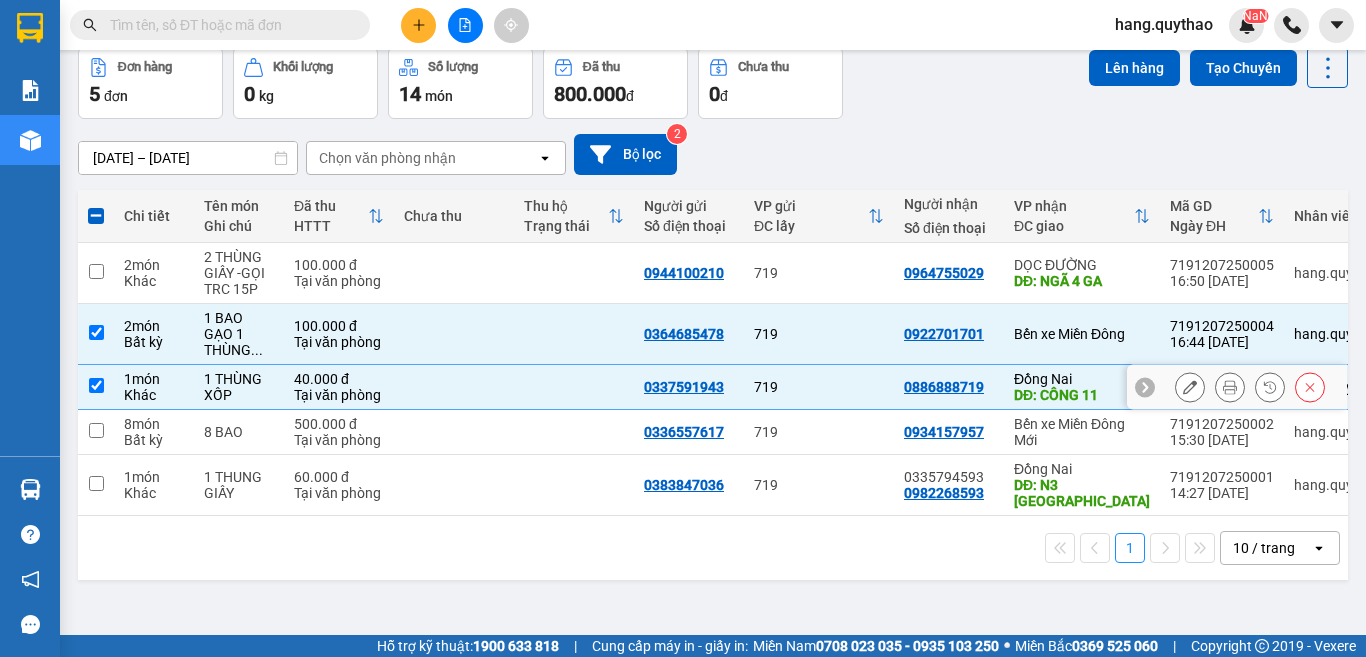 click on "DĐ: CÔNG 11" at bounding box center [1082, 395] 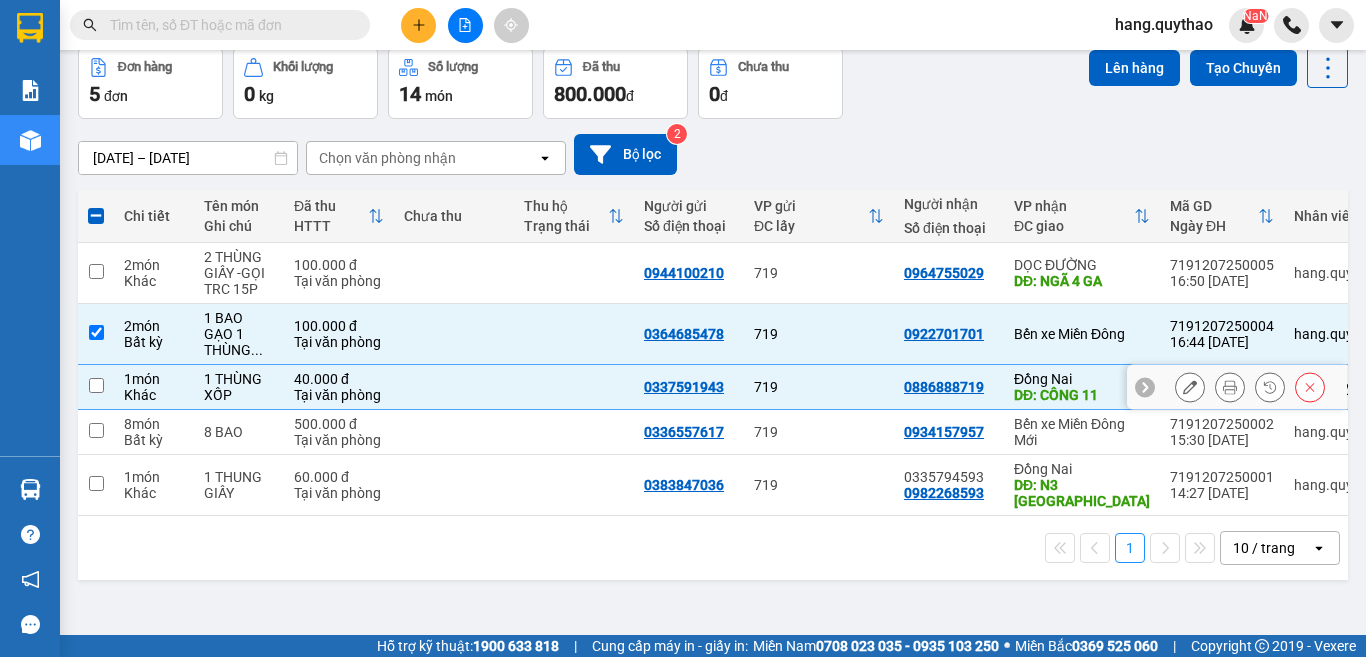 checkbox on "false" 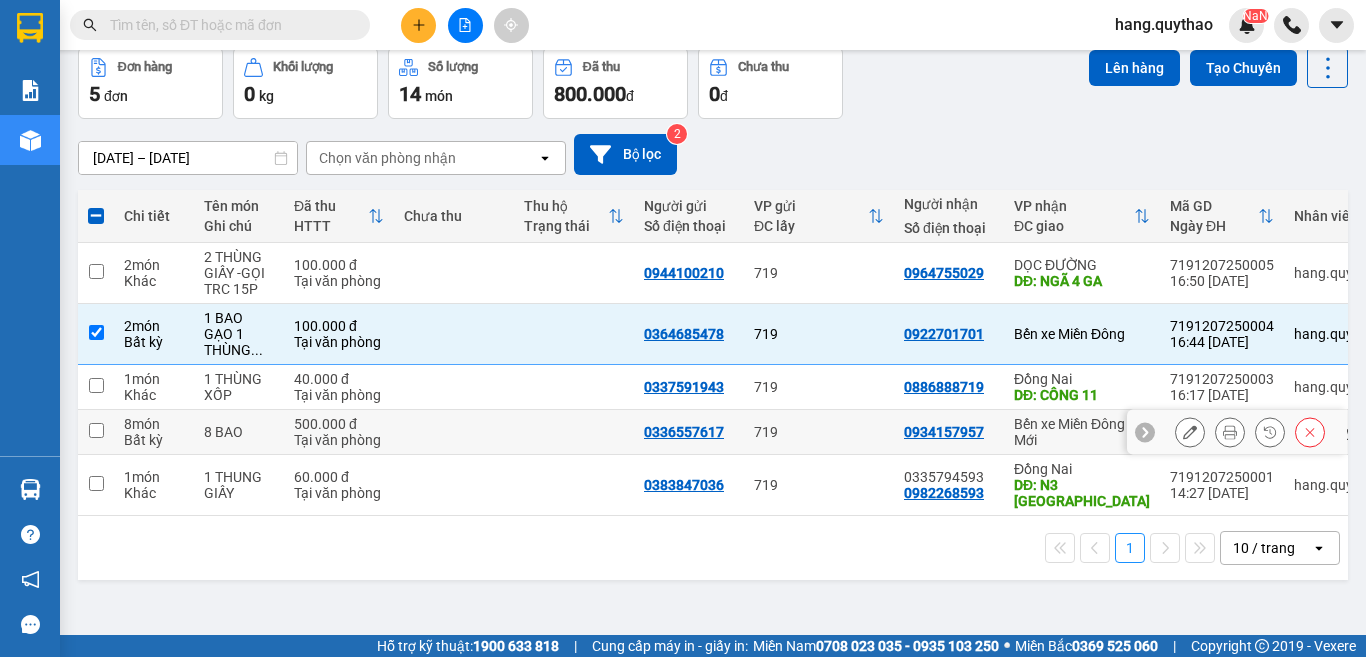 click on "Bến xe Miền Đông Mới" at bounding box center [1082, 432] 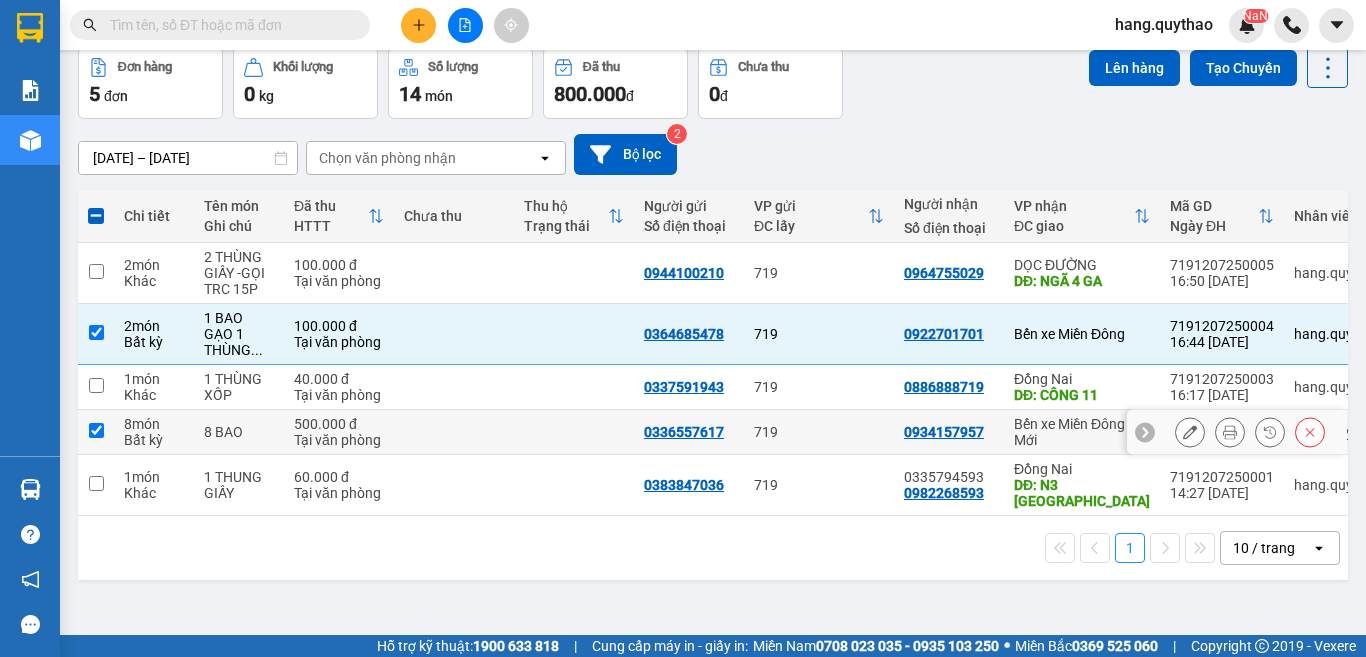 checkbox on "true" 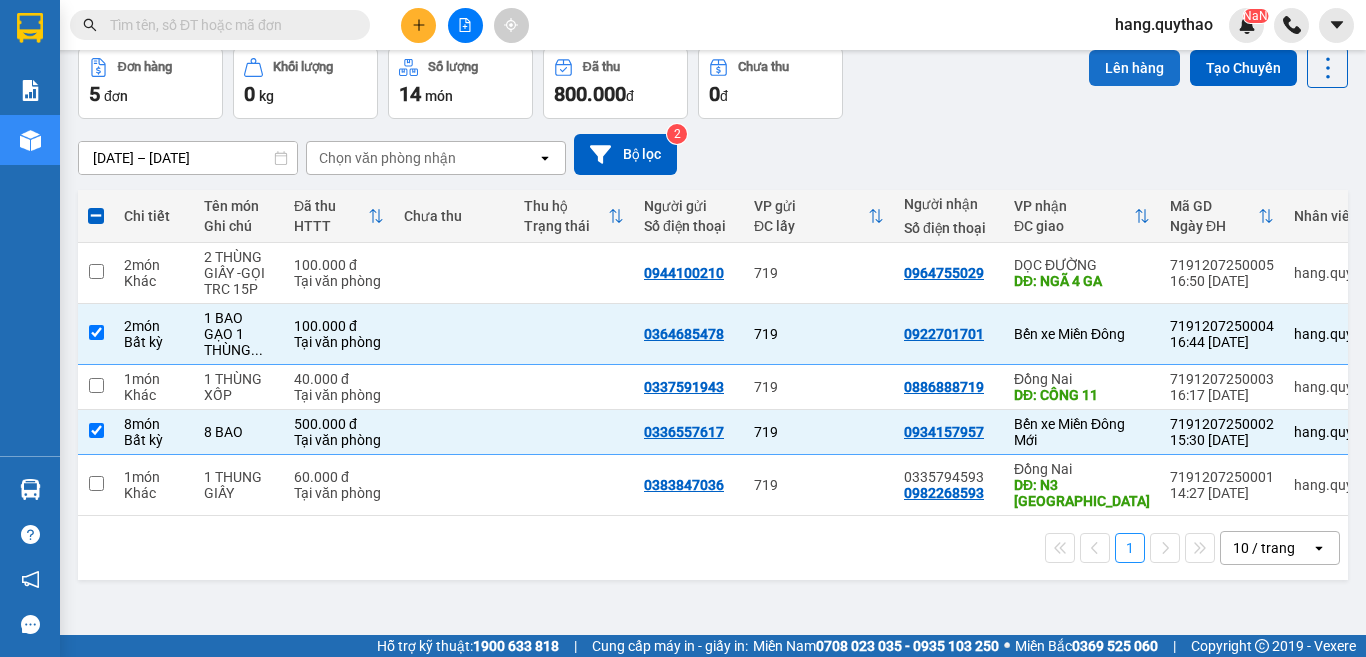 click on "Lên hàng" at bounding box center (1134, 68) 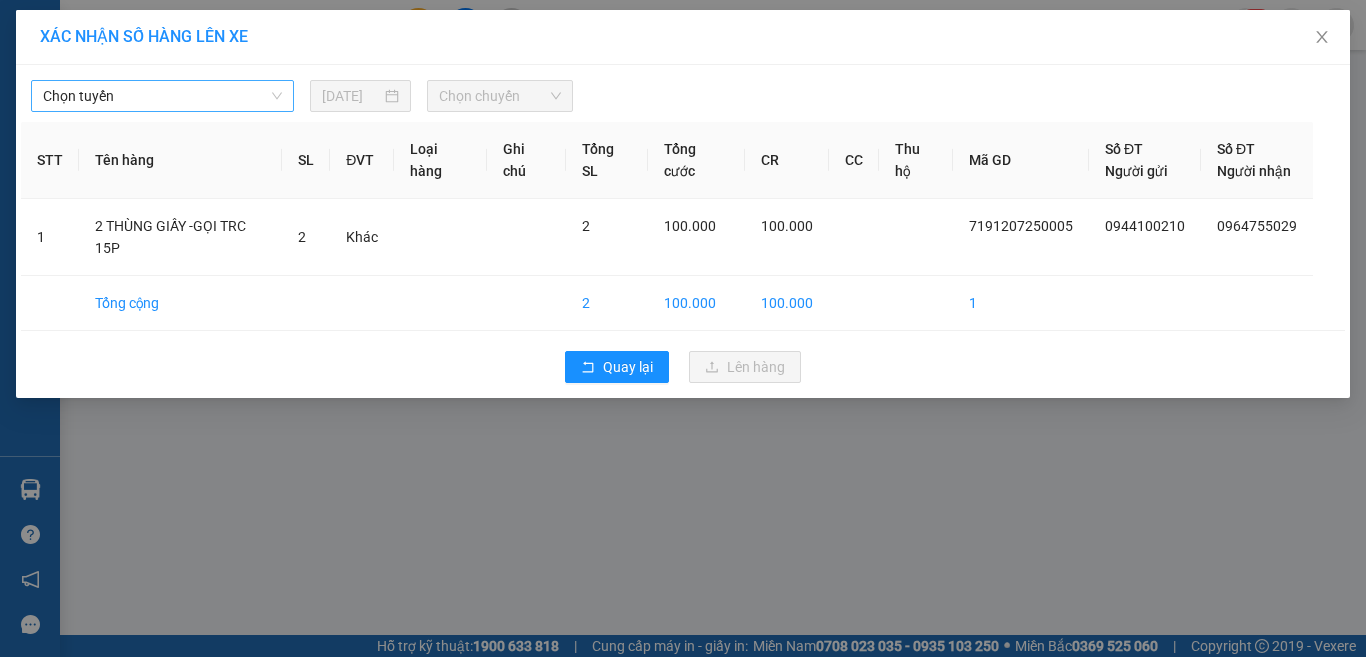 scroll, scrollTop: 0, scrollLeft: 0, axis: both 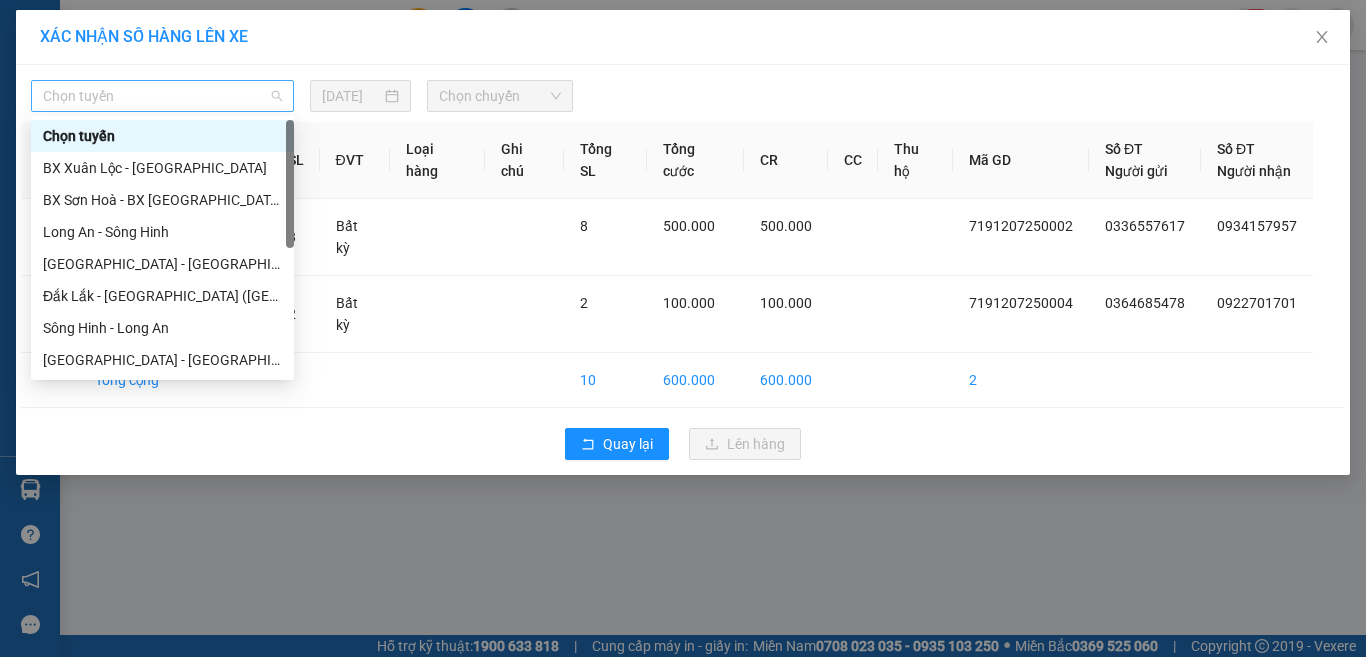 click on "Chọn tuyến" at bounding box center (162, 96) 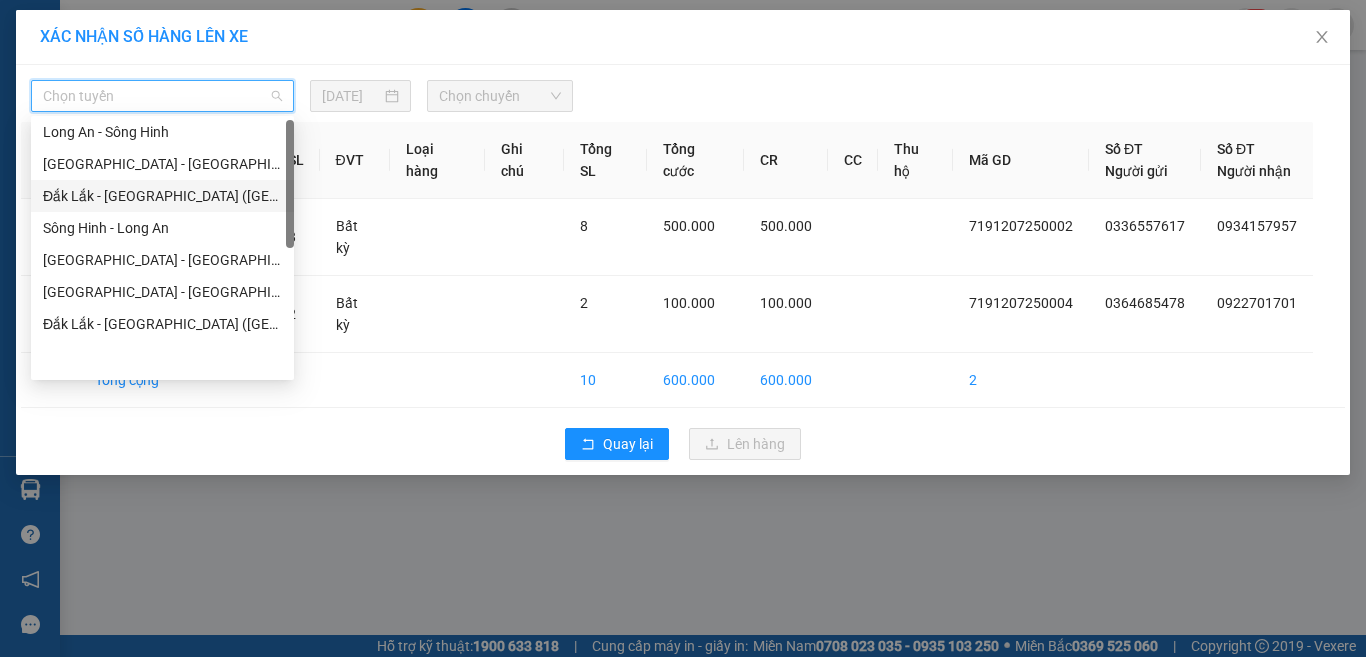 scroll, scrollTop: 0, scrollLeft: 0, axis: both 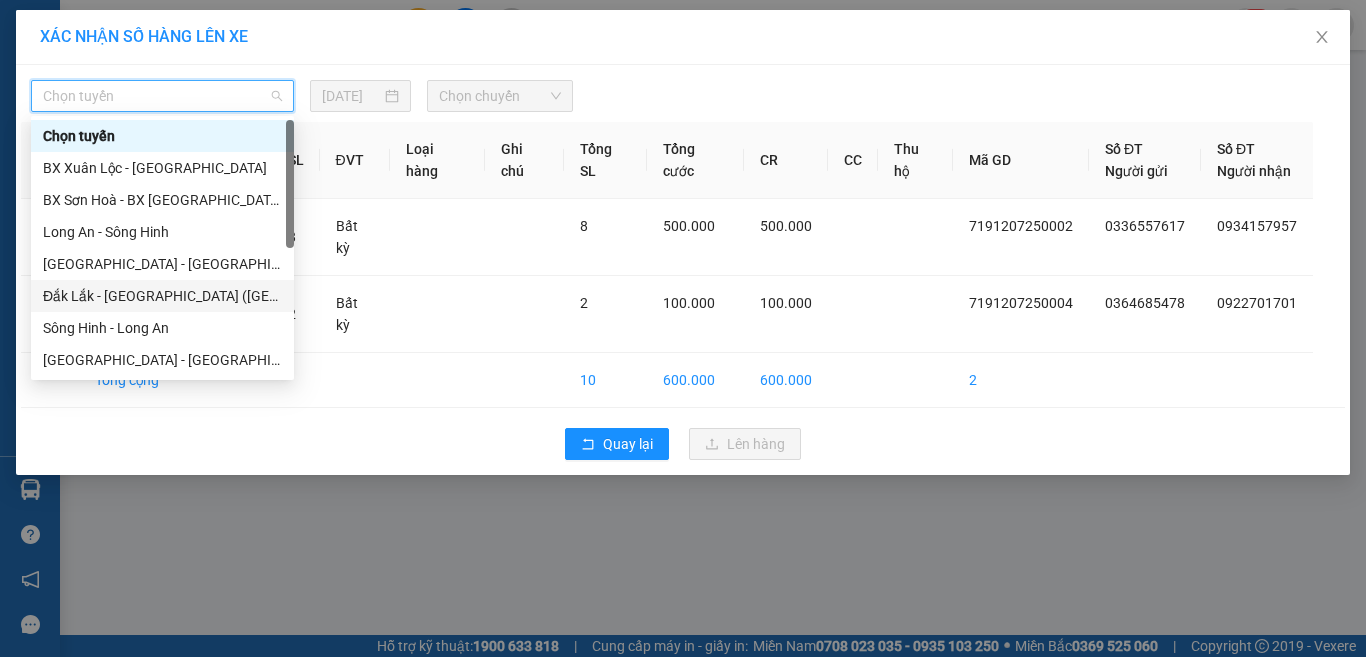 click on "Đắk Lắk - [GEOGRAPHIC_DATA] ([GEOGRAPHIC_DATA] mới)" at bounding box center [162, 296] 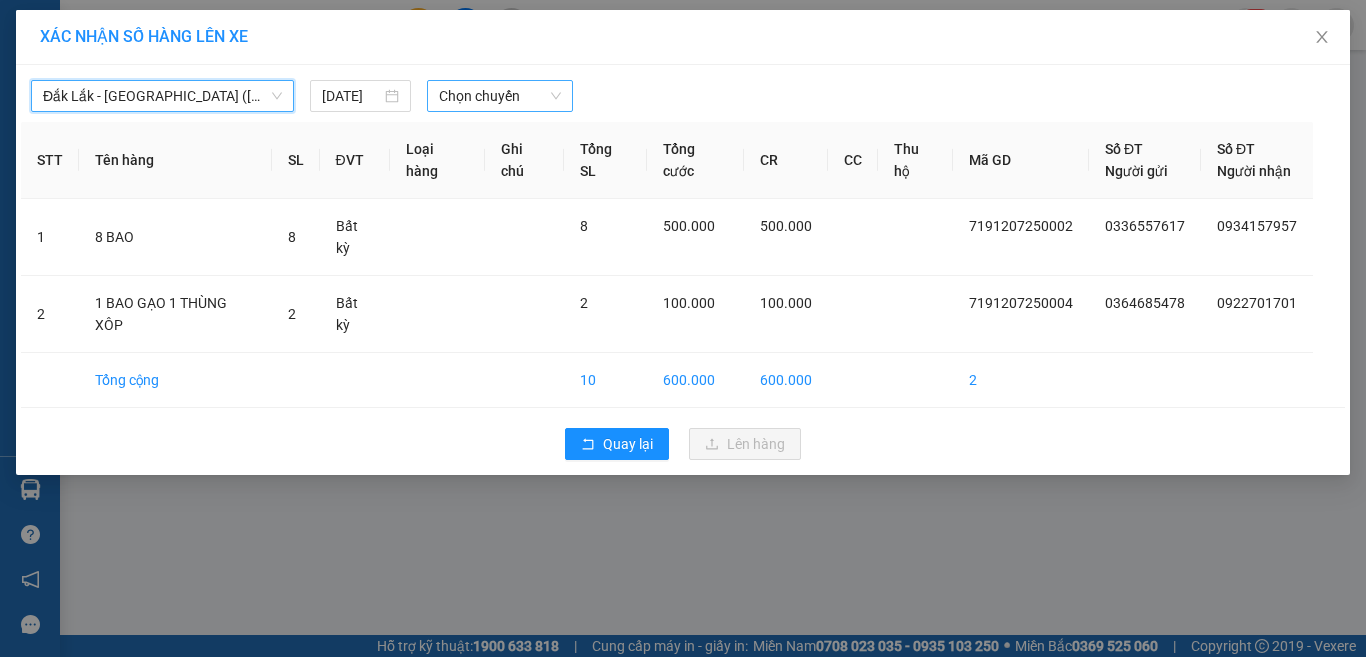 click on "Chọn chuyến" at bounding box center (500, 96) 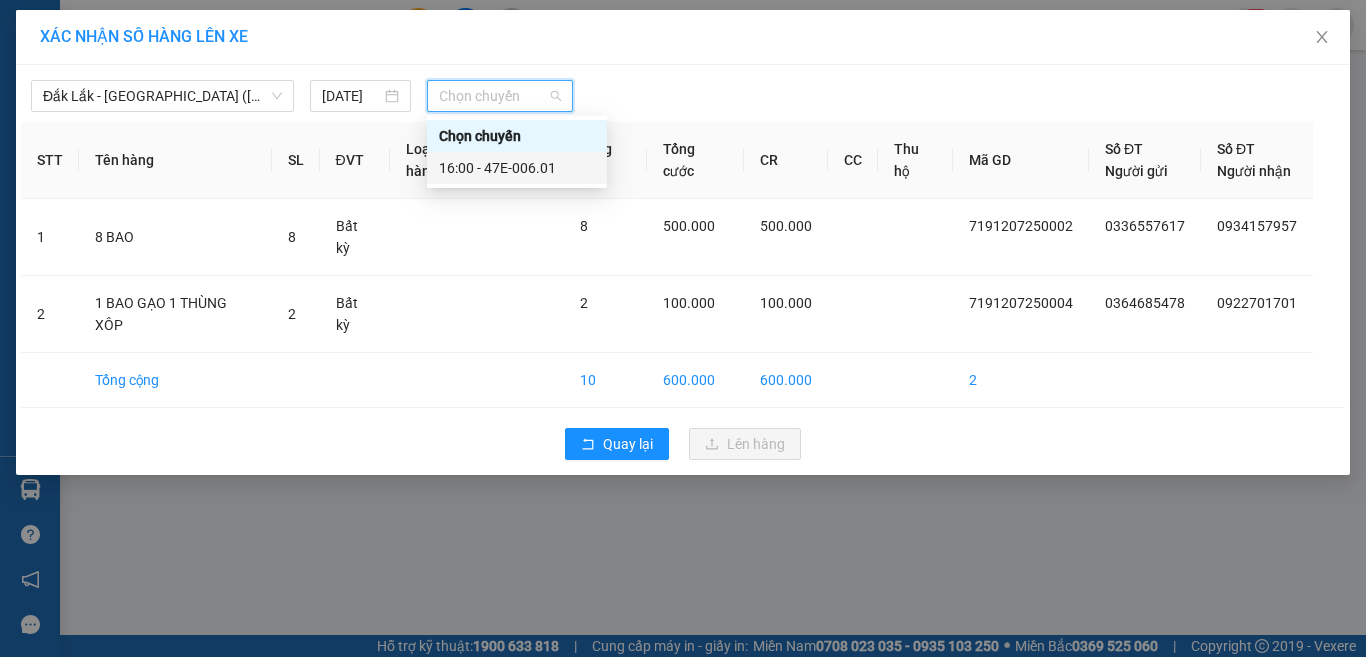 click on "16:00     - 47E-006.01" at bounding box center [517, 168] 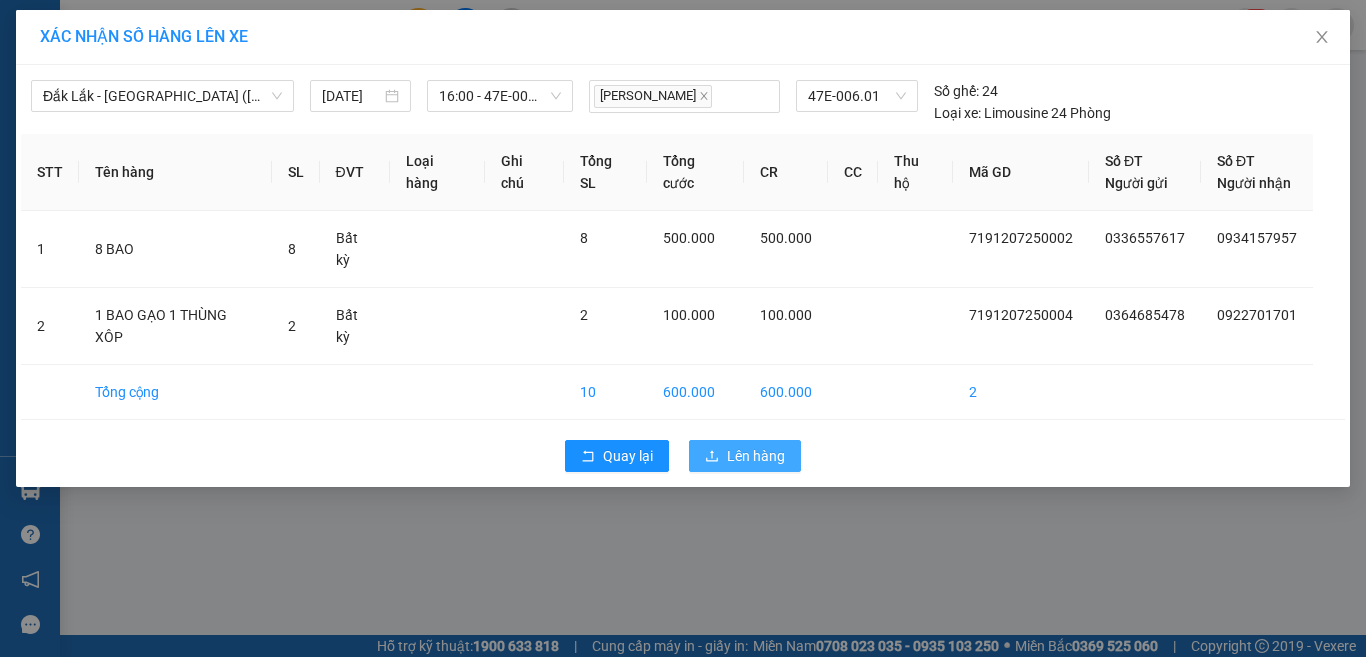 click on "Lên hàng" at bounding box center (756, 456) 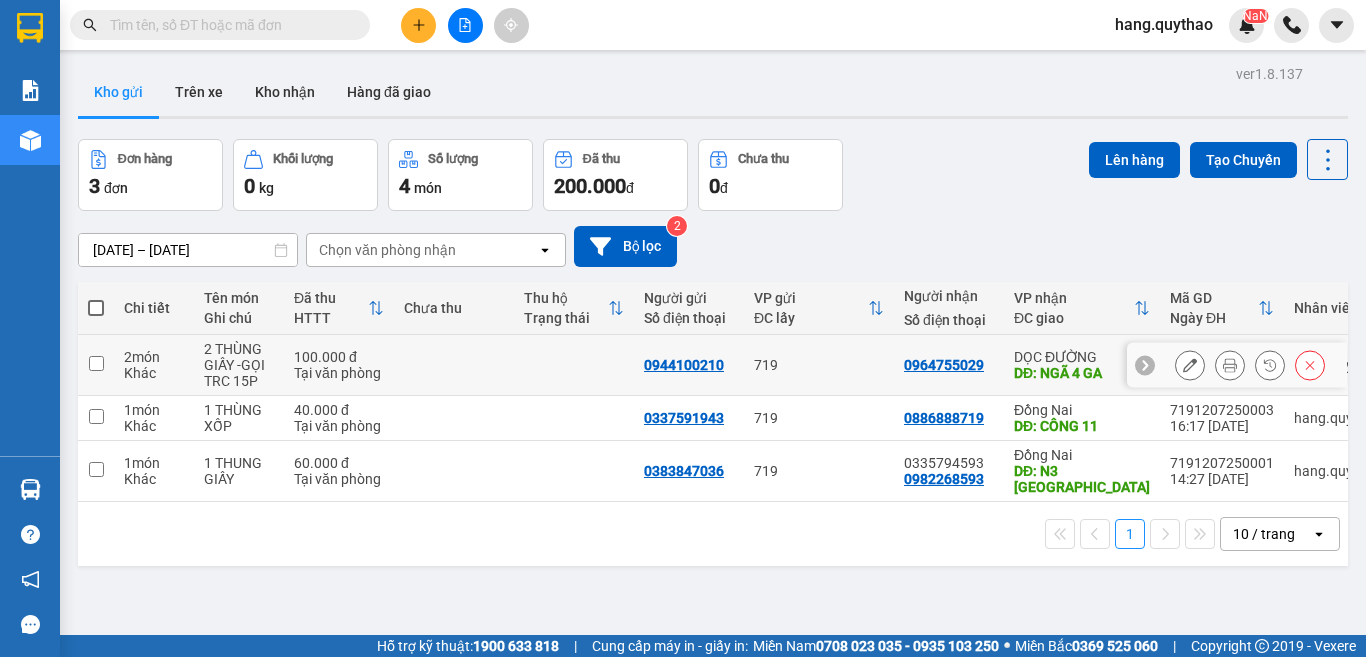 click at bounding box center [96, 365] 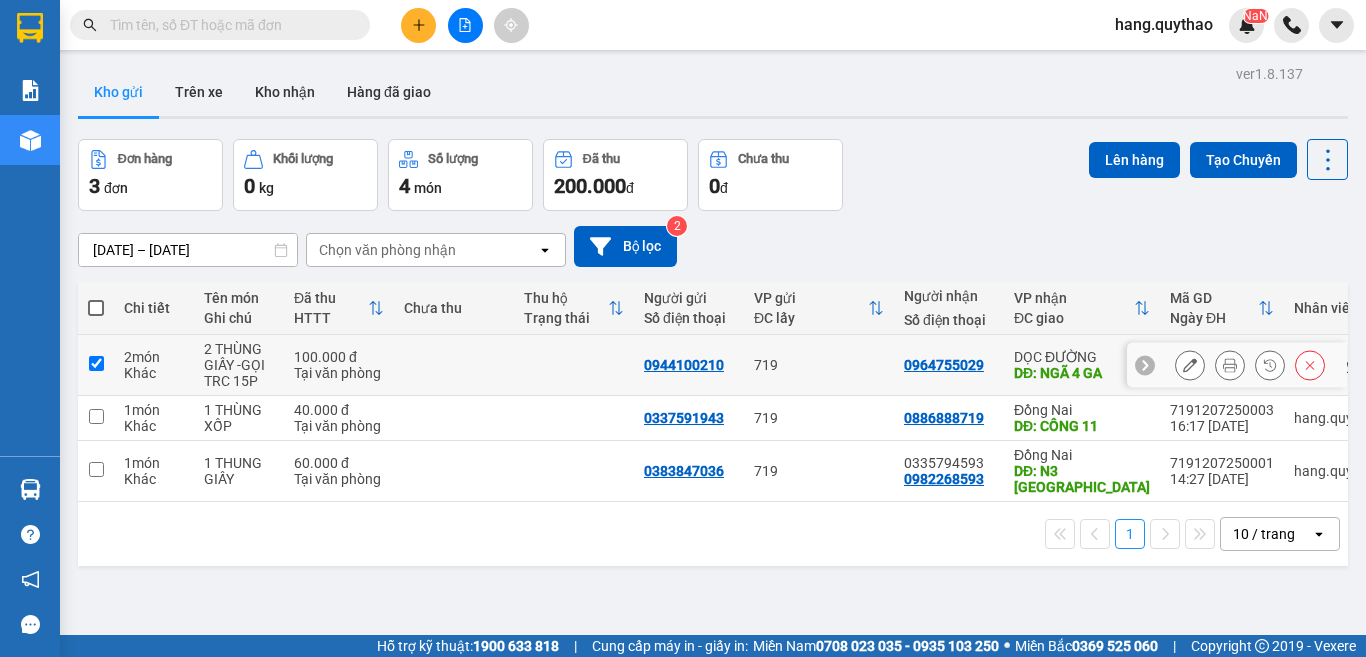 checkbox on "true" 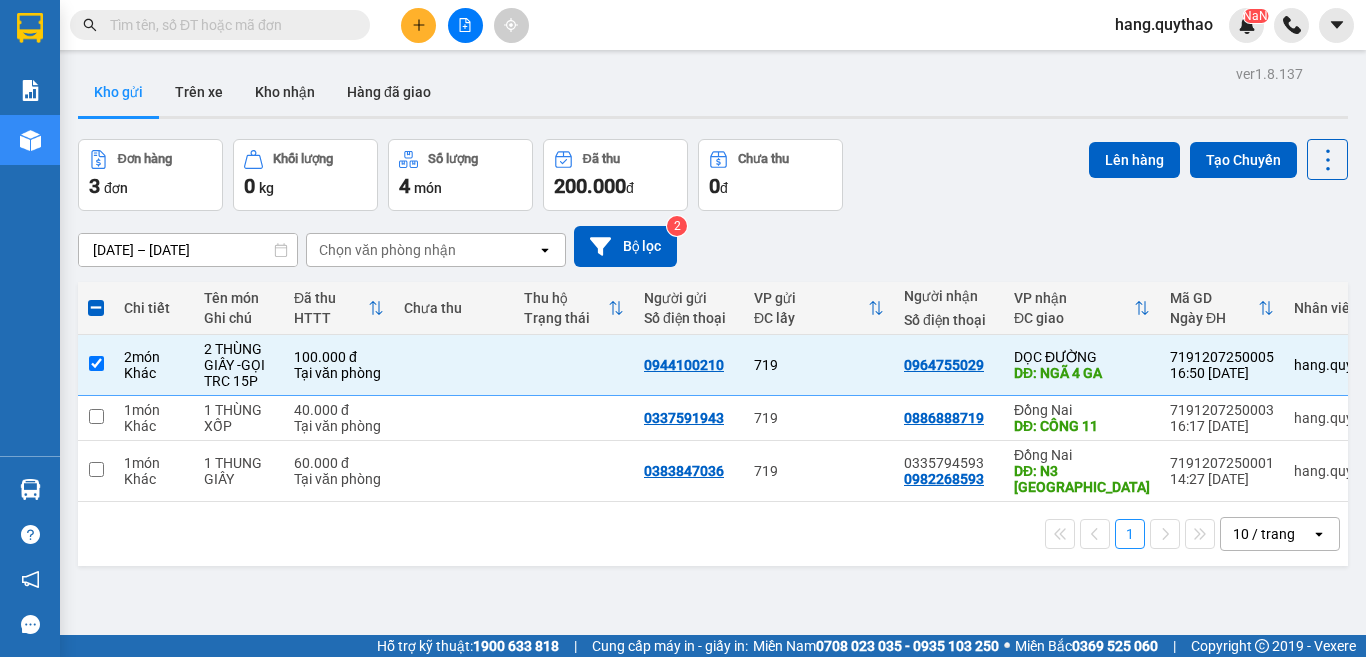 drag, startPoint x: 1080, startPoint y: 157, endPoint x: 1065, endPoint y: 164, distance: 16.552946 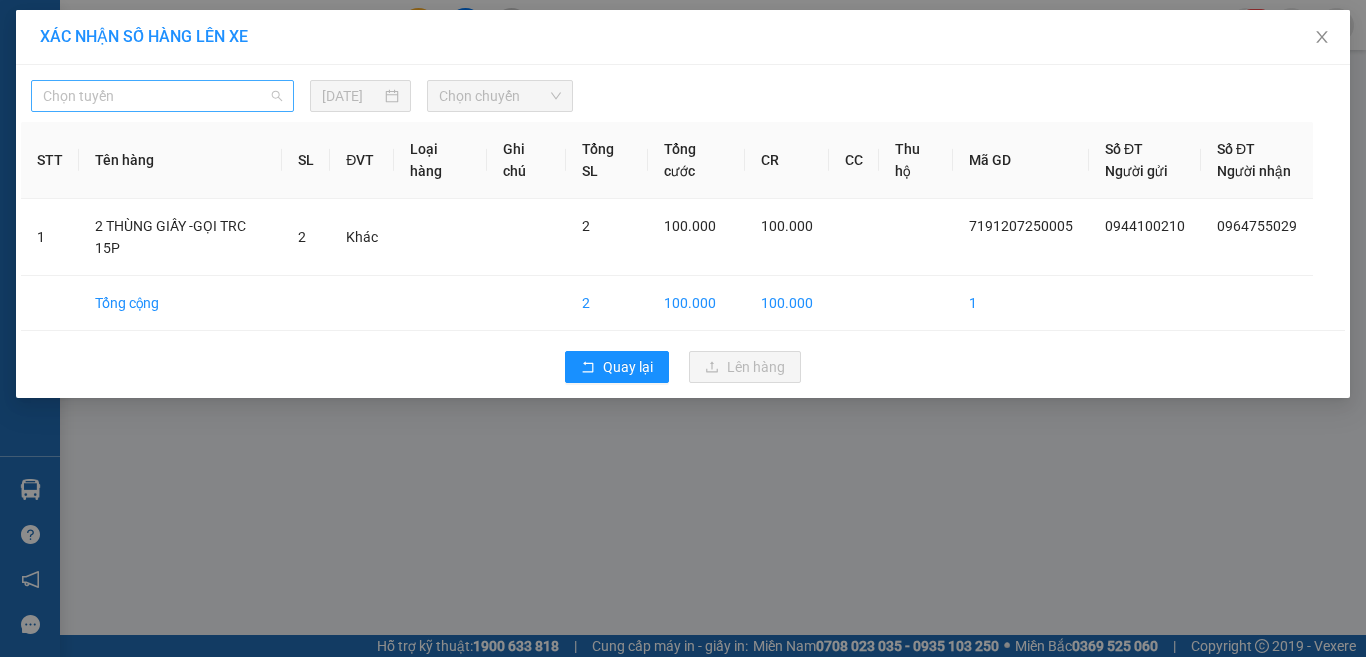 click on "Chọn tuyến" at bounding box center (162, 96) 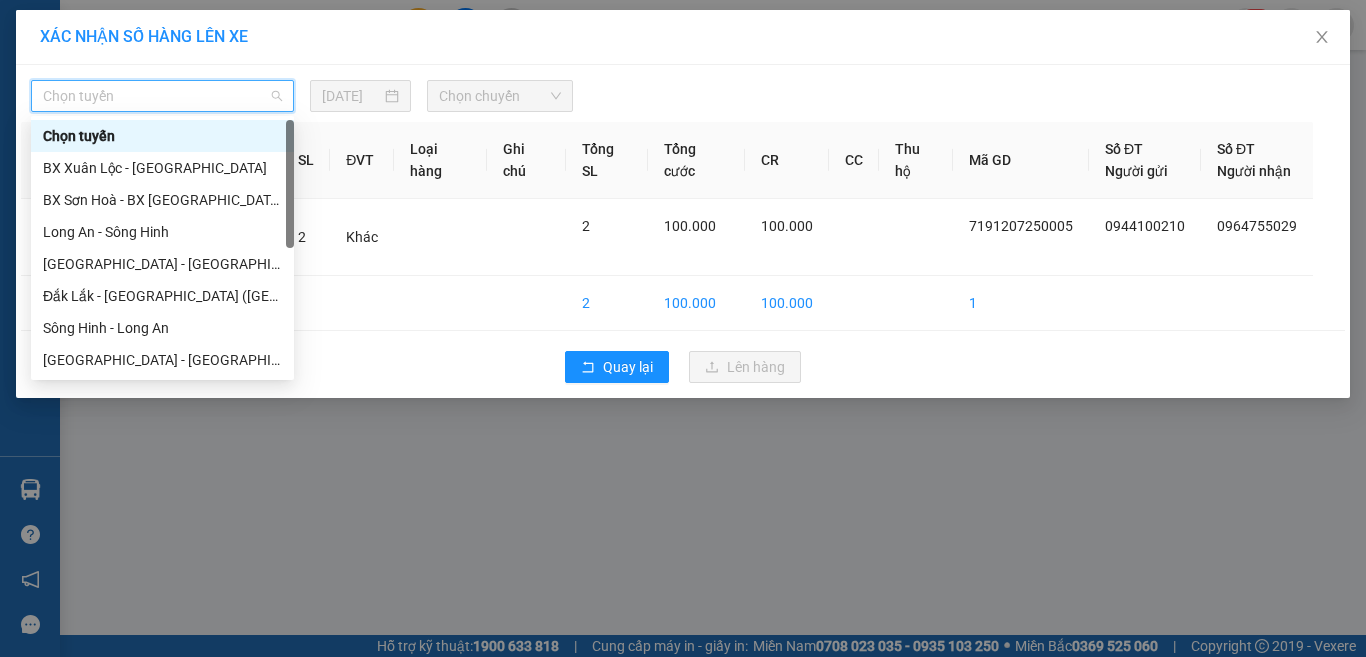 scroll, scrollTop: 224, scrollLeft: 0, axis: vertical 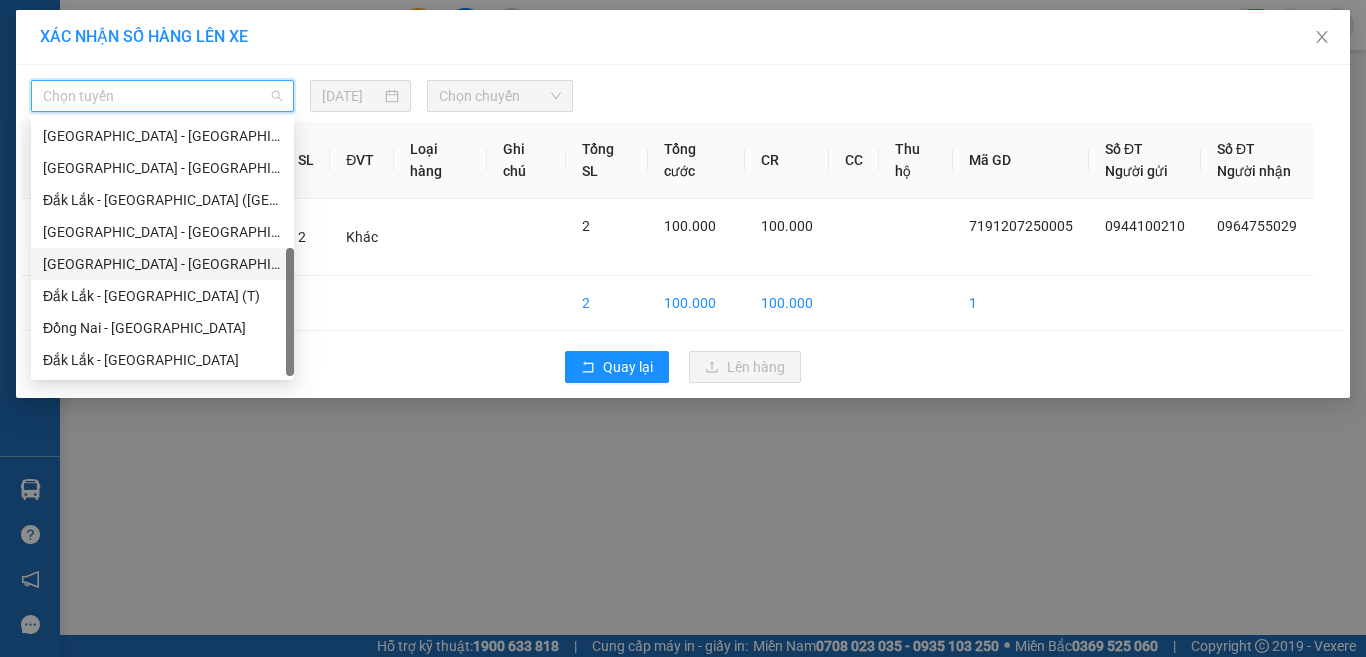 click on "[GEOGRAPHIC_DATA] - [GEOGRAPHIC_DATA]" at bounding box center (162, 264) 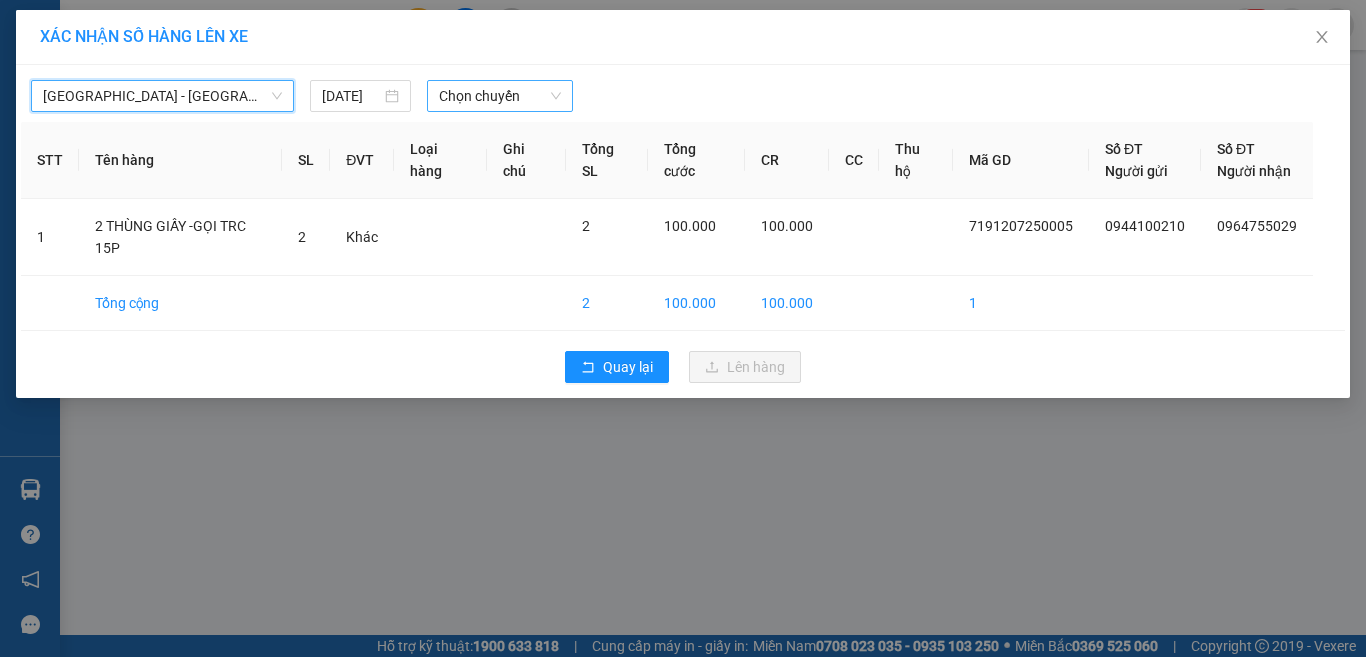 click on "Chọn chuyến" at bounding box center [500, 96] 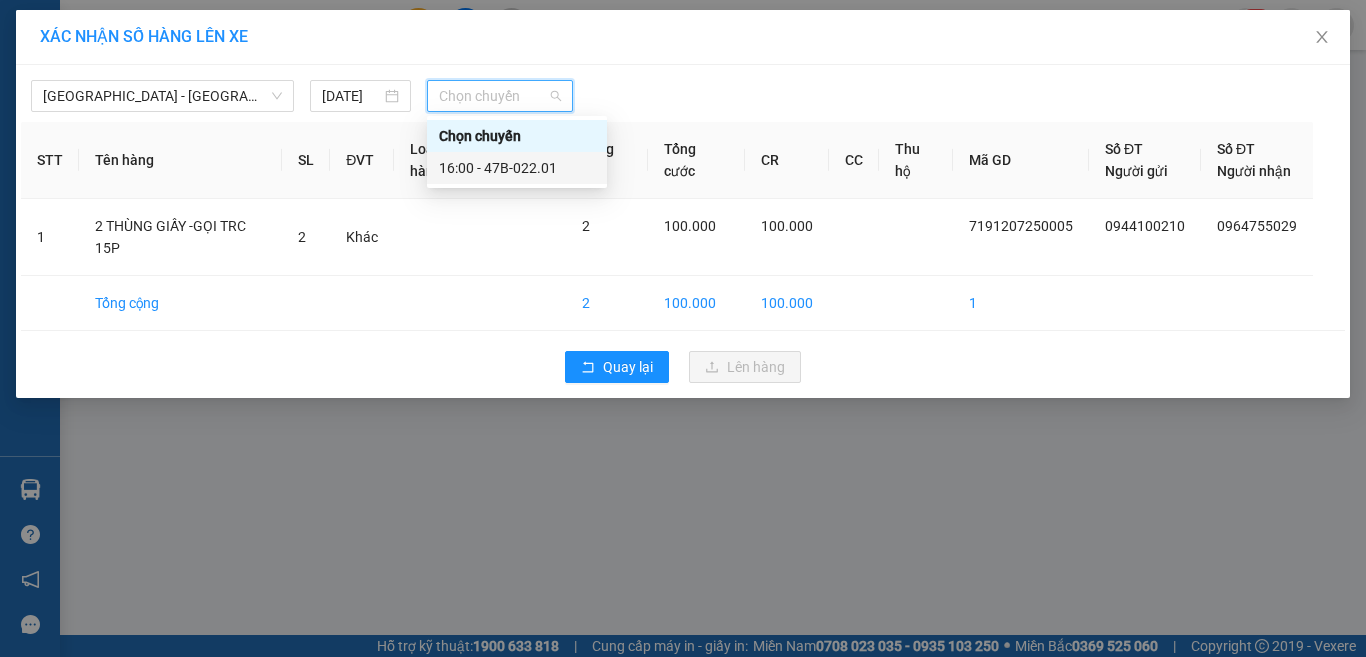 click on "16:00     - 47B-022.01" at bounding box center (517, 168) 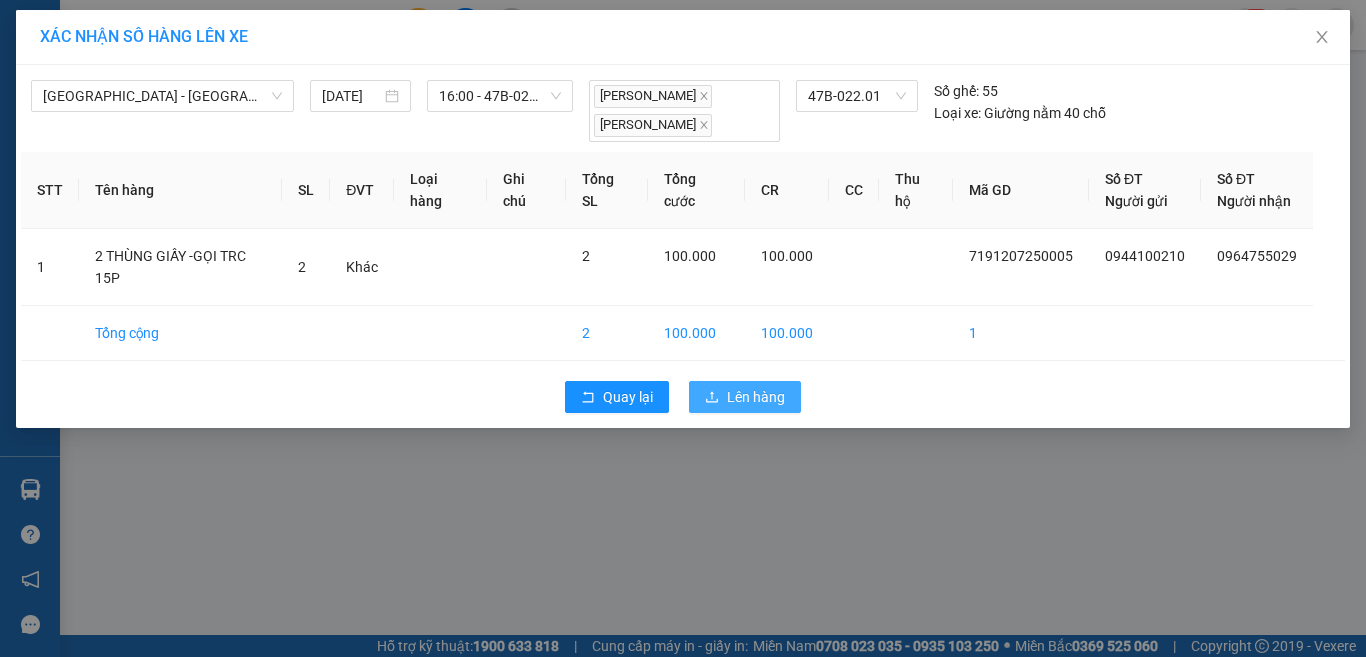 click on "Lên hàng" at bounding box center (756, 397) 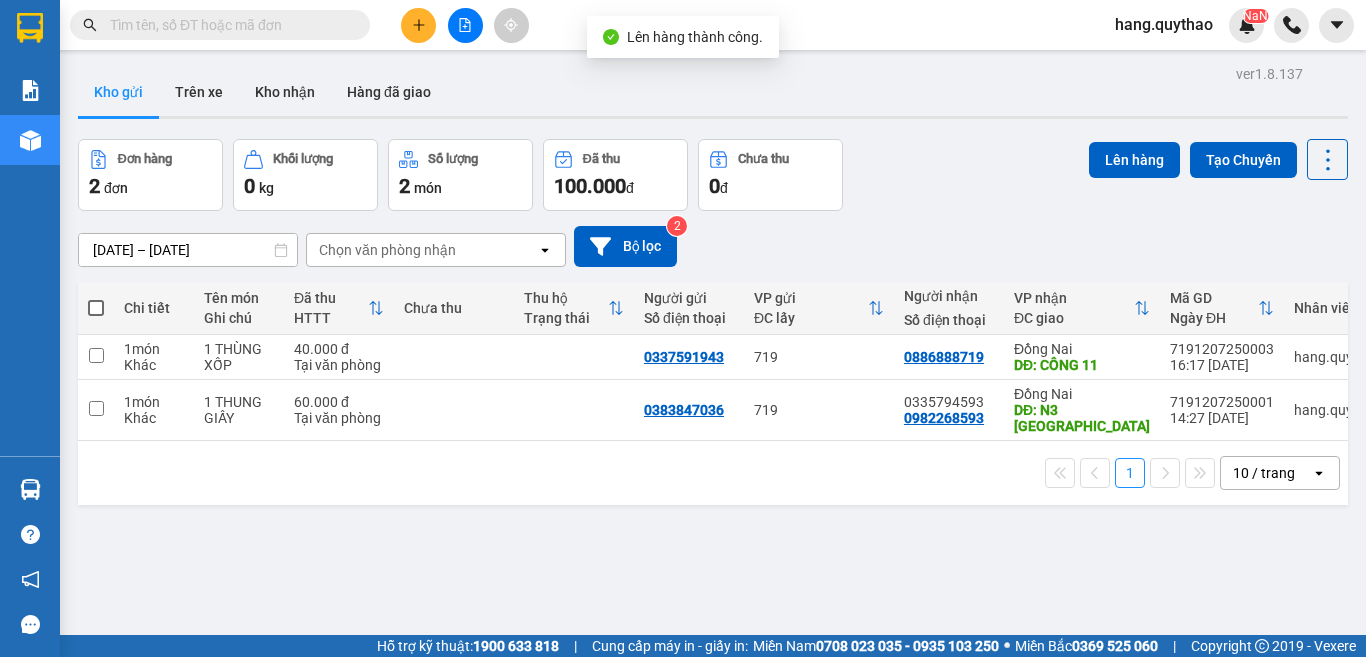 click at bounding box center (96, 308) 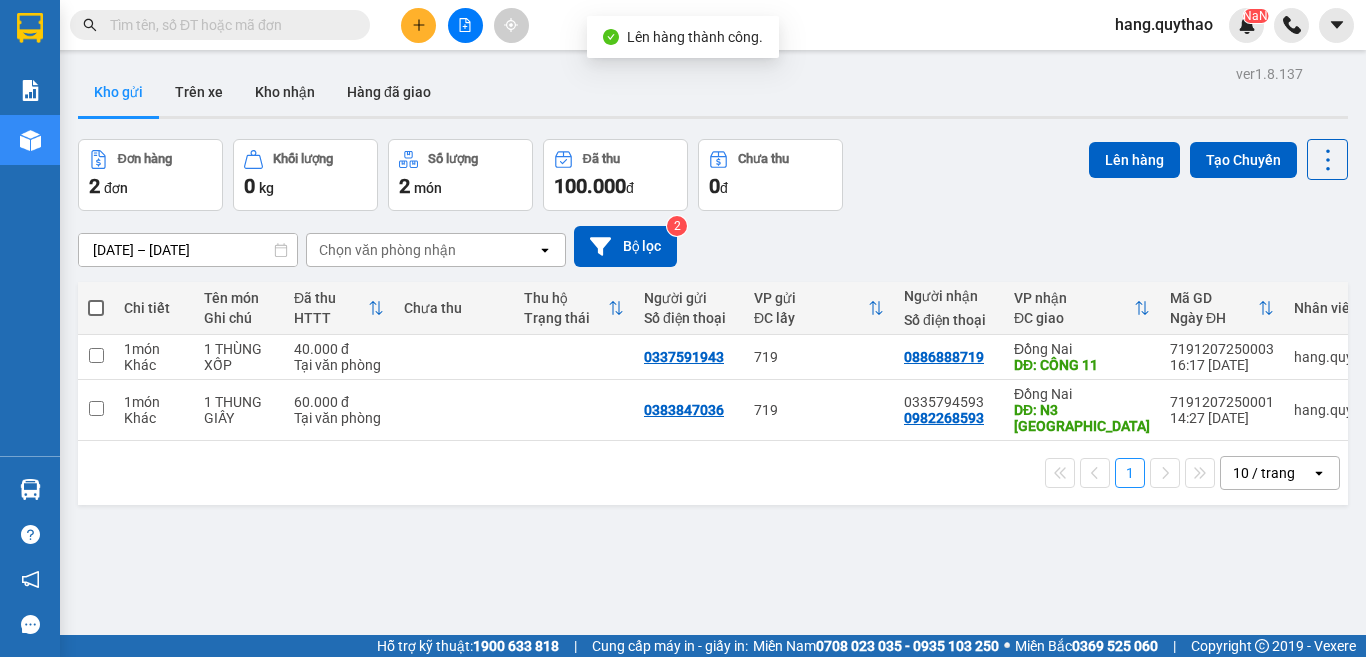 click at bounding box center (96, 298) 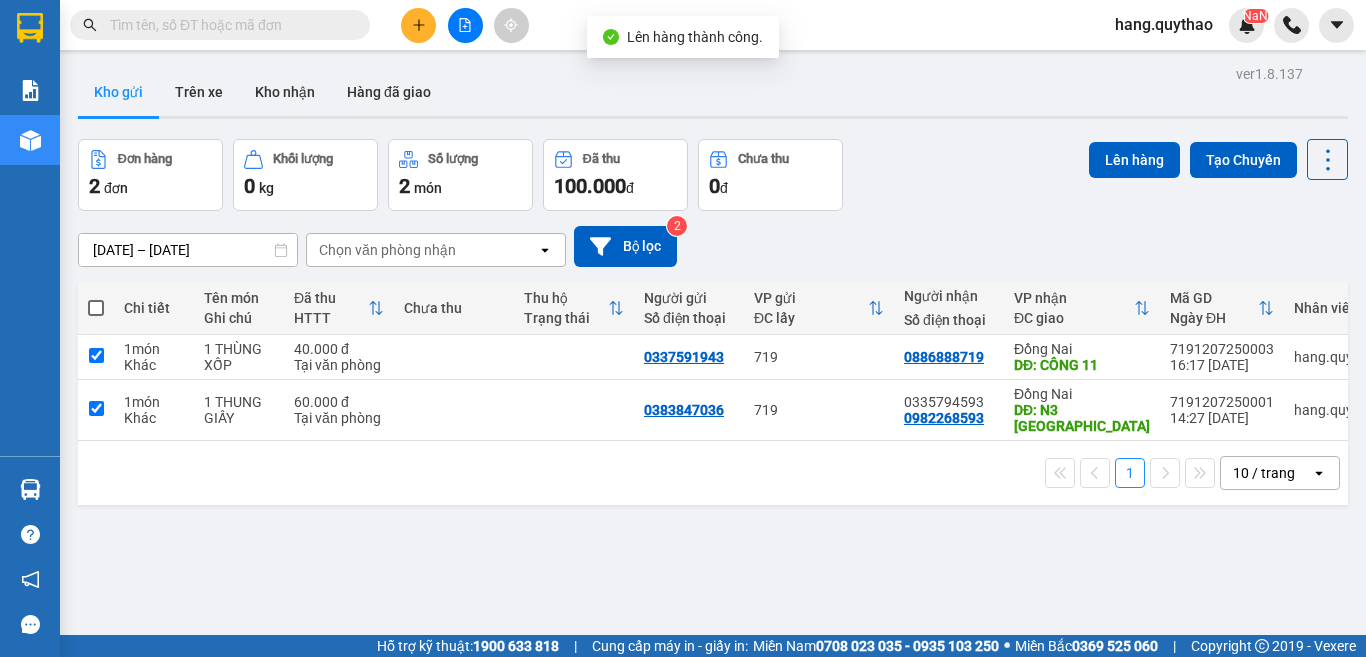 checkbox on "true" 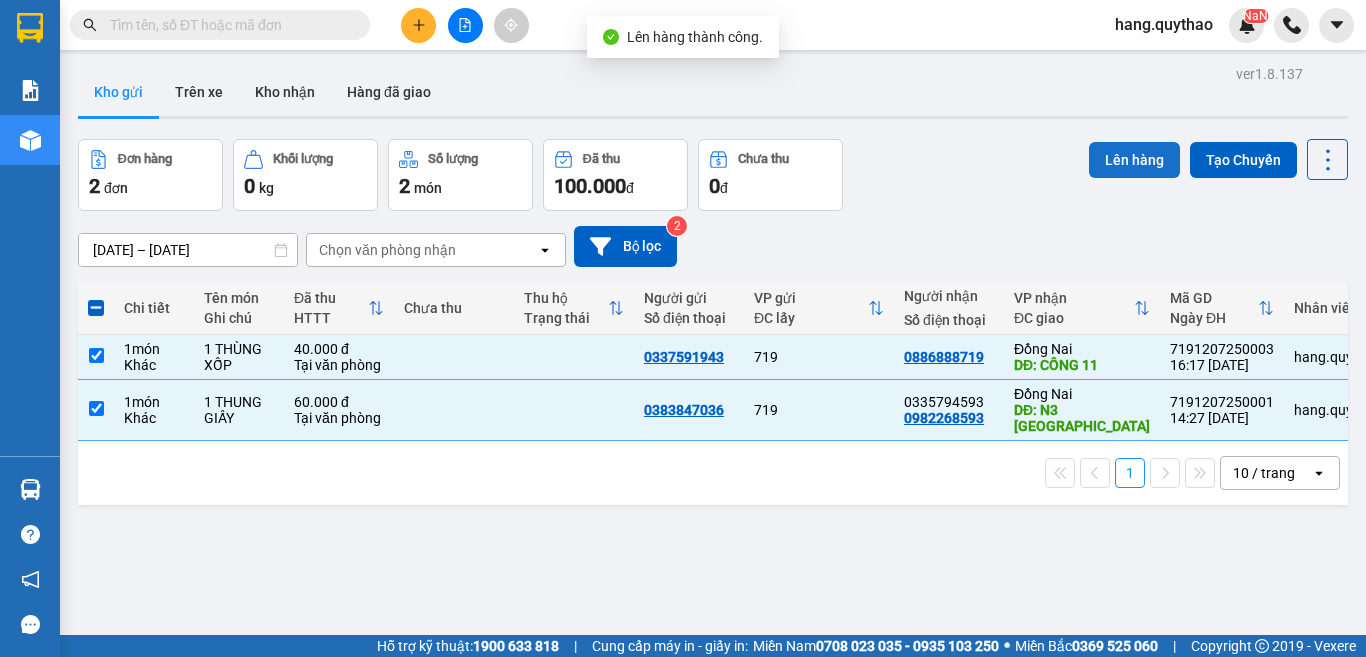 click on "Lên hàng" at bounding box center [1134, 160] 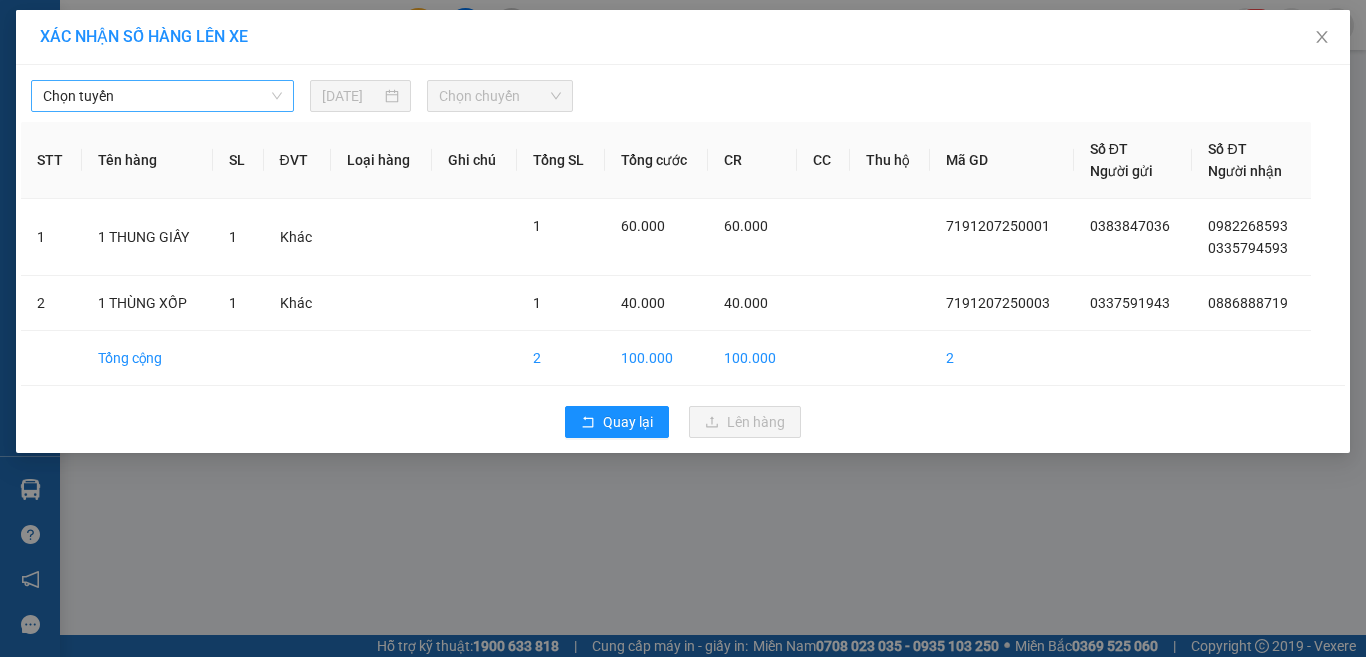 click on "Chọn tuyến" at bounding box center [162, 96] 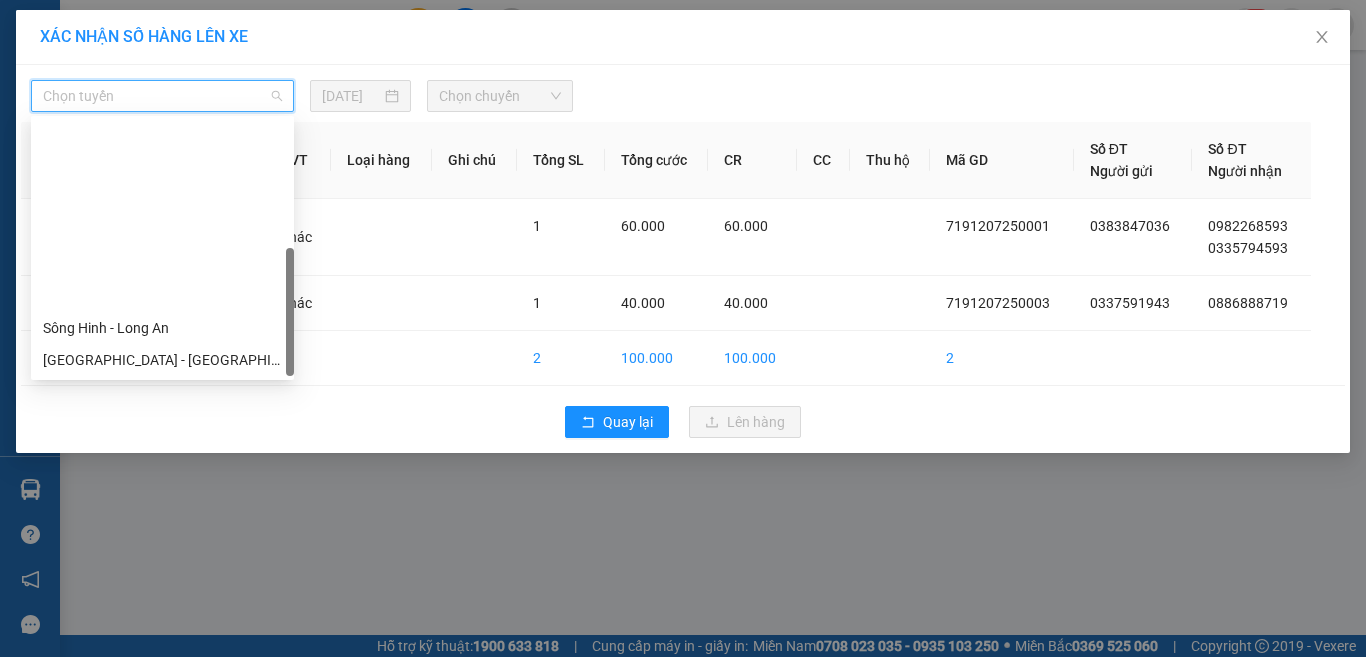 scroll, scrollTop: 224, scrollLeft: 0, axis: vertical 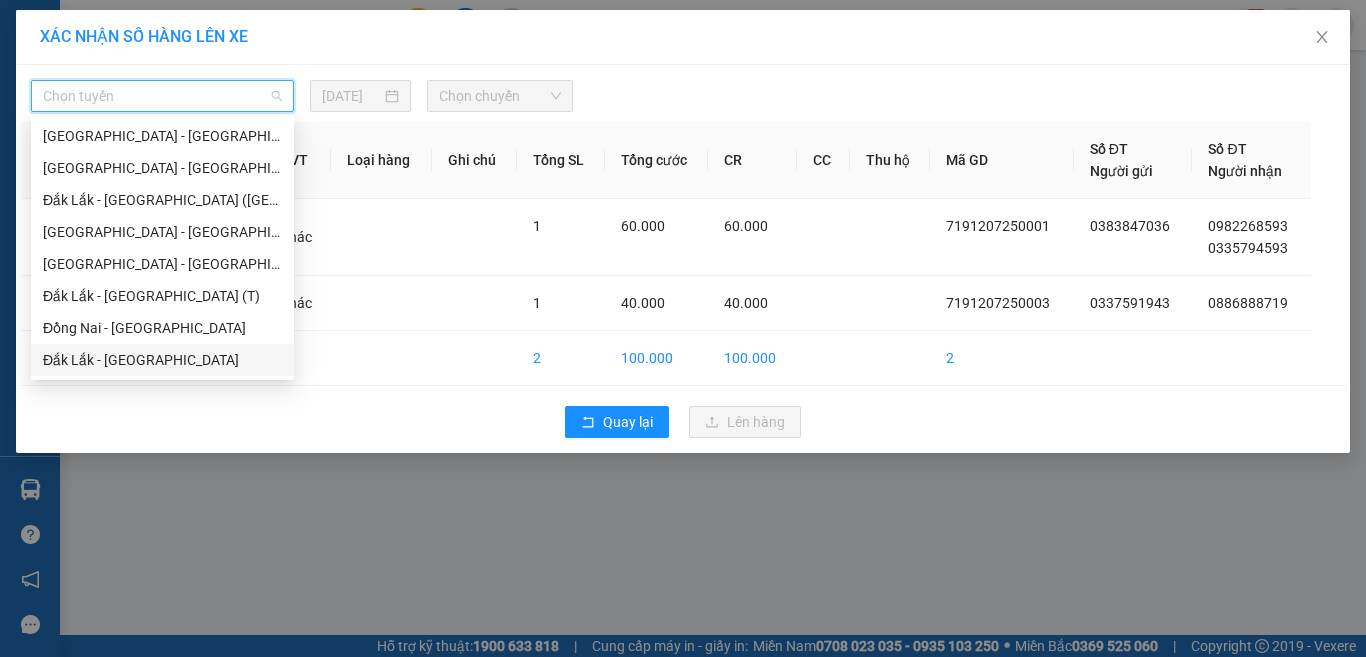 click on "Đắk Lắk - [GEOGRAPHIC_DATA]" at bounding box center (162, 360) 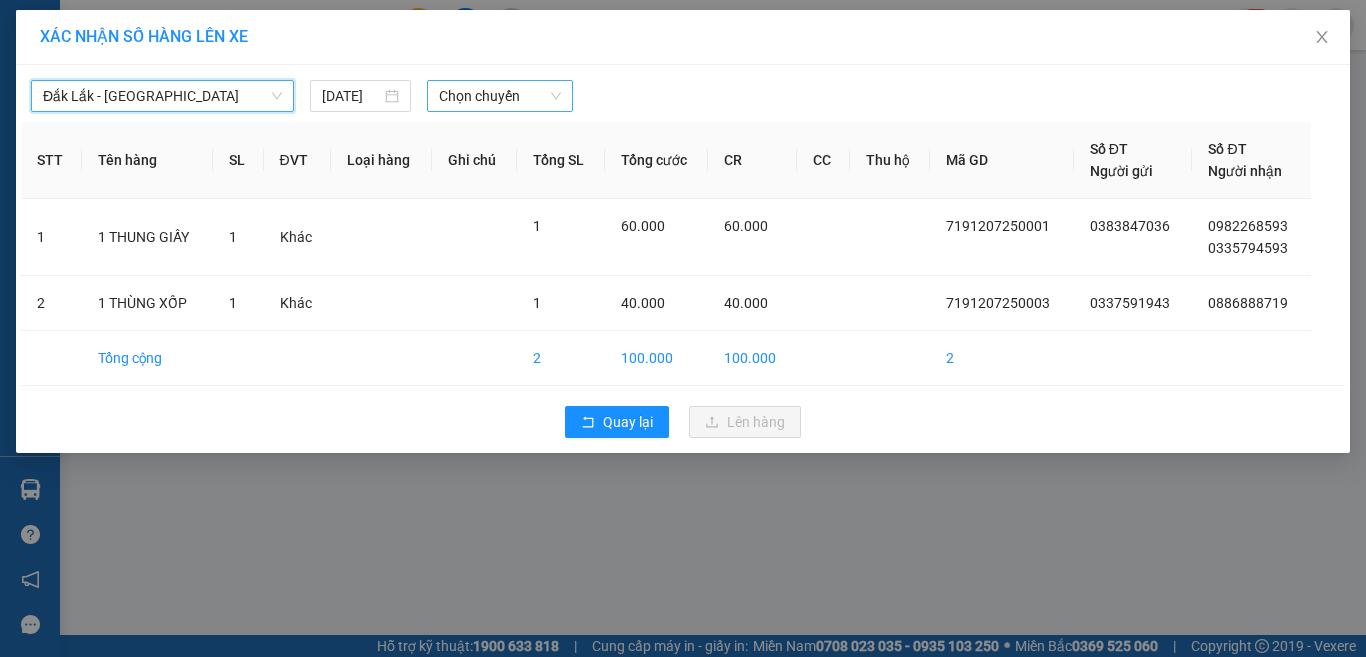 drag, startPoint x: 518, startPoint y: 89, endPoint x: 527, endPoint y: 104, distance: 17.492855 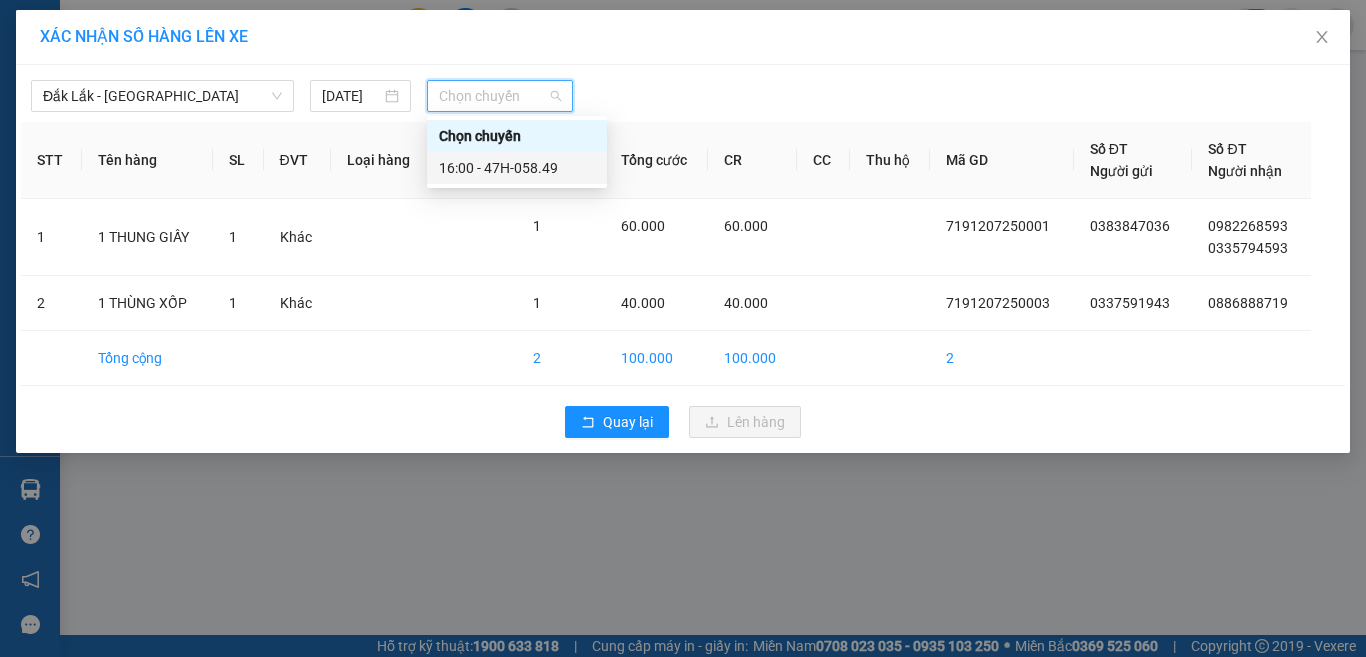 click on "16:00     - 47H-058.49" at bounding box center [517, 168] 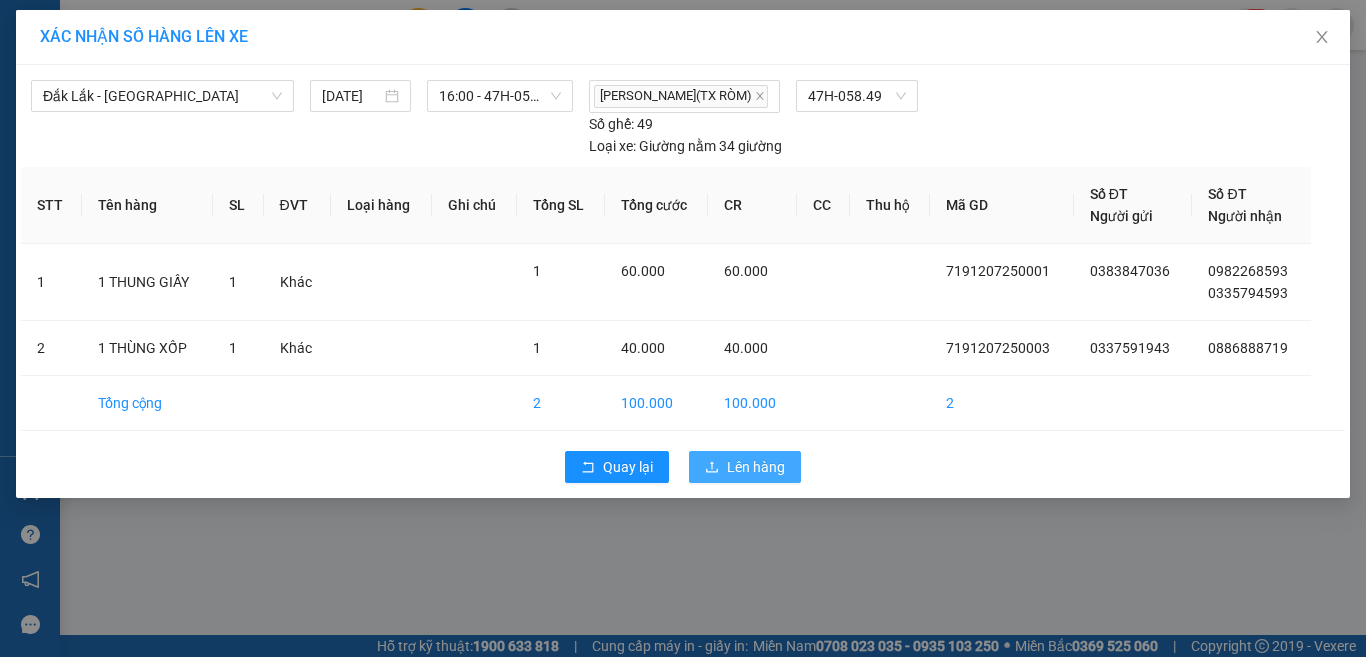 click on "Lên hàng" at bounding box center [756, 467] 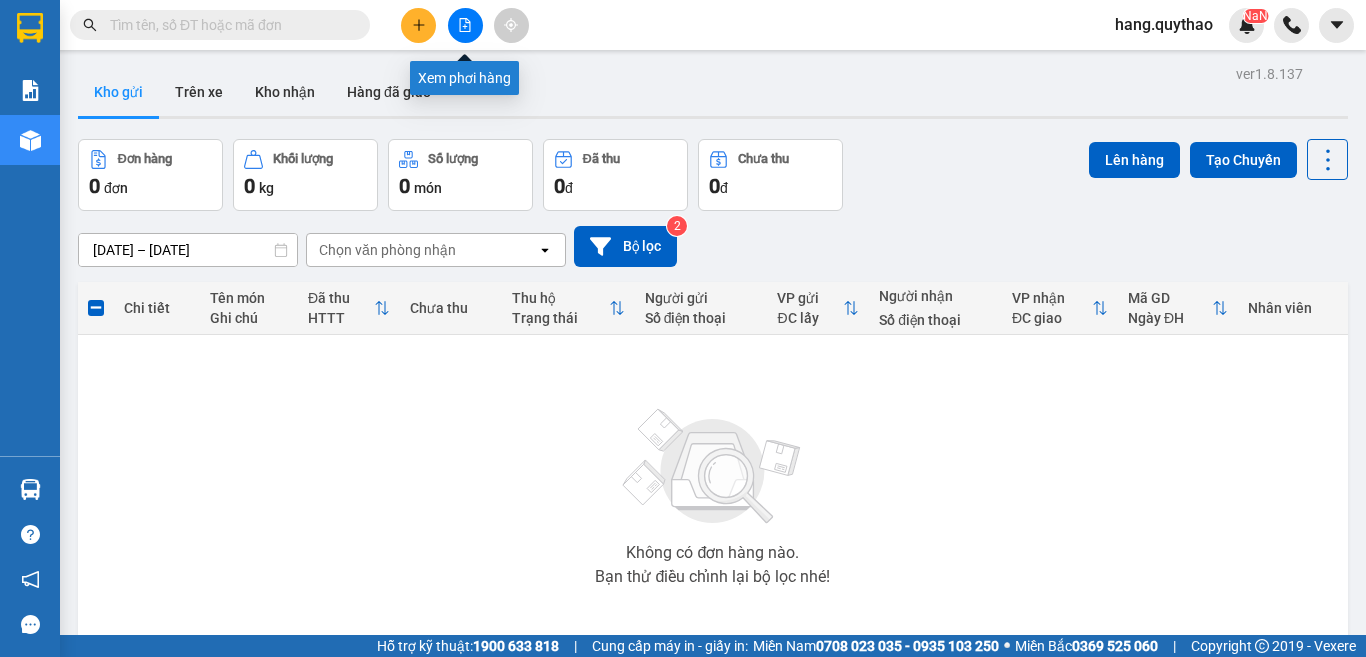 click at bounding box center (465, 25) 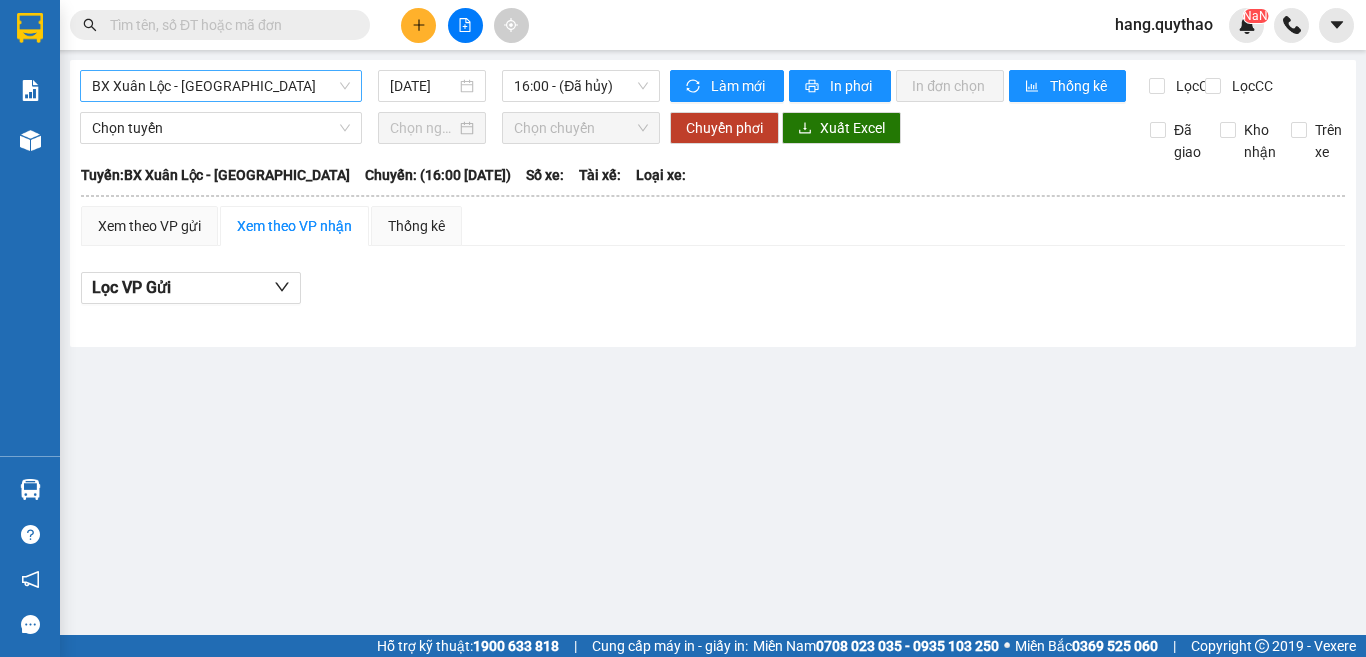 click on "BX Xuân Lộc - [GEOGRAPHIC_DATA]" at bounding box center (221, 86) 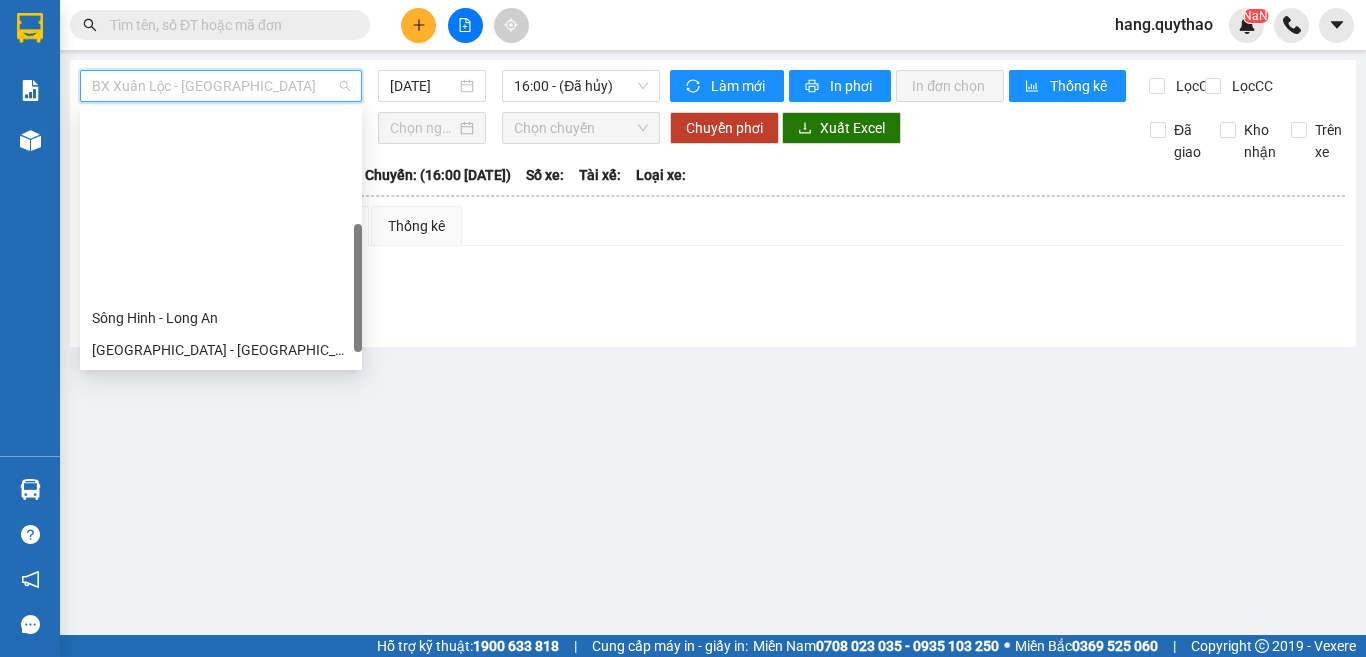 scroll, scrollTop: 224, scrollLeft: 0, axis: vertical 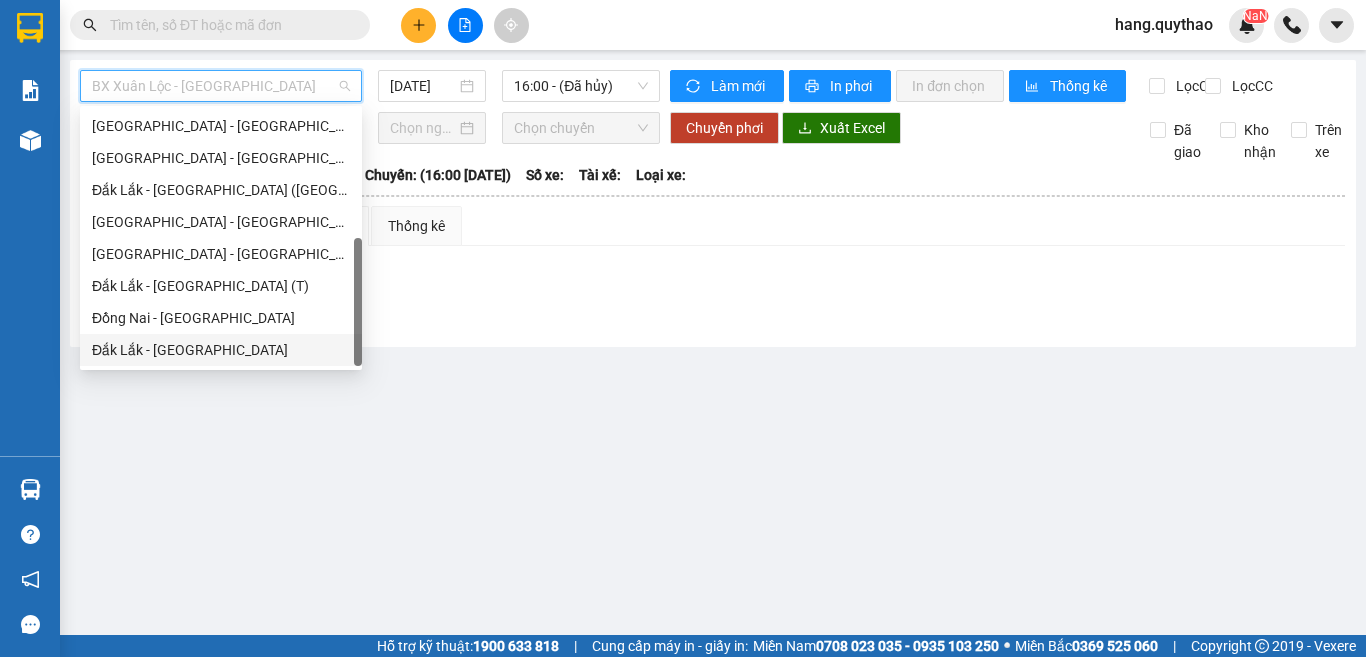 click on "Đắk Lắk - [GEOGRAPHIC_DATA]" at bounding box center [221, 350] 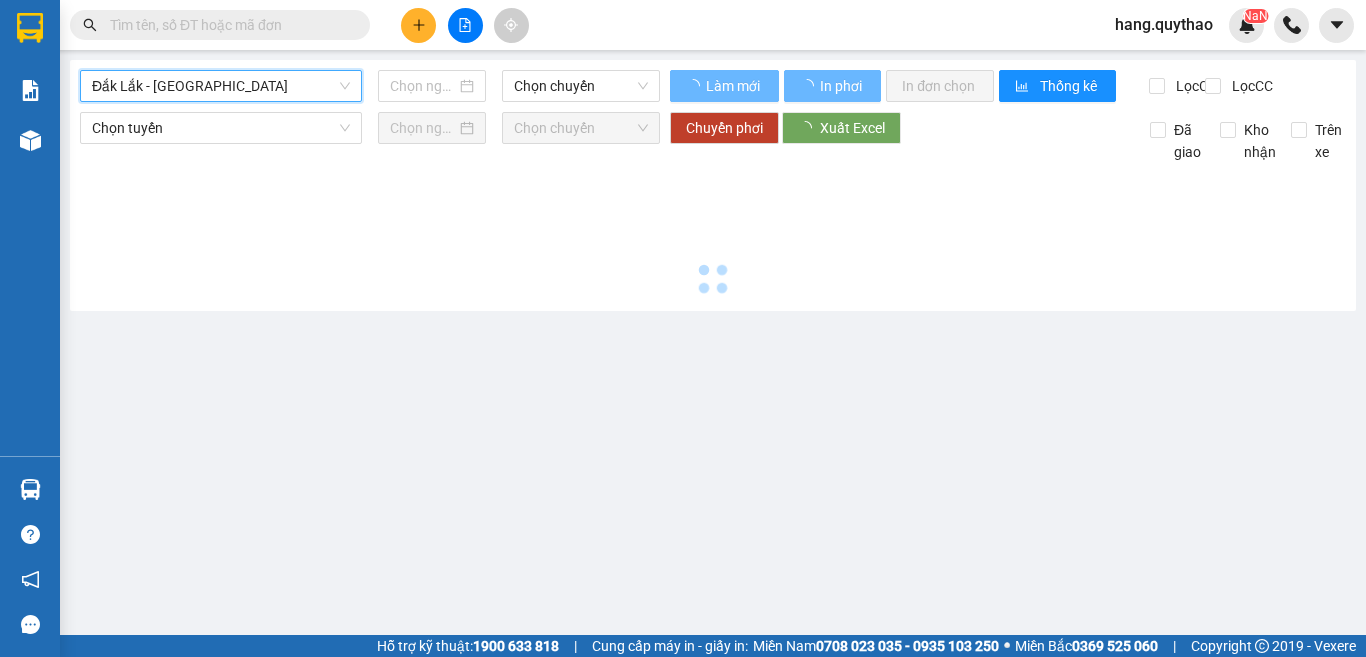 type on "[DATE]" 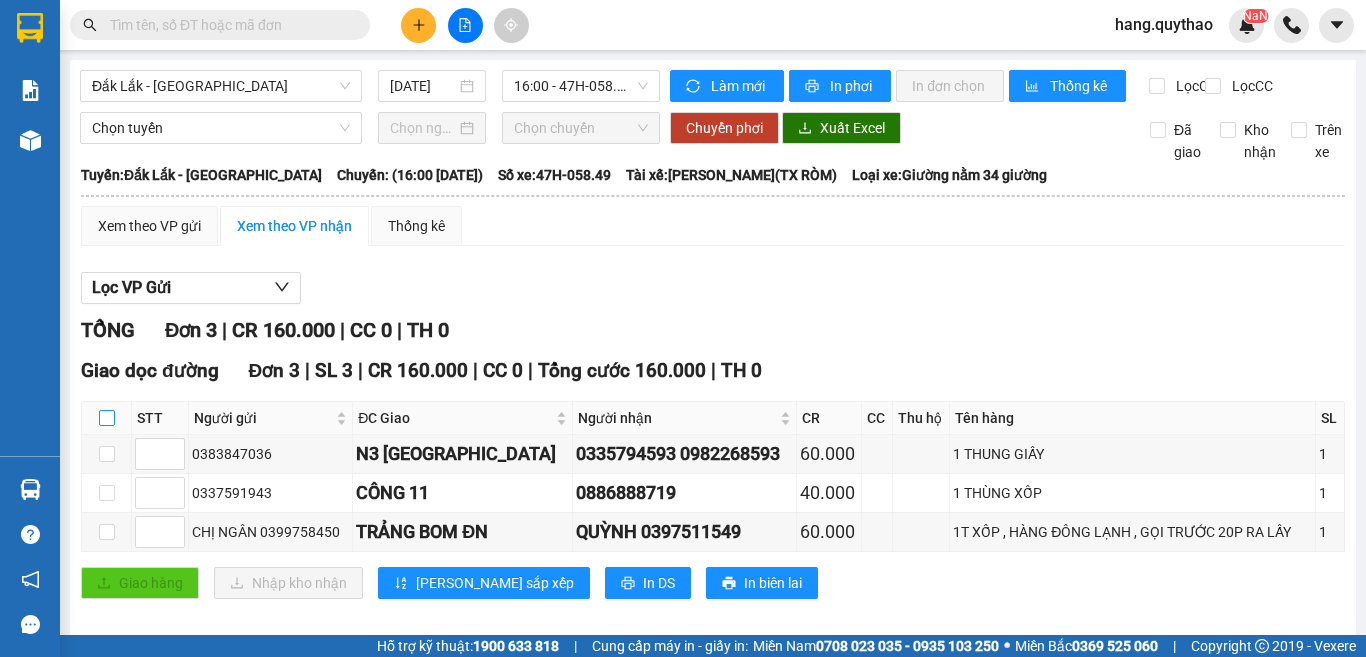 click at bounding box center (107, 418) 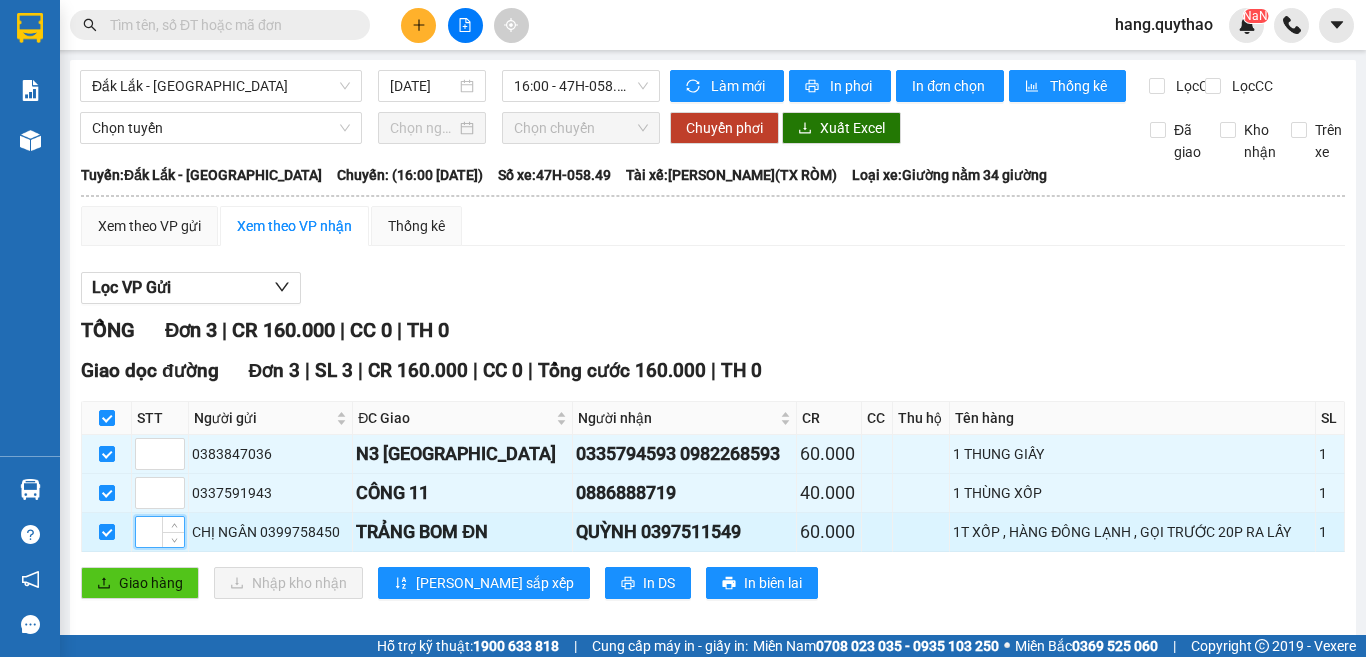 click at bounding box center (160, 532) 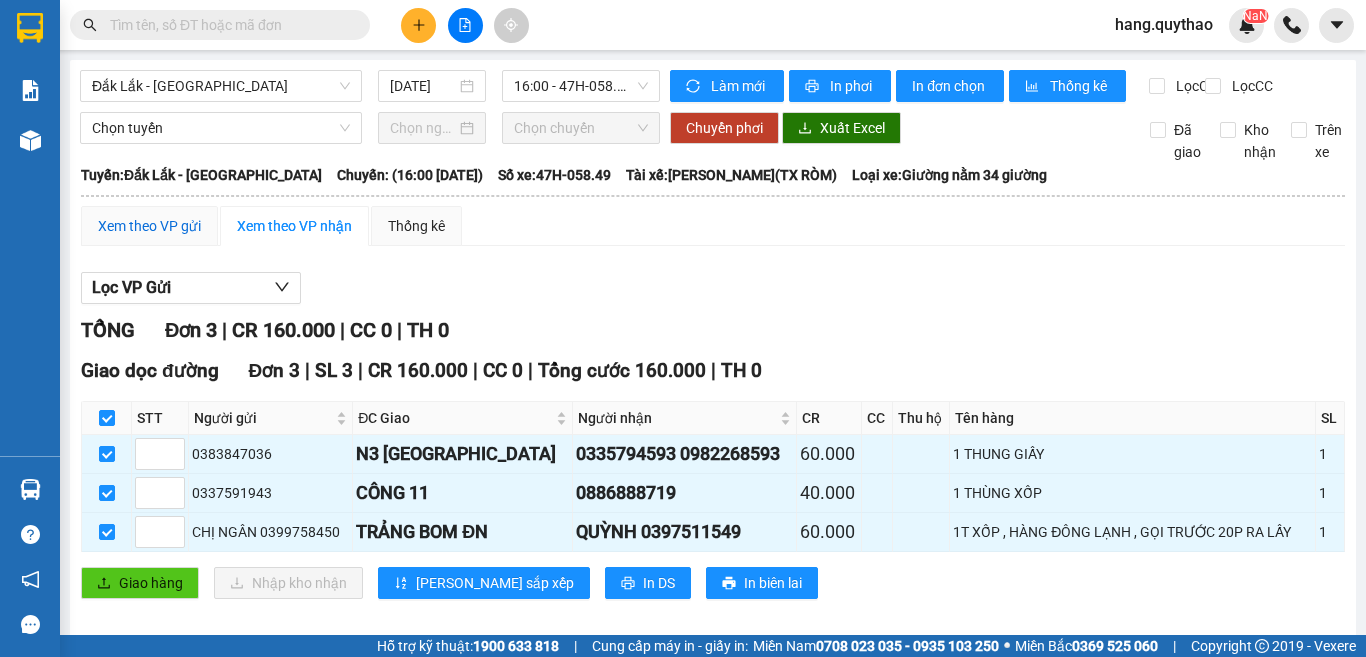 click on "Xem theo VP gửi" at bounding box center [149, 226] 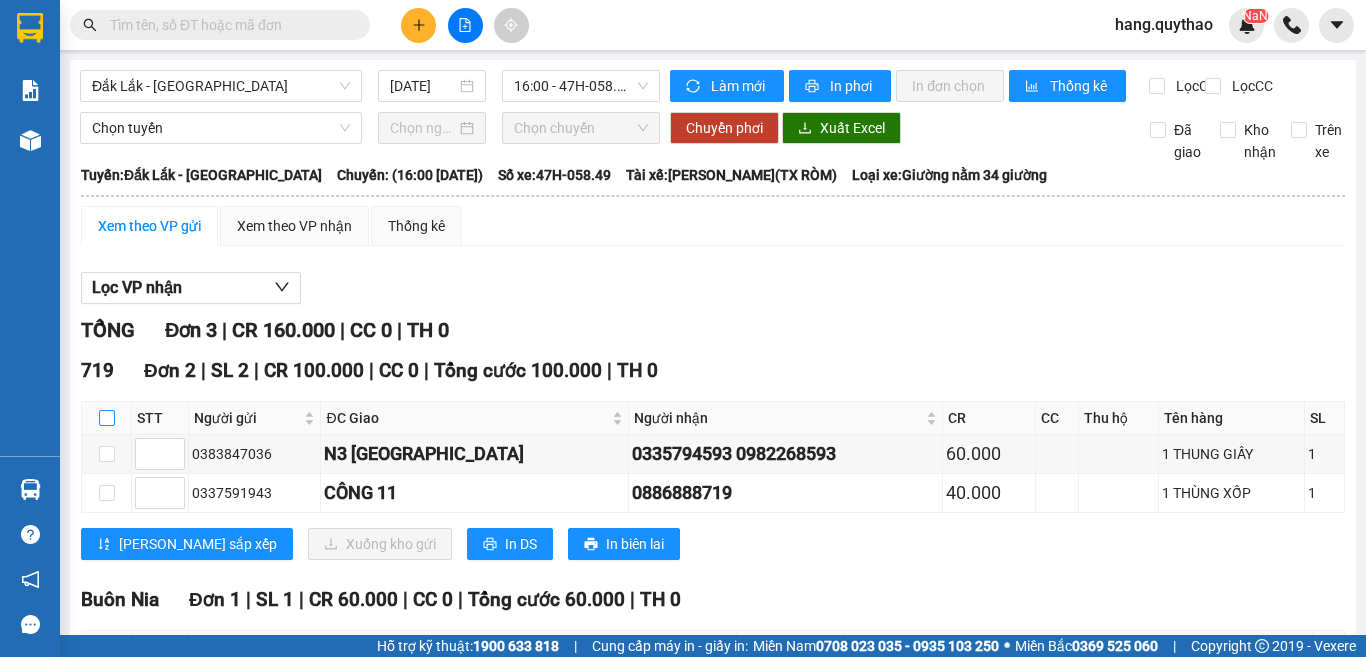 click at bounding box center (107, 418) 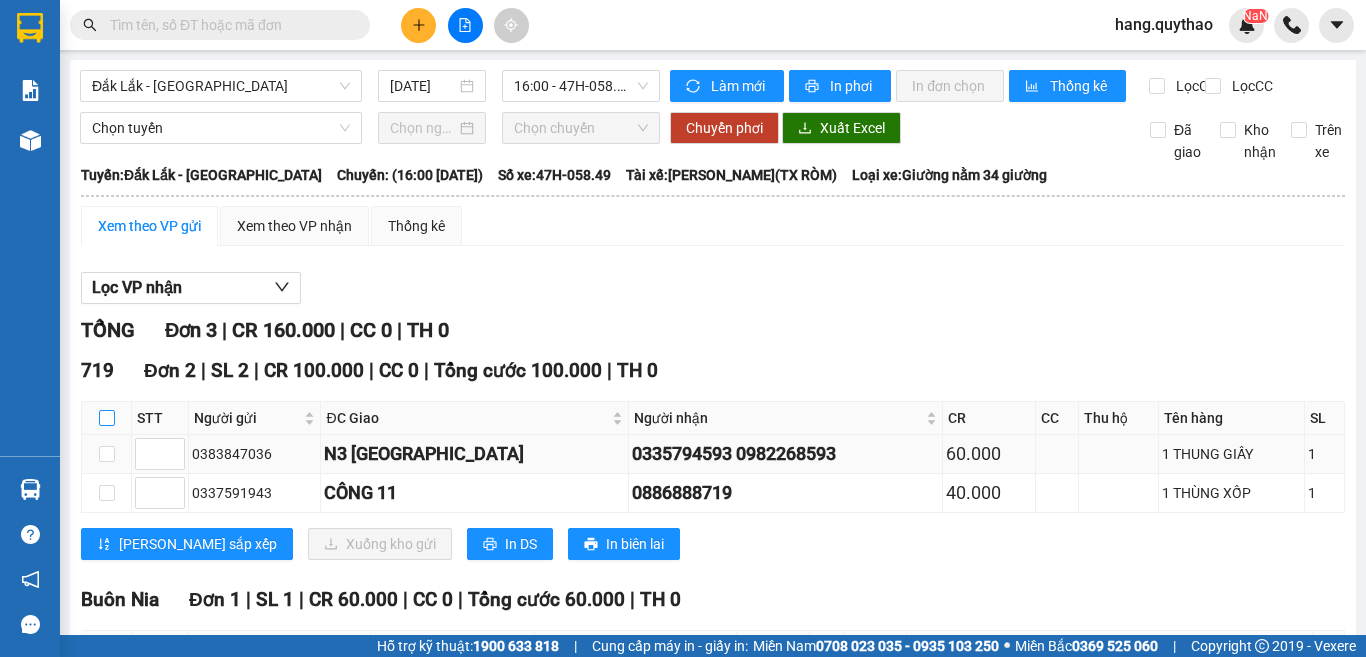 checkbox on "true" 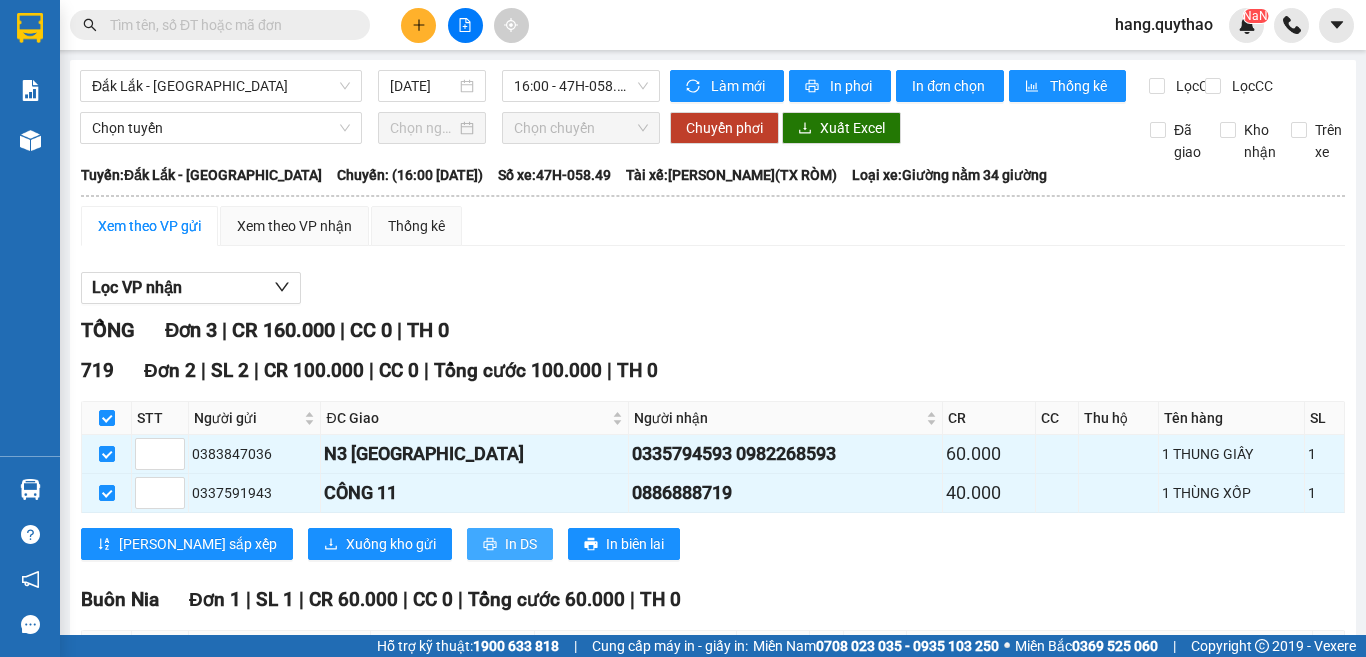 click on "In DS" at bounding box center (521, 544) 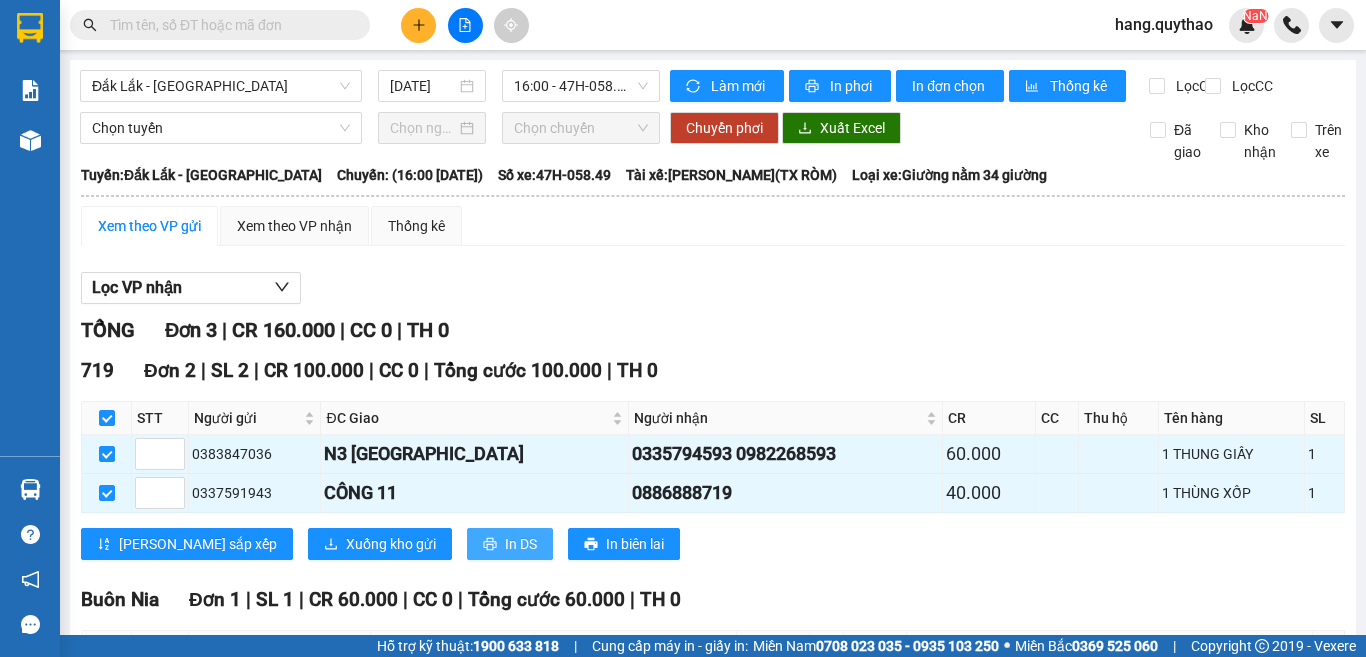 scroll, scrollTop: 0, scrollLeft: 0, axis: both 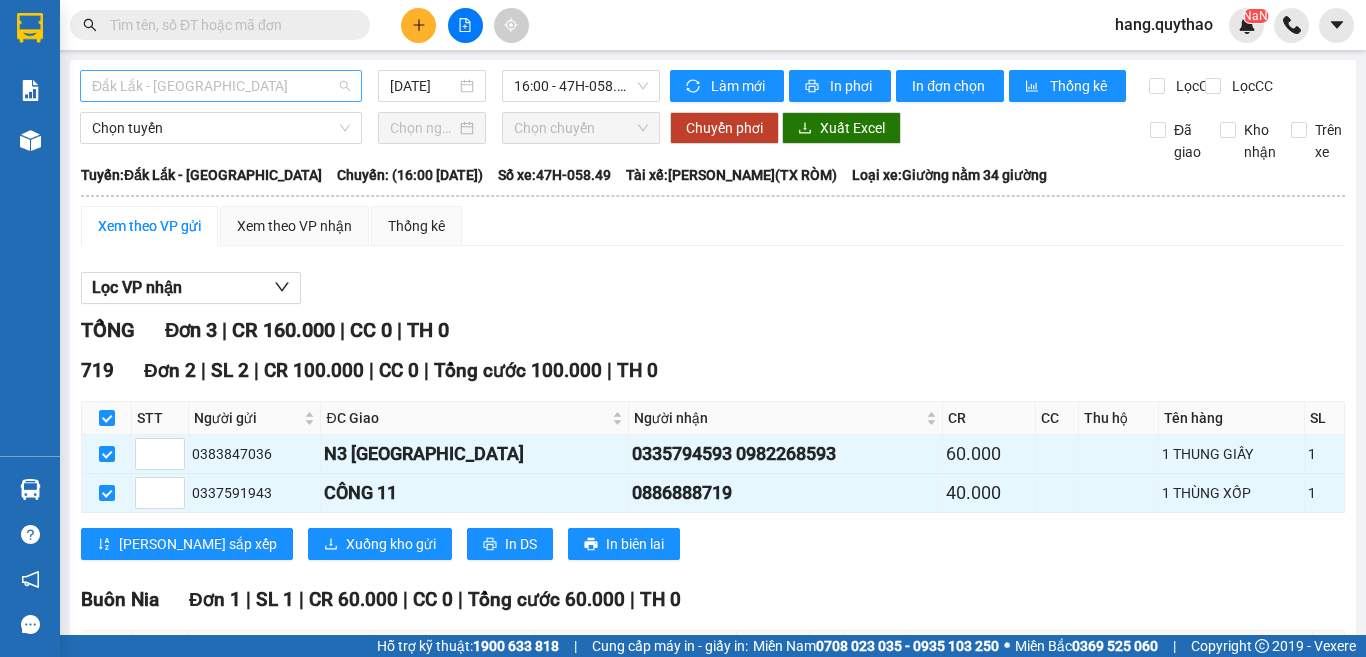 click on "Đắk Lắk - [GEOGRAPHIC_DATA]" at bounding box center (221, 86) 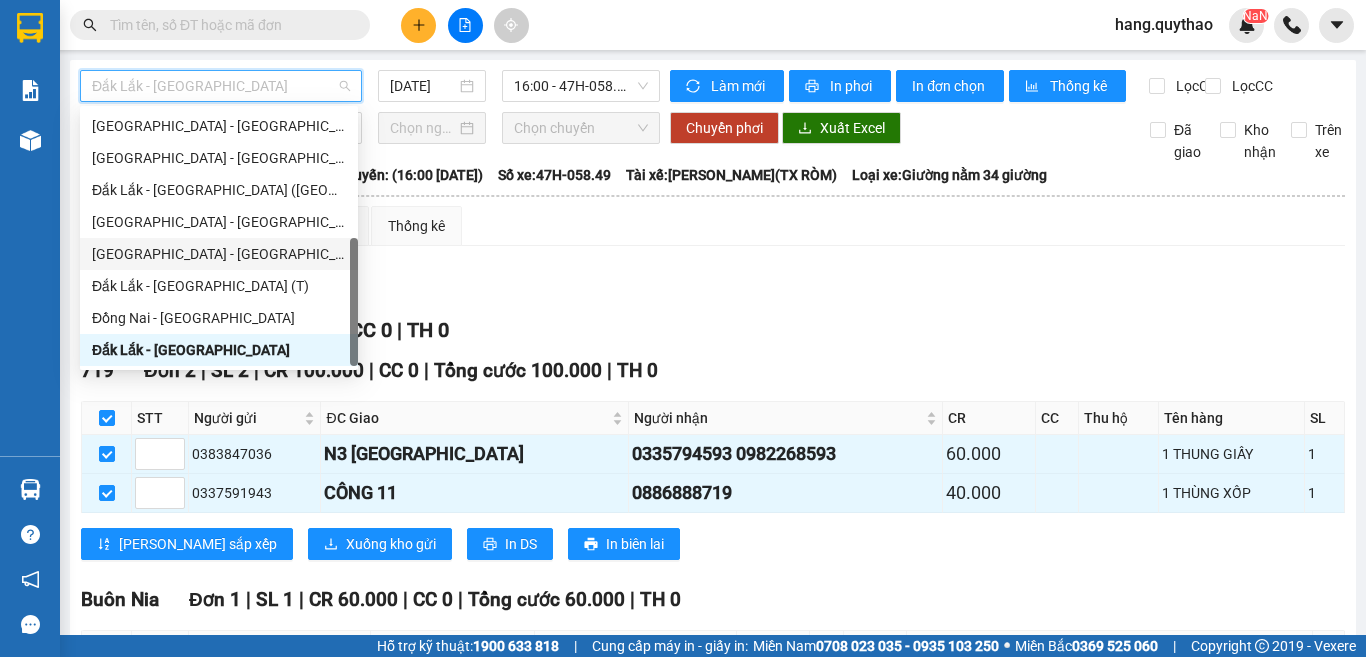 click on "[GEOGRAPHIC_DATA] - [GEOGRAPHIC_DATA]" at bounding box center [219, 254] 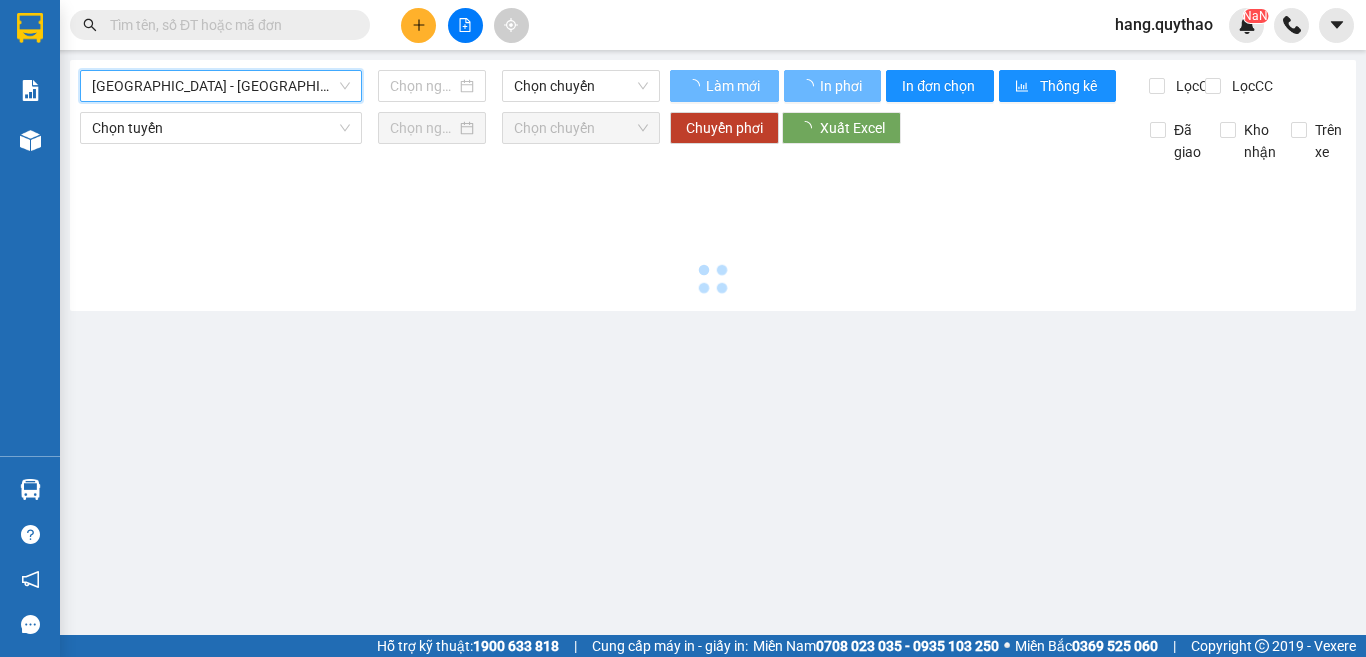 type on "[DATE]" 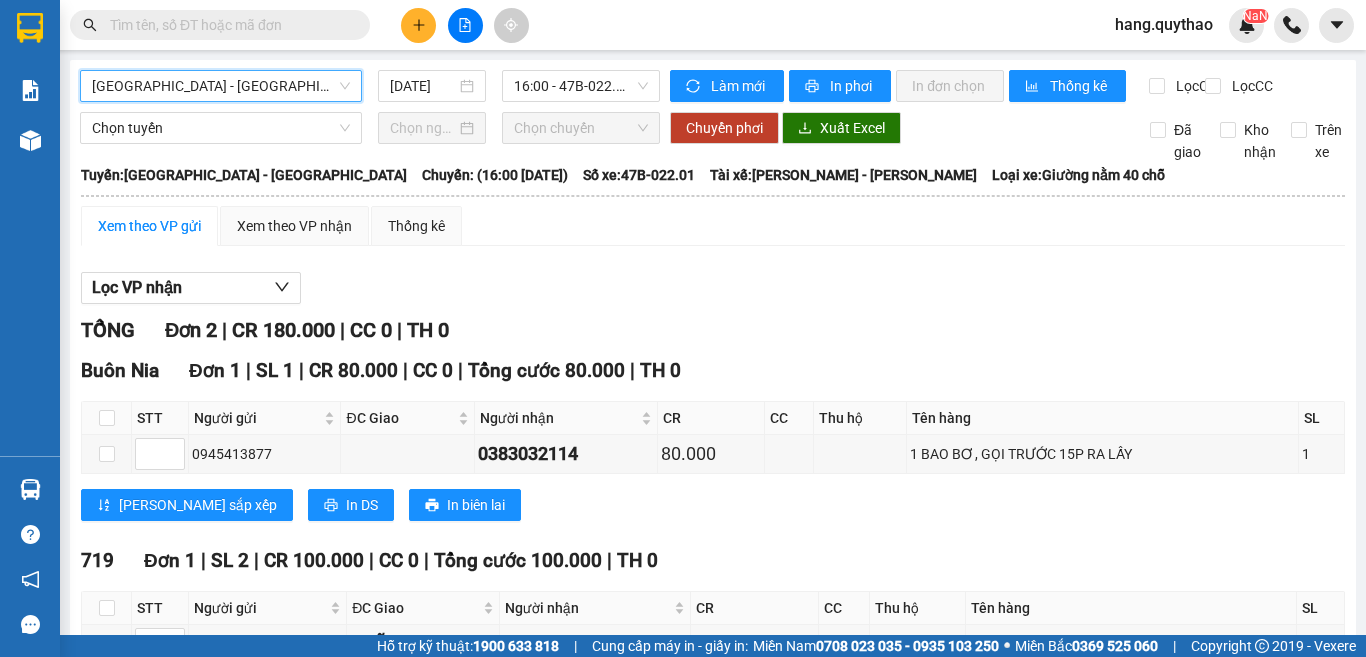 scroll, scrollTop: 149, scrollLeft: 0, axis: vertical 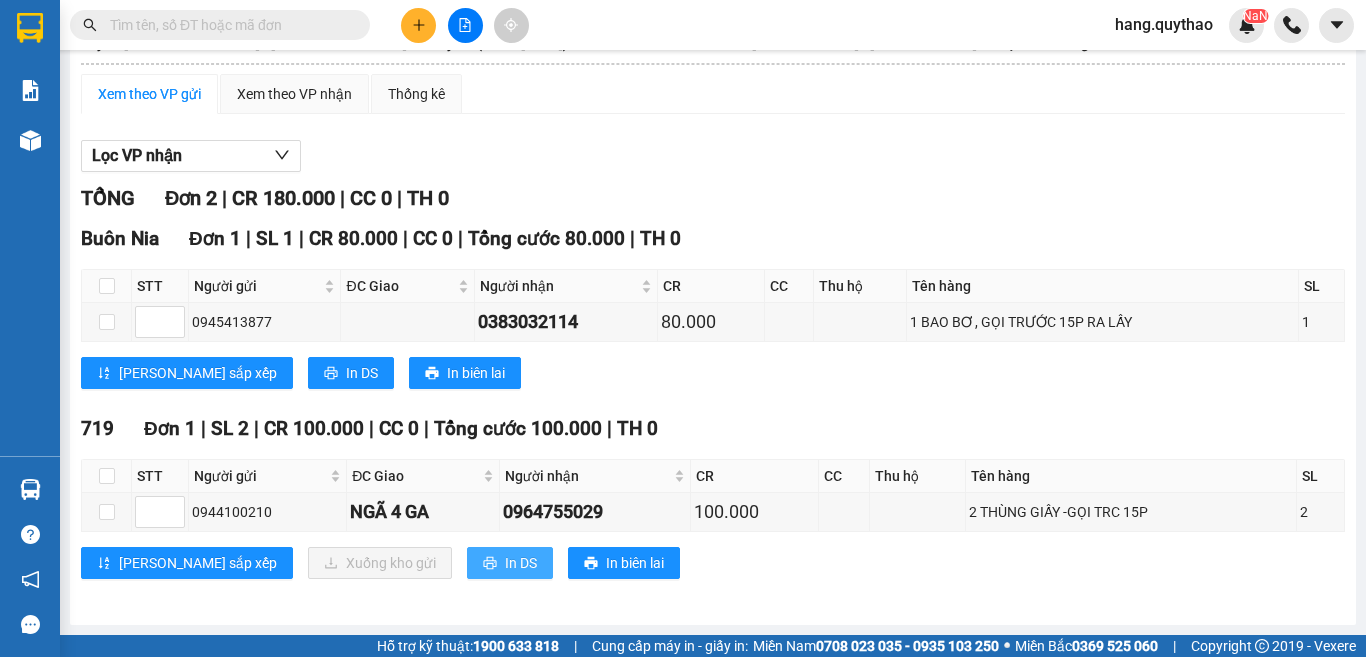 click on "In DS" at bounding box center (510, 563) 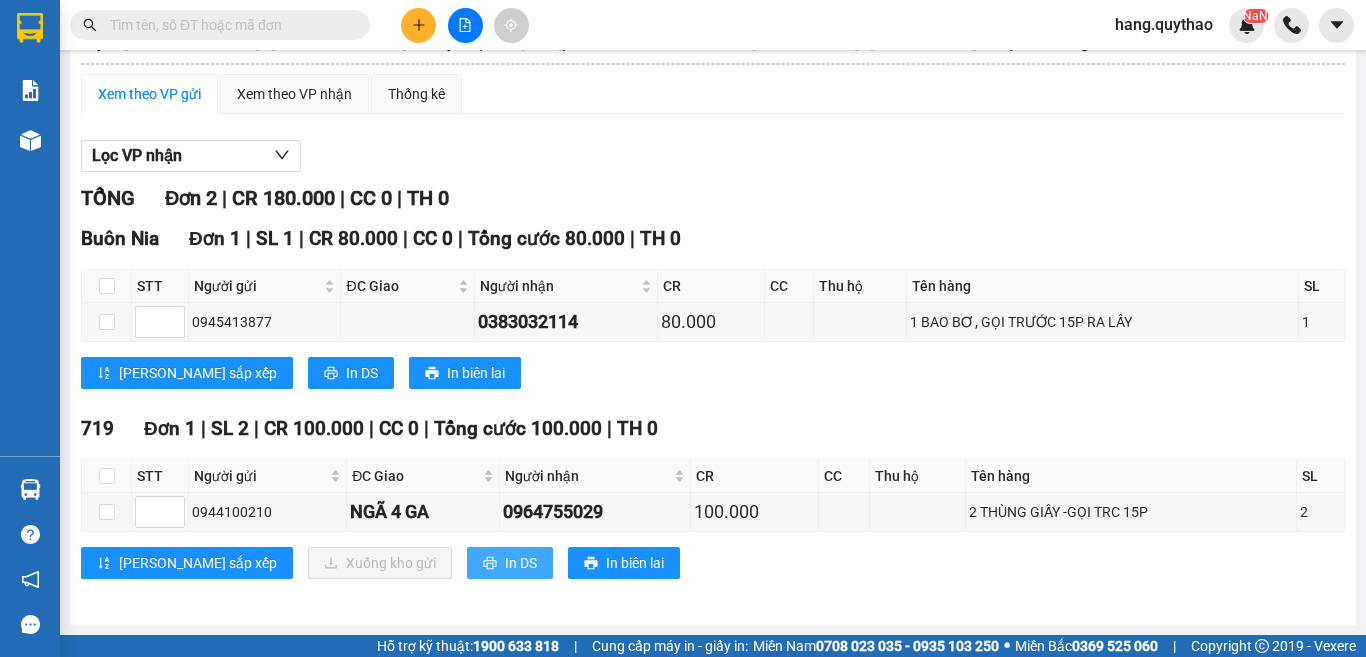 scroll, scrollTop: 0, scrollLeft: 0, axis: both 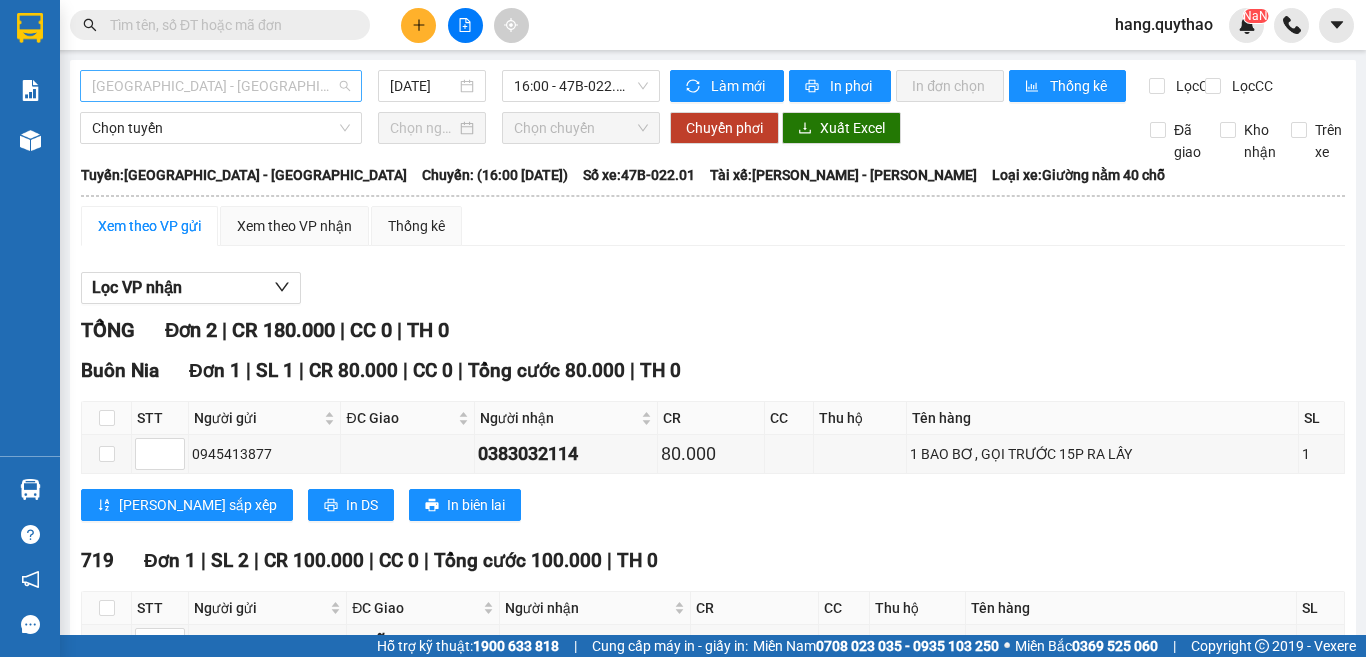 click on "[GEOGRAPHIC_DATA] - [GEOGRAPHIC_DATA]" at bounding box center [221, 86] 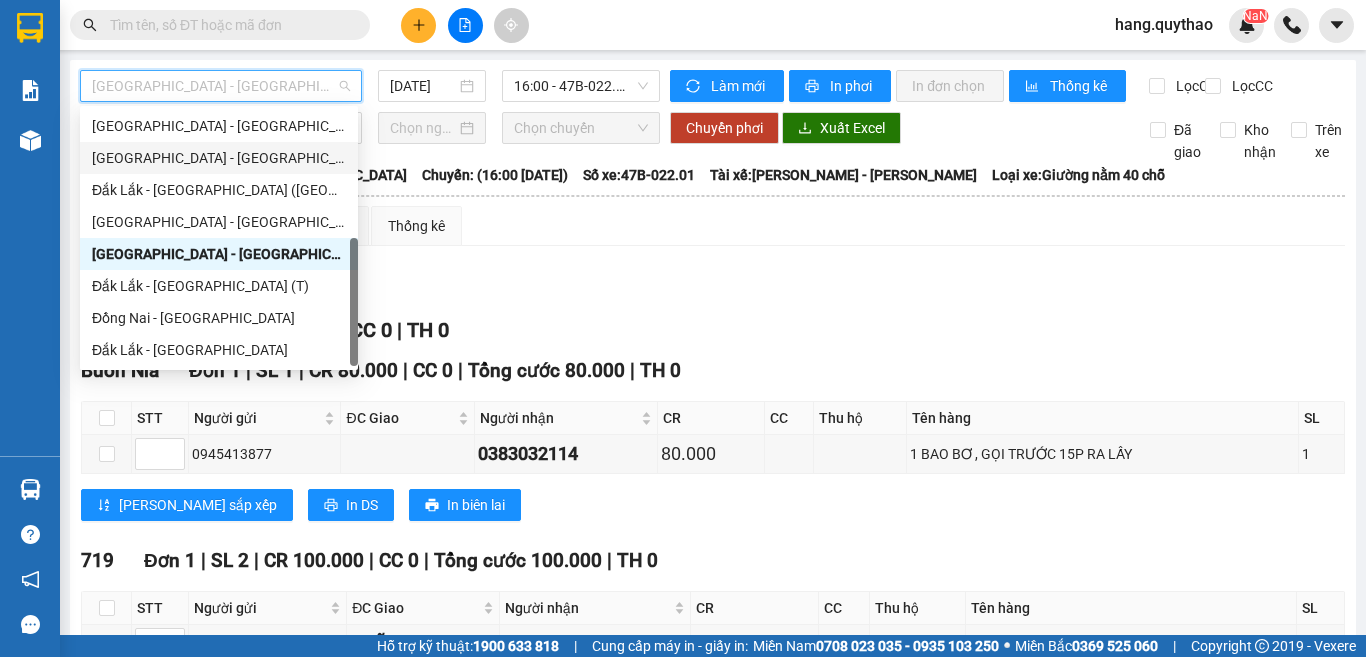 scroll, scrollTop: 0, scrollLeft: 0, axis: both 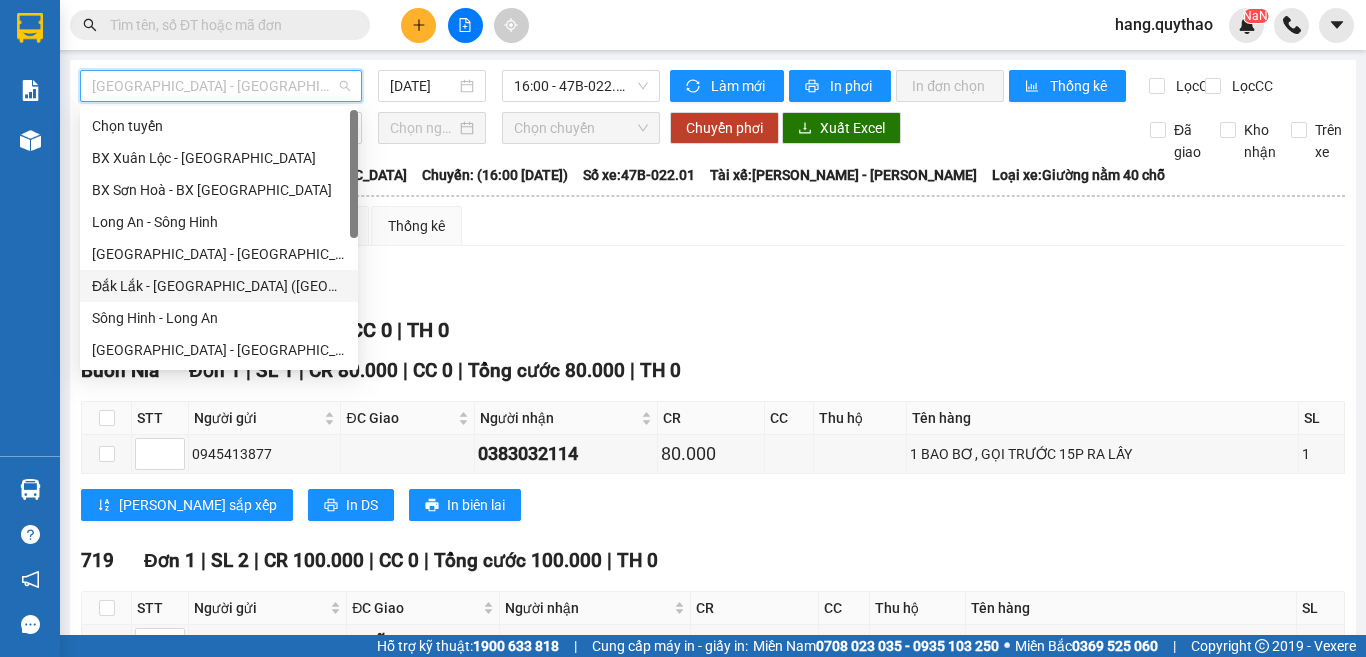 click on "Đắk Lắk - [GEOGRAPHIC_DATA] ([GEOGRAPHIC_DATA] mới)" at bounding box center (219, 286) 